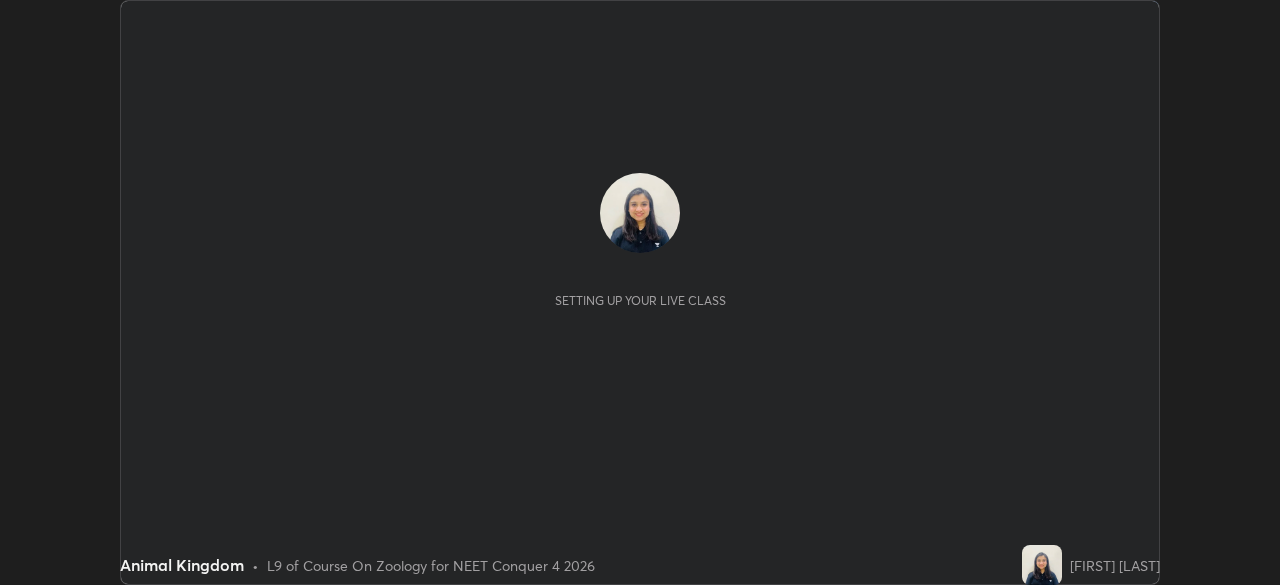 scroll, scrollTop: 0, scrollLeft: 0, axis: both 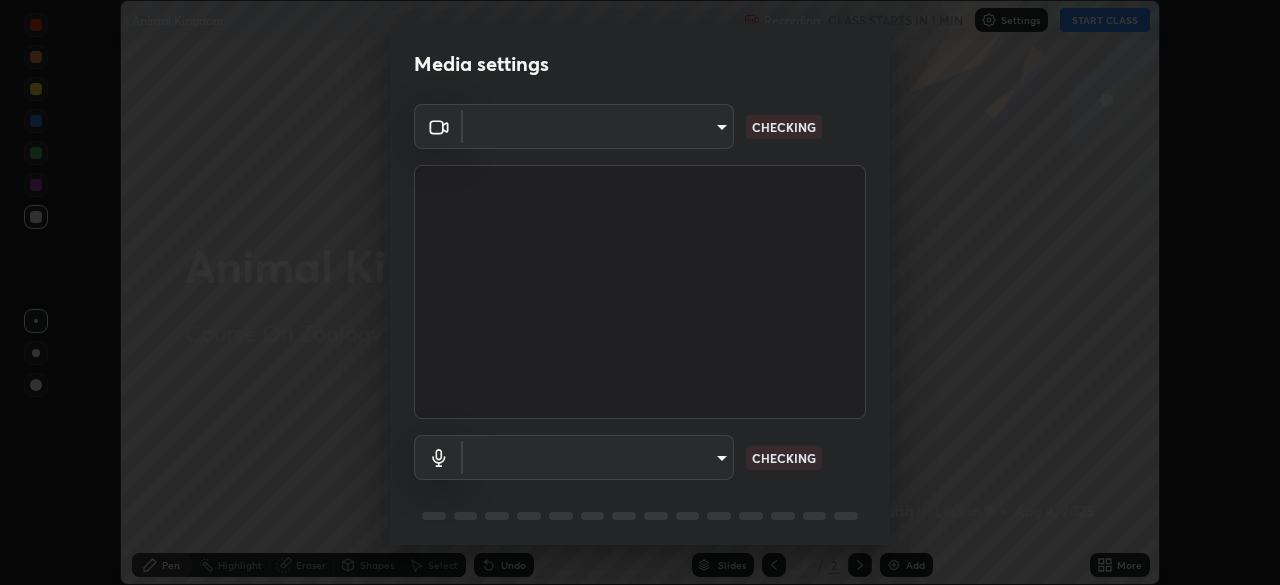 type on "5607bcfbd967db3bf5f76de58c8b00fc12754f2471884d1aaf72f2f6a5703857" 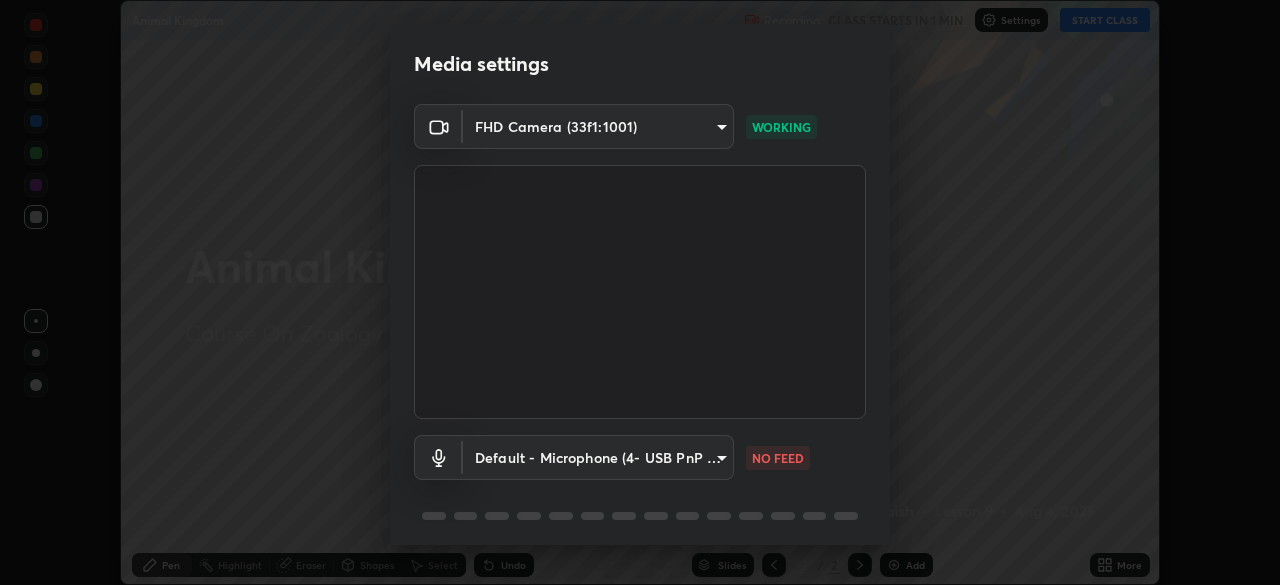 click on "Erase all Animal Kingdom Recording CLASS STARTS IN 1 MIN Settings START CLASS Setting up your live class Animal Kingdom • L9 of Course On Zoology for NEET Conquer 4 2026 [FIRST] [LAST] Pen Highlight Eraser Shapes Select Undo Slides 2 / 2 Add More No doubts shared Encourage your learners to ask a doubt for better clarity Report an issue Reason for reporting Buffering Chat not working Audio - Video sync issue Educator video quality low ​ Attach an image Report Media settings FHD Camera (33f1:1001) 5607bcfbd967db3bf5f76de58c8b00fc12754f2471884d1aaf72f2f6a5703857 WORKING Default - Microphone (4- USB PnP Sound Device) default NO FEED 1 / 5 Next" at bounding box center [640, 292] 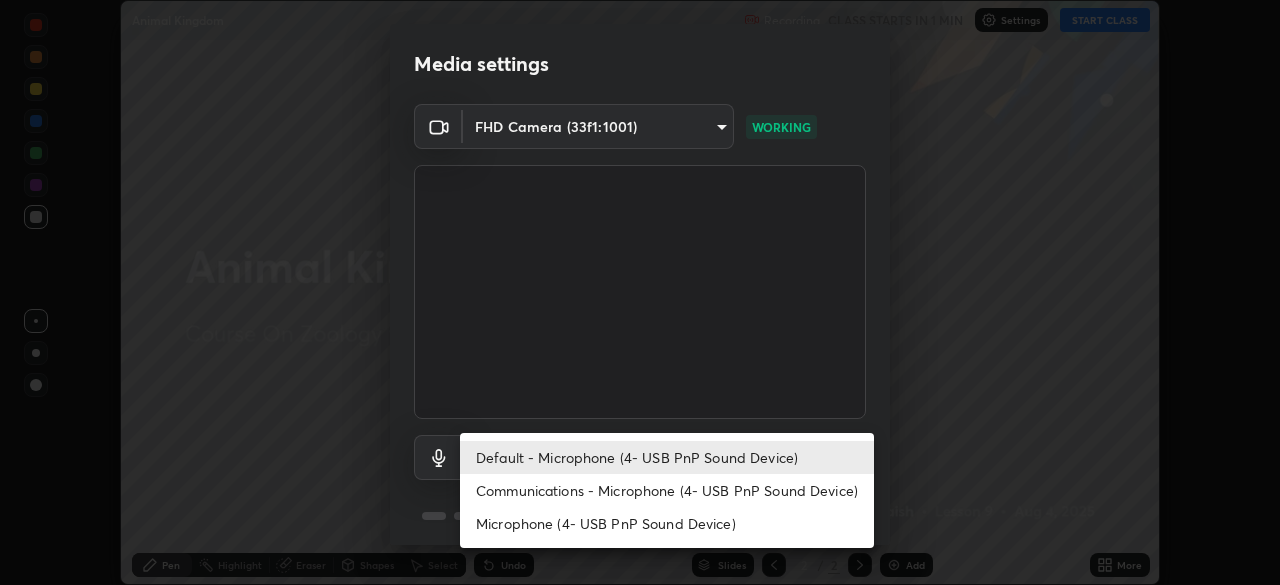 click on "Communications - Microphone (4- USB PnP Sound Device)" at bounding box center [667, 490] 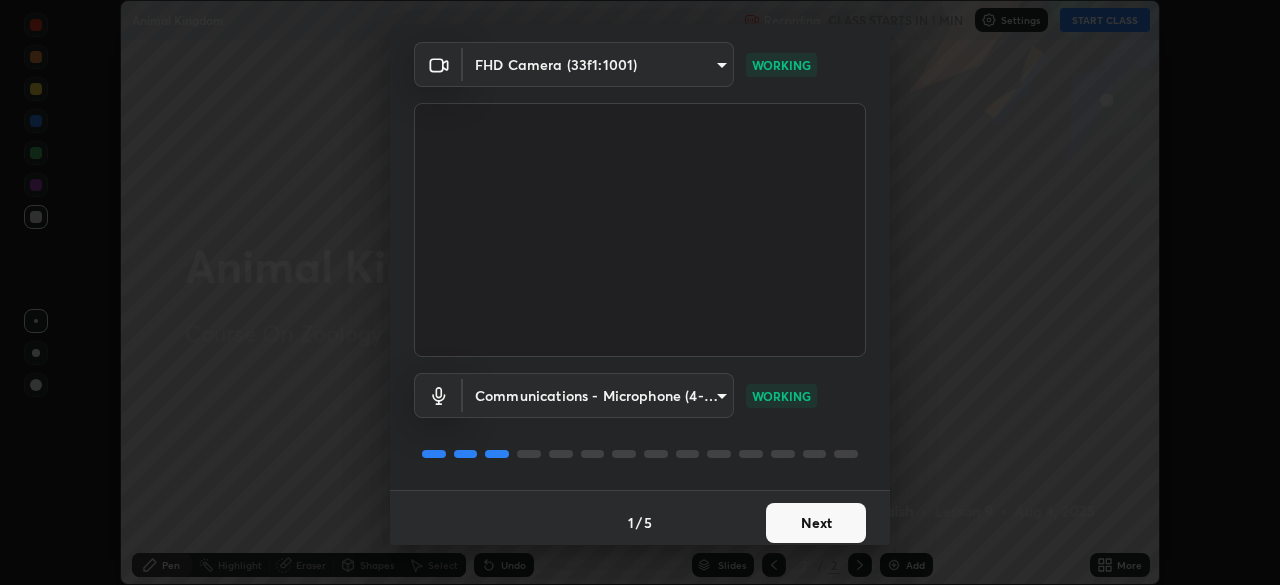 scroll, scrollTop: 59, scrollLeft: 0, axis: vertical 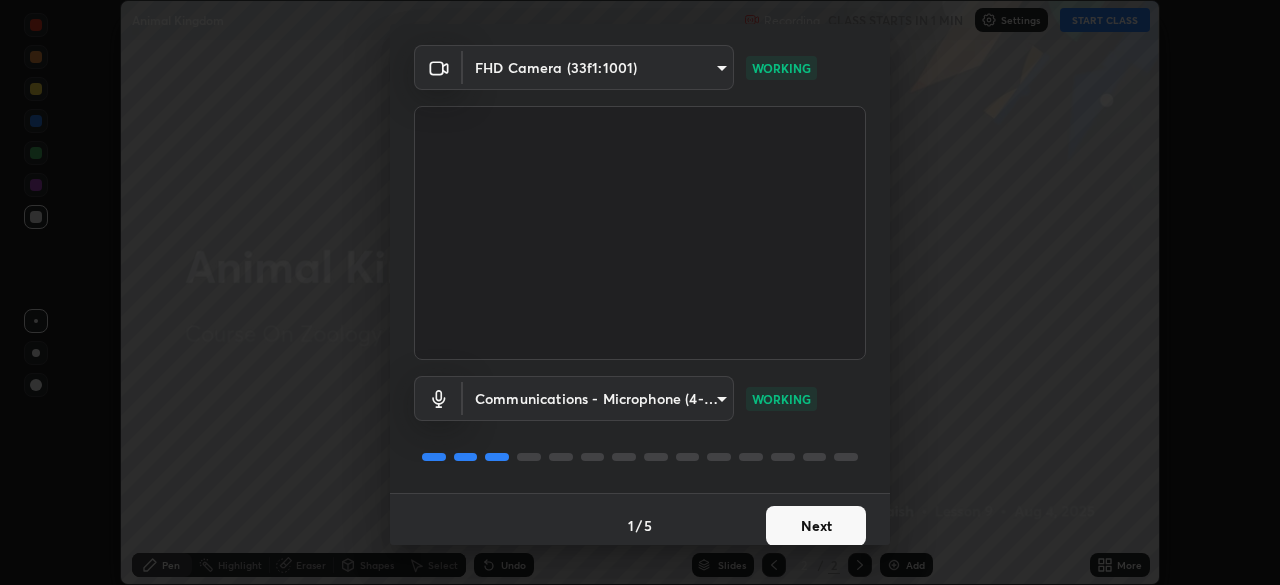 click on "Next" at bounding box center (816, 526) 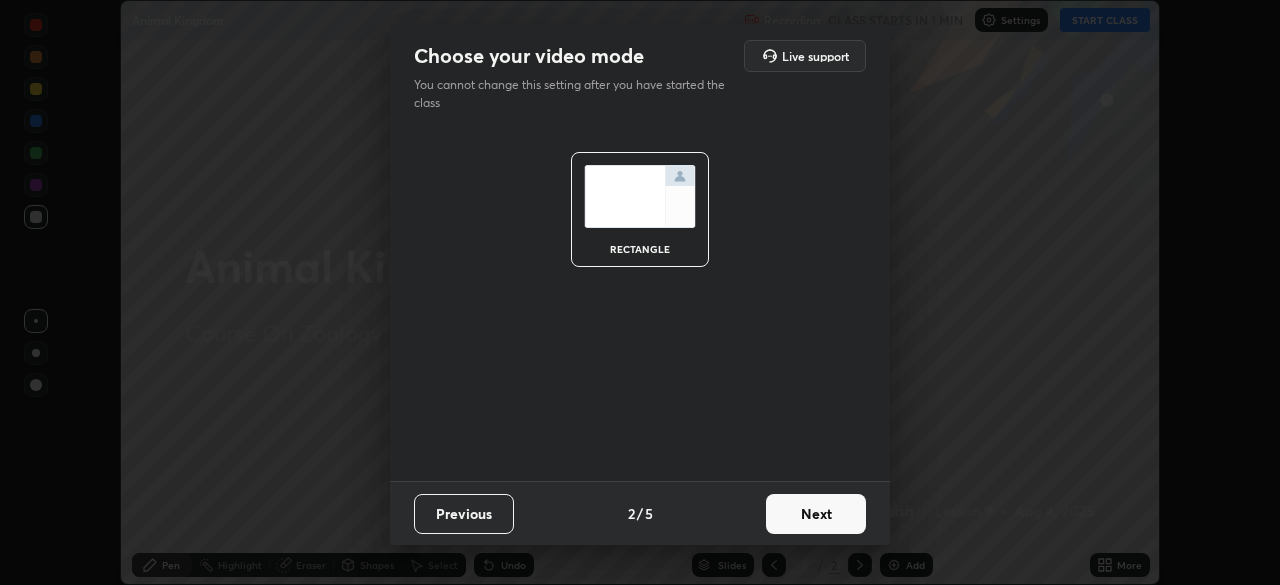 scroll, scrollTop: 0, scrollLeft: 0, axis: both 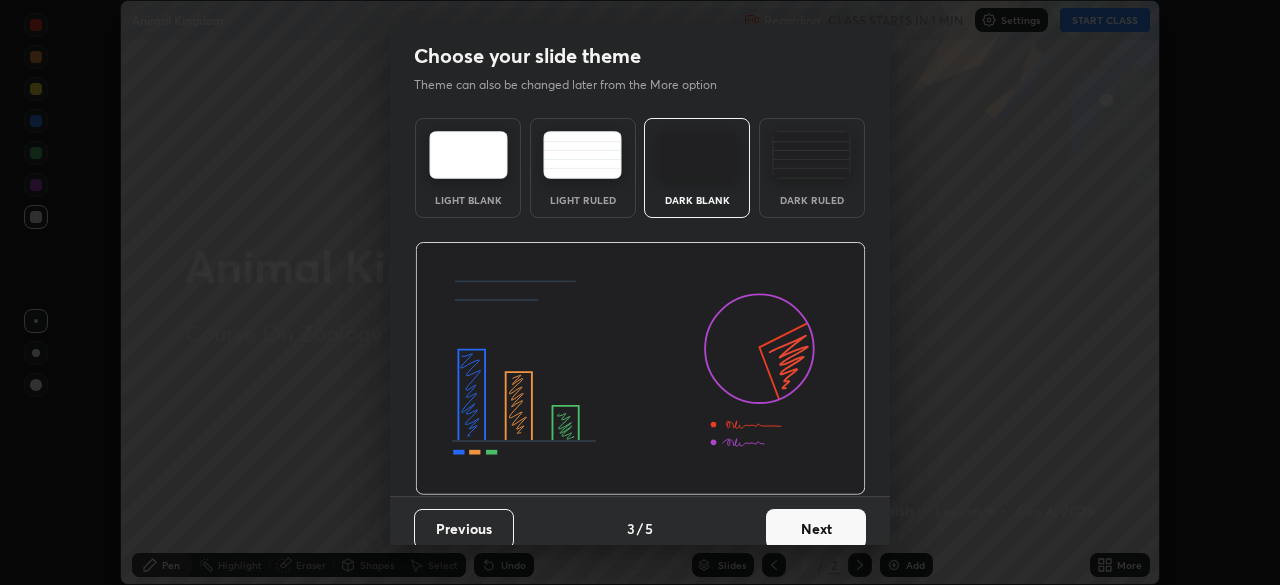 click on "Next" at bounding box center (816, 529) 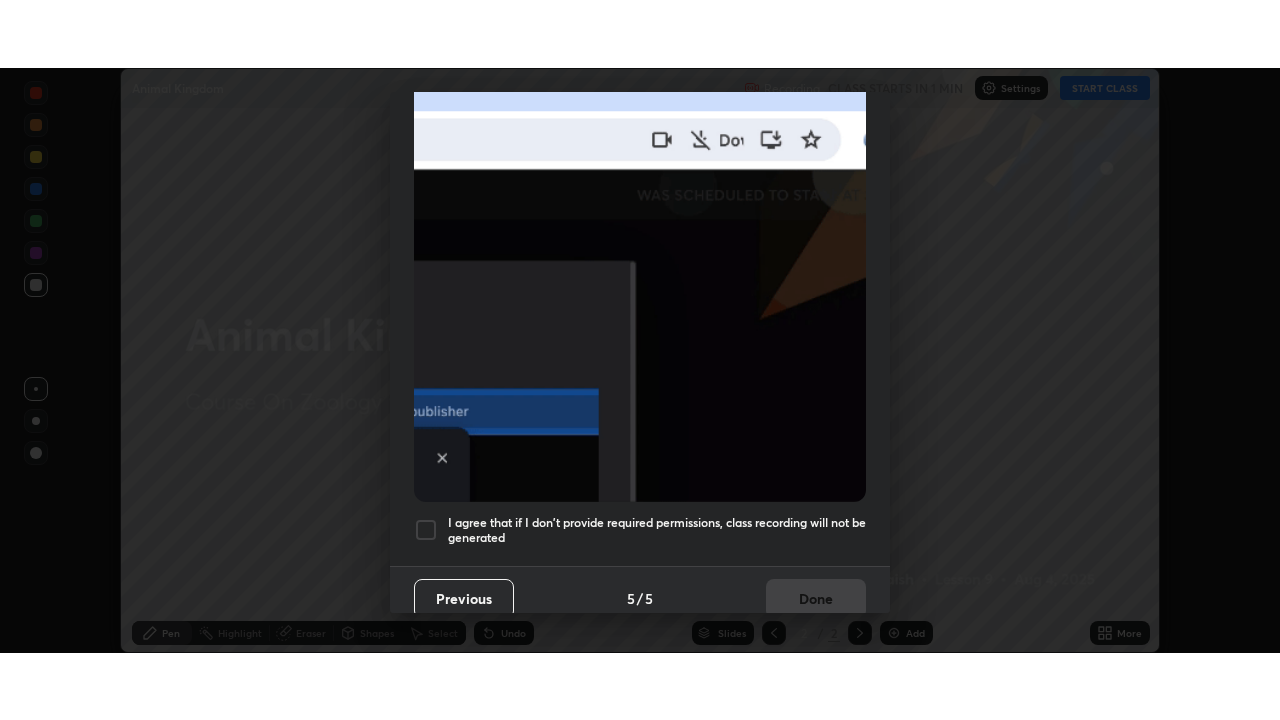 scroll, scrollTop: 479, scrollLeft: 0, axis: vertical 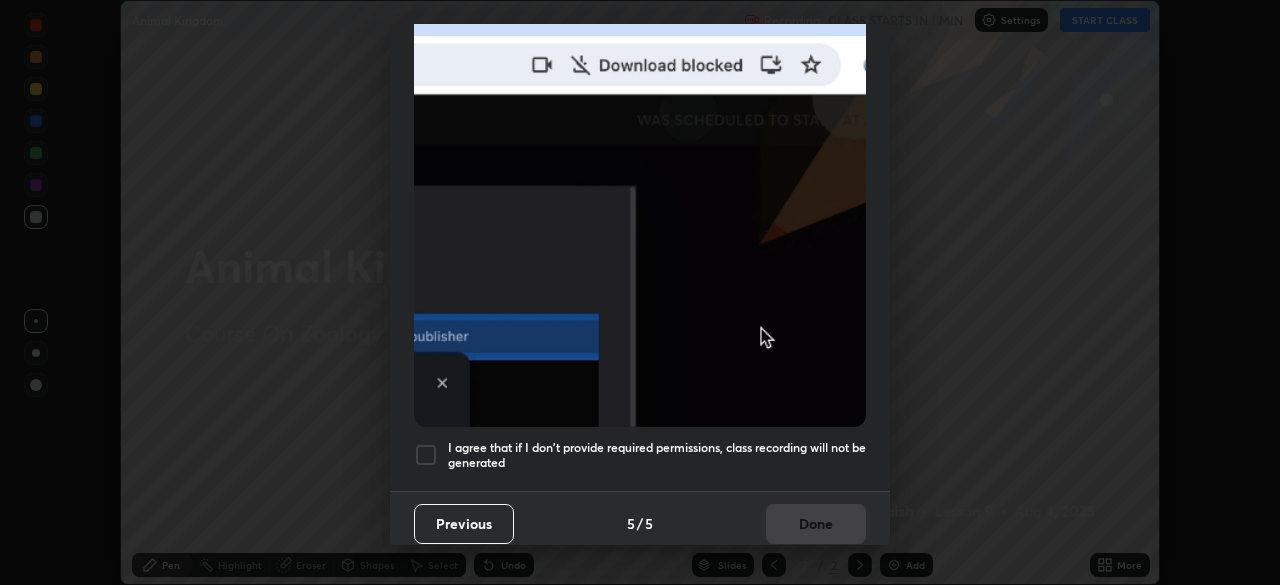 click on "I agree that if I don't provide required permissions, class recording will not be generated" at bounding box center (657, 455) 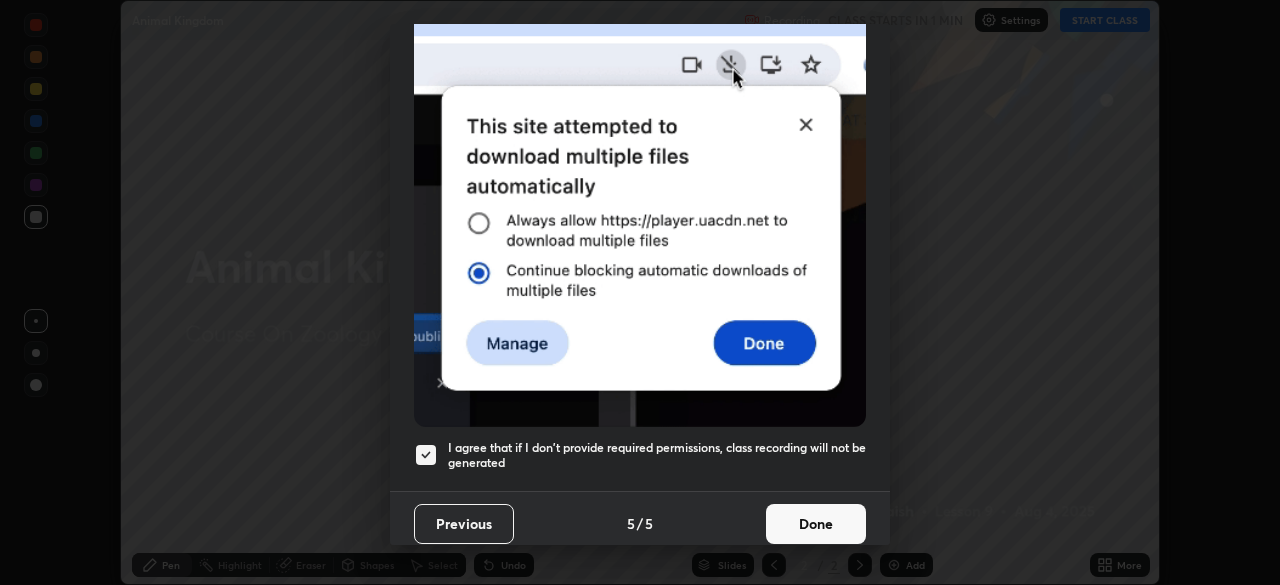 click on "Done" at bounding box center [816, 524] 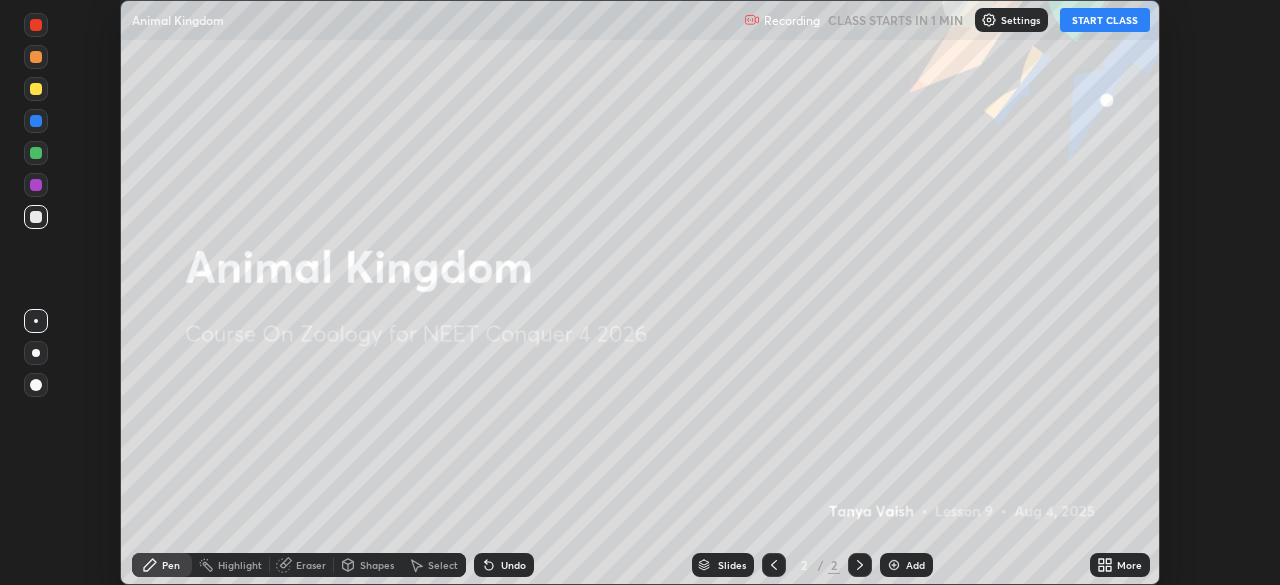click on "START CLASS" at bounding box center [1105, 20] 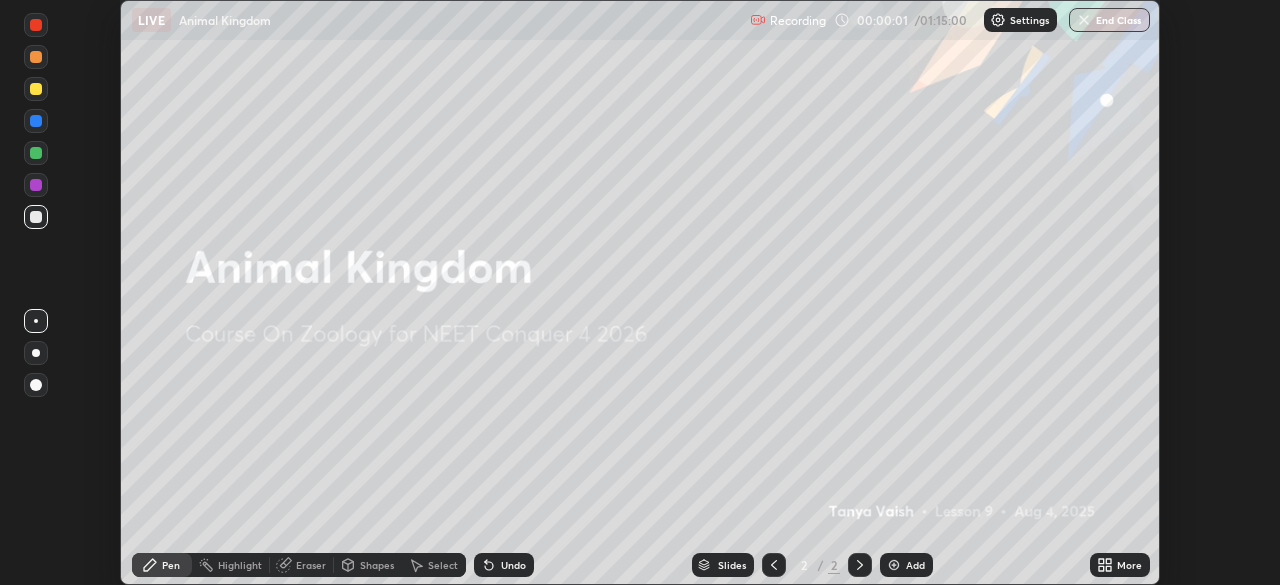 click on "More" at bounding box center (1129, 565) 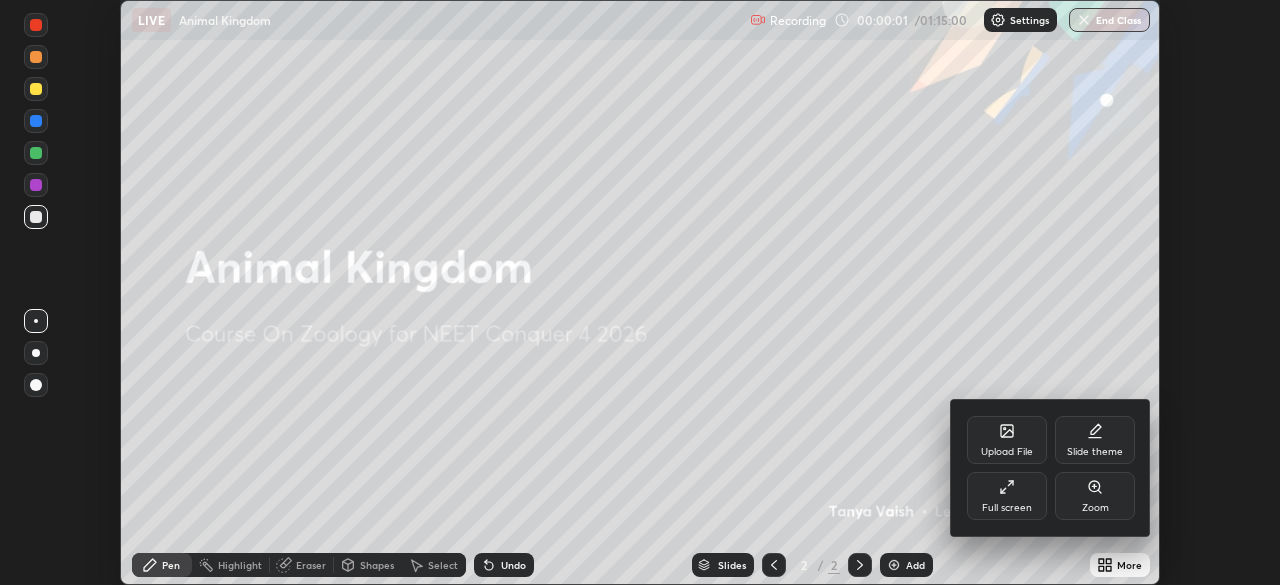 click 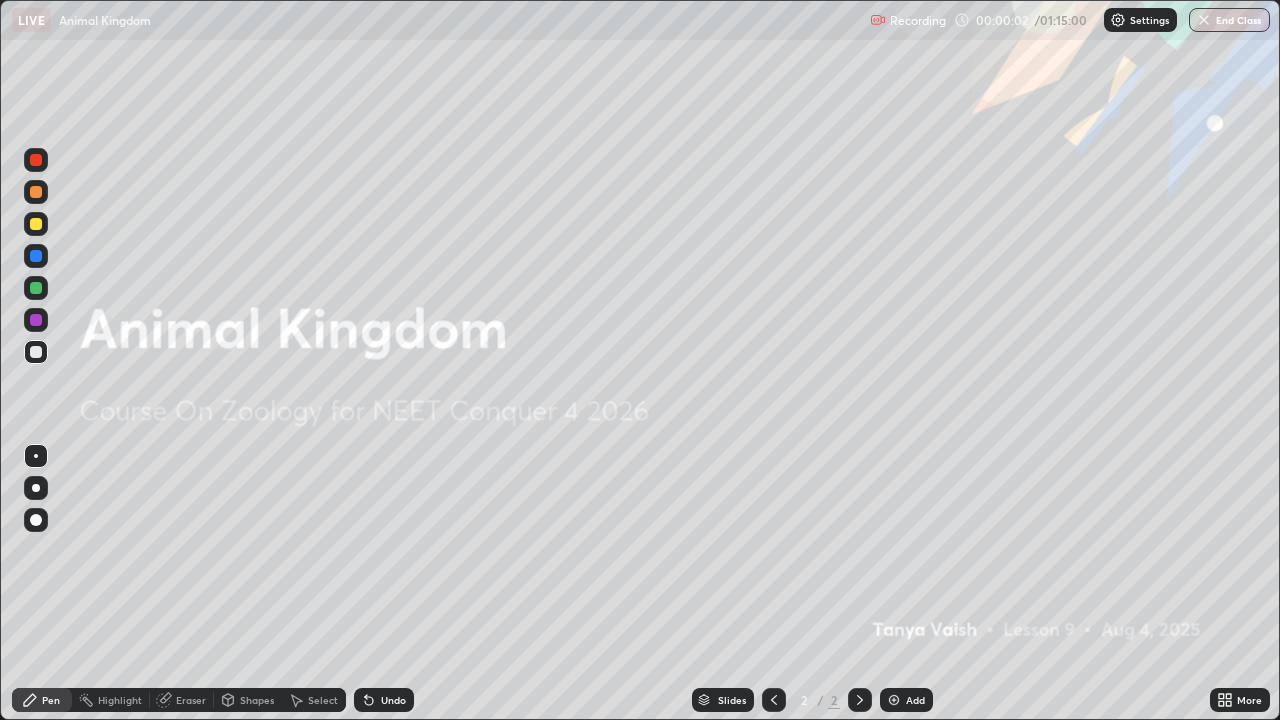 scroll, scrollTop: 99280, scrollLeft: 98720, axis: both 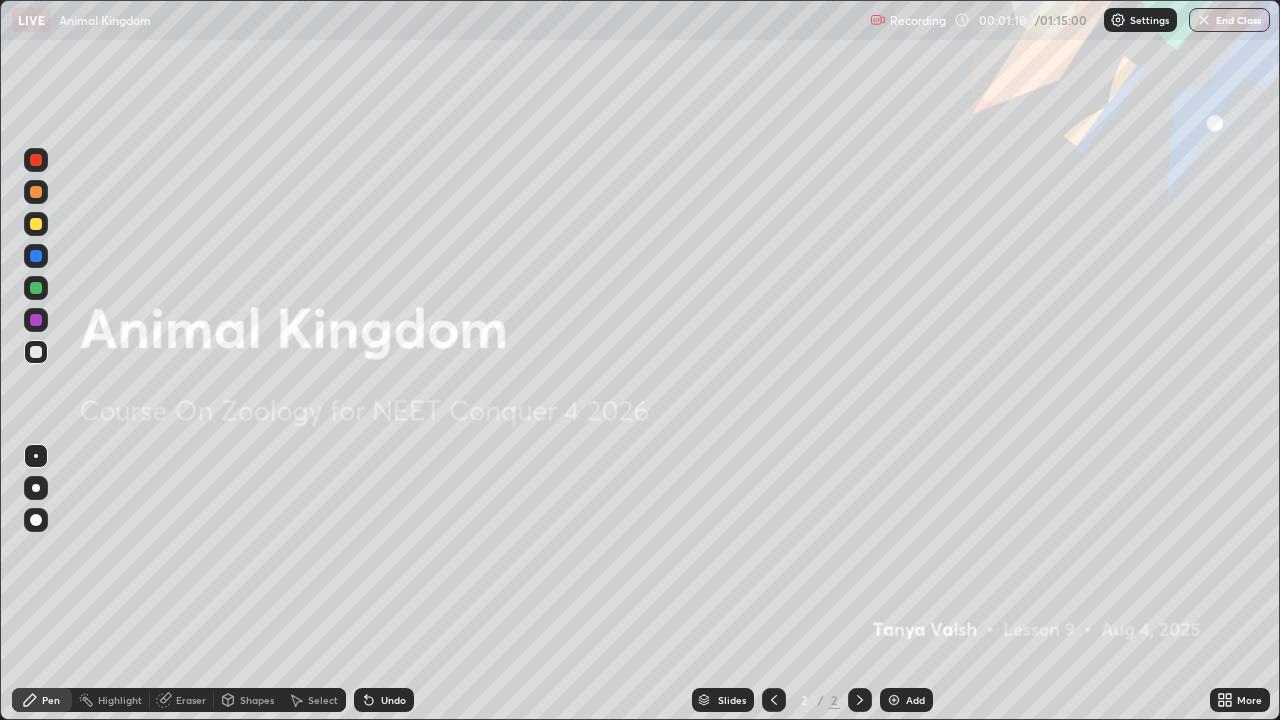 click on "Add" at bounding box center (906, 700) 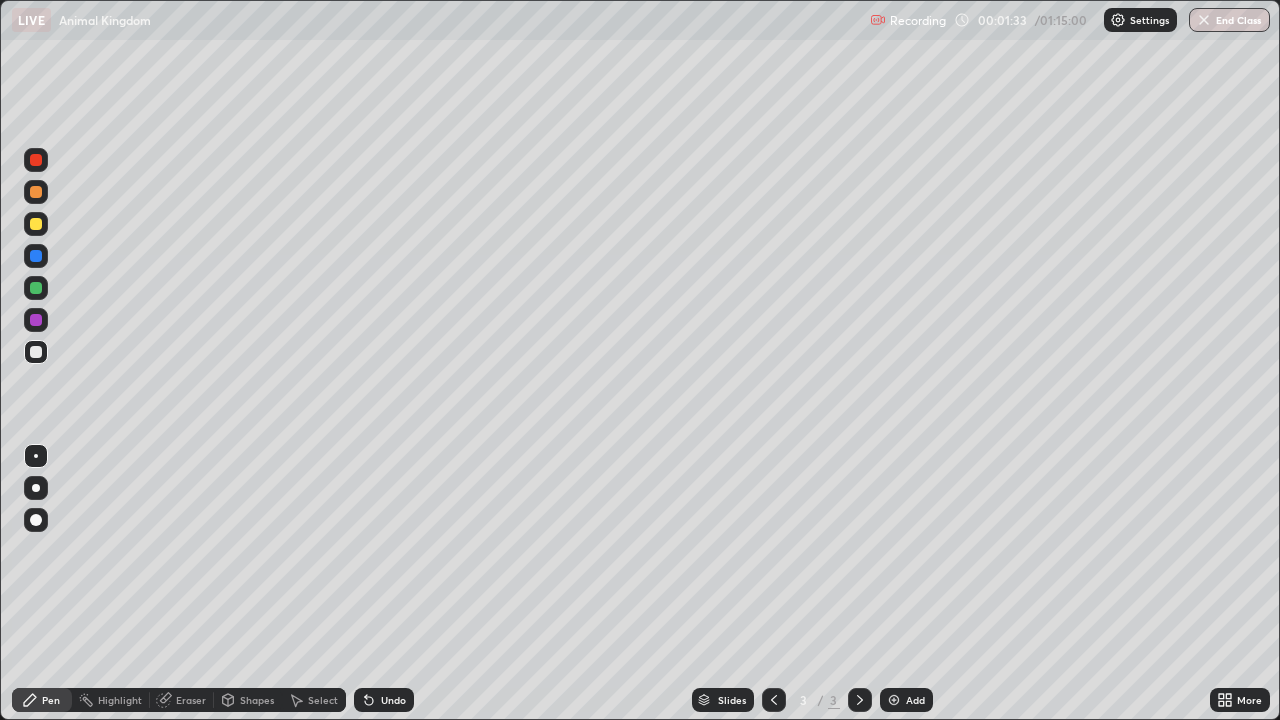 click at bounding box center (36, 192) 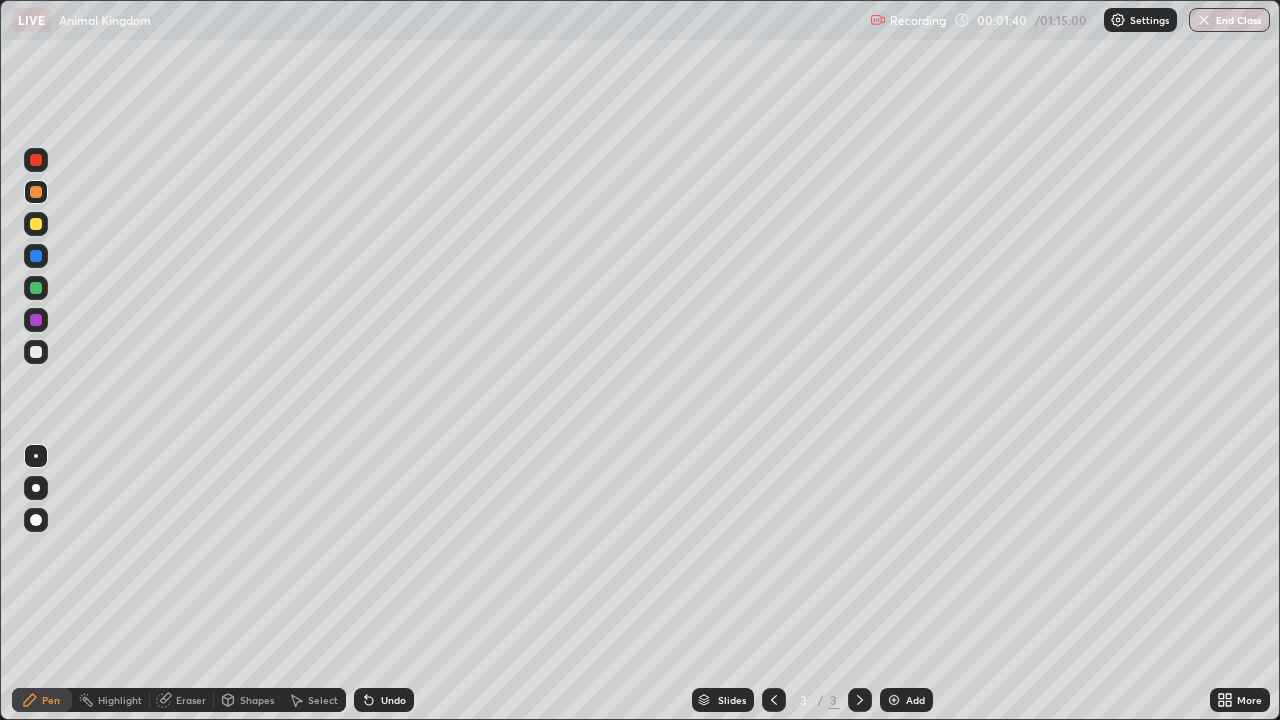 click at bounding box center (36, 224) 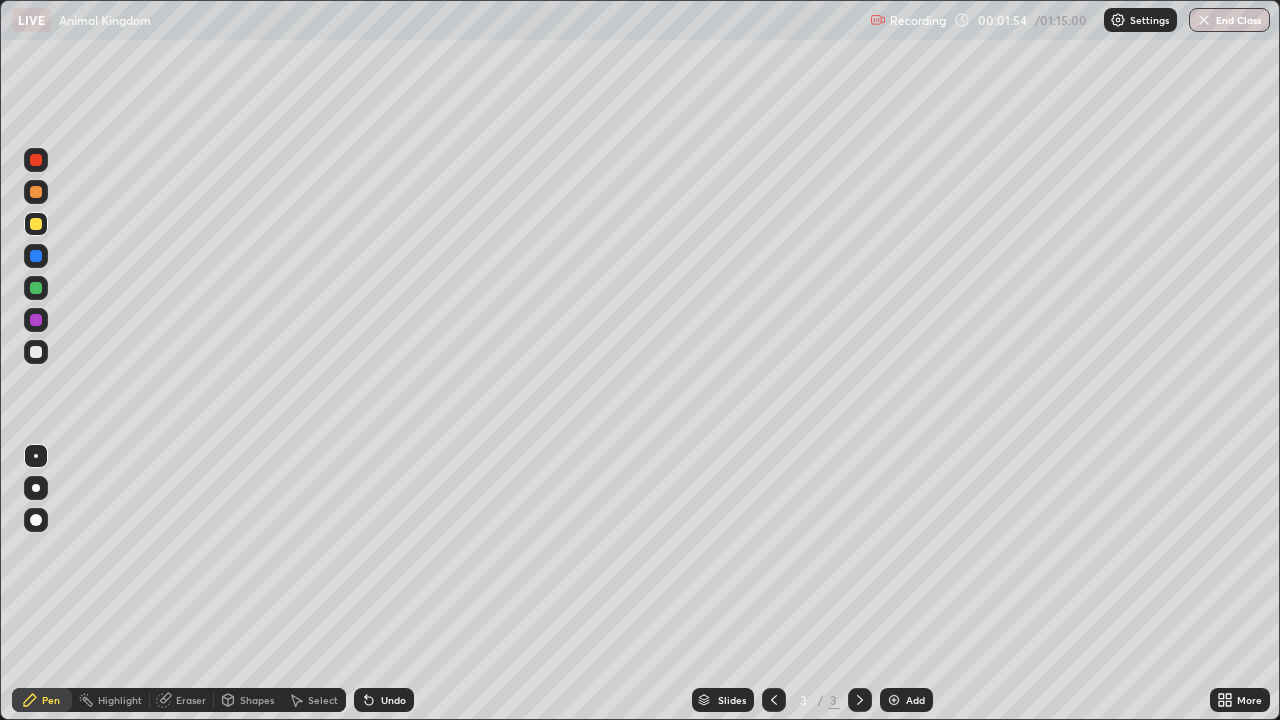 click on "Undo" at bounding box center [380, 700] 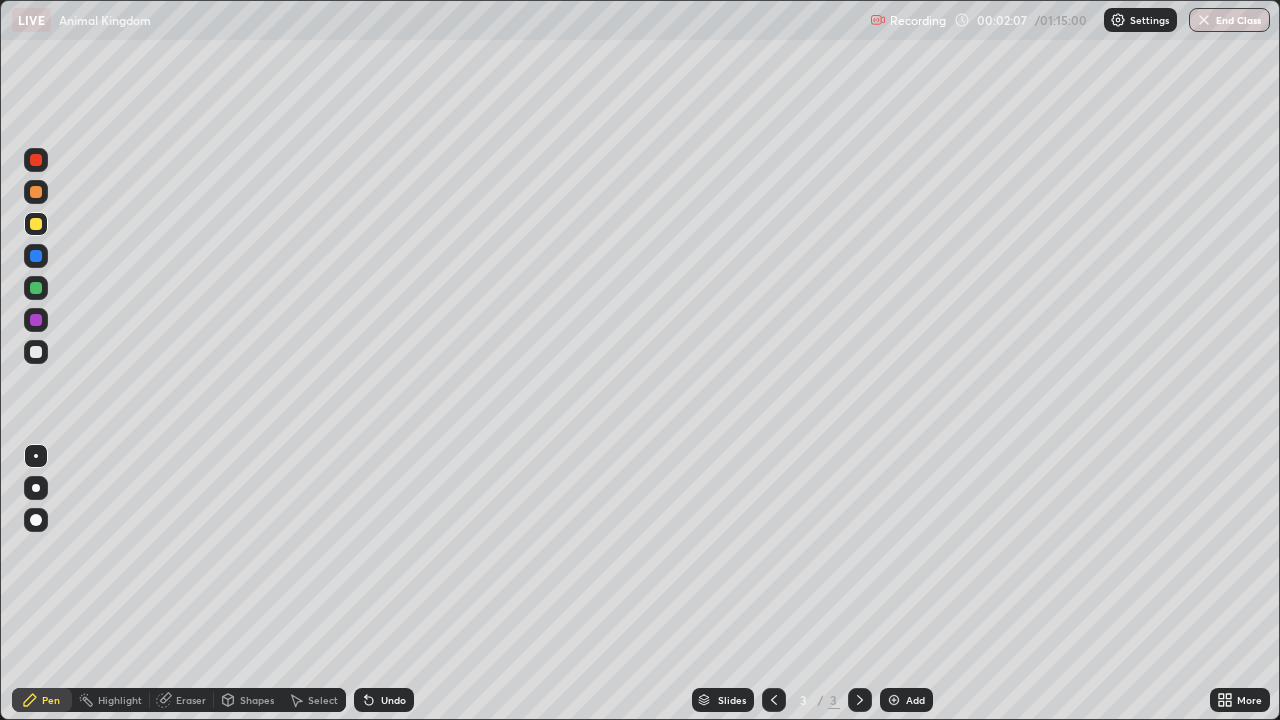 click at bounding box center [36, 256] 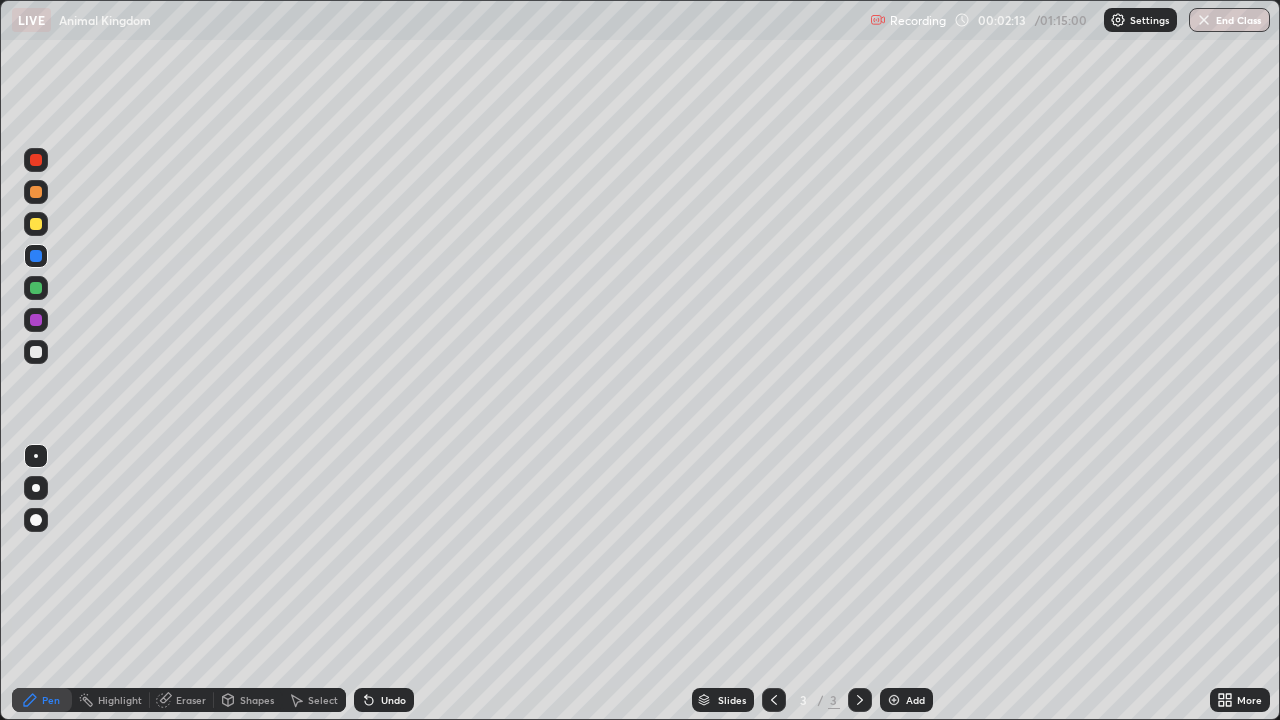 click at bounding box center [36, 160] 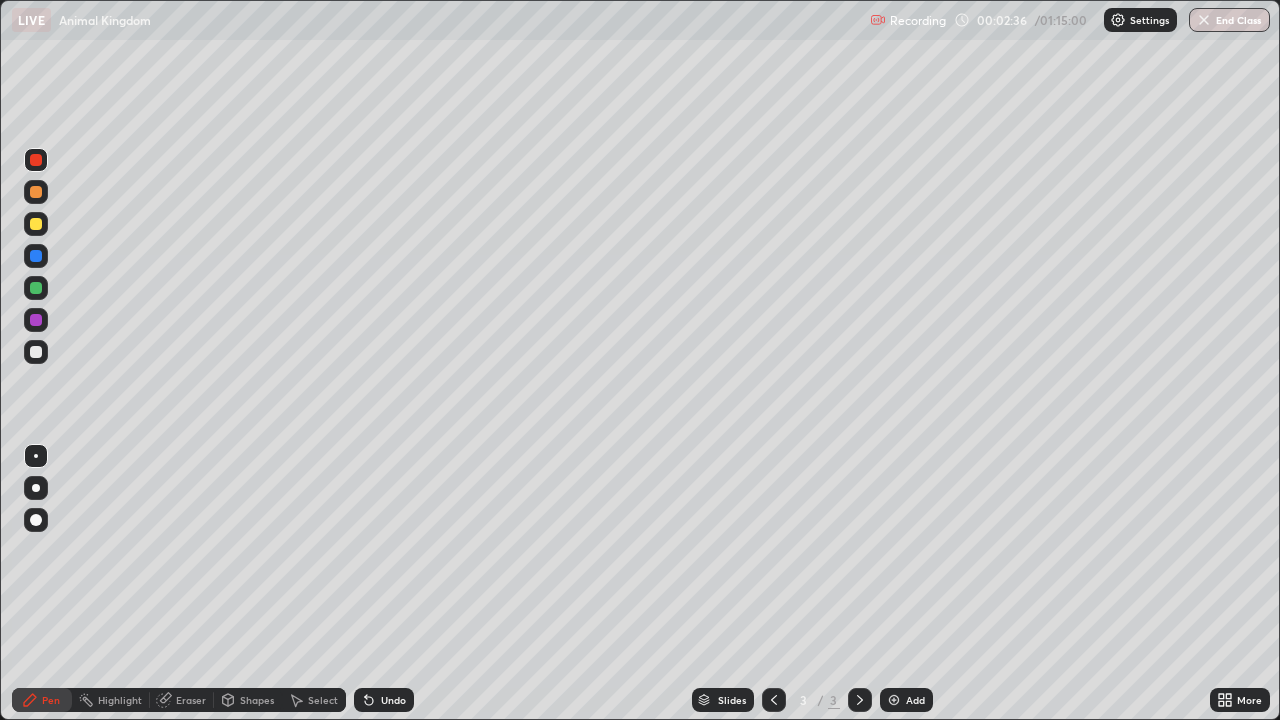 click at bounding box center (36, 256) 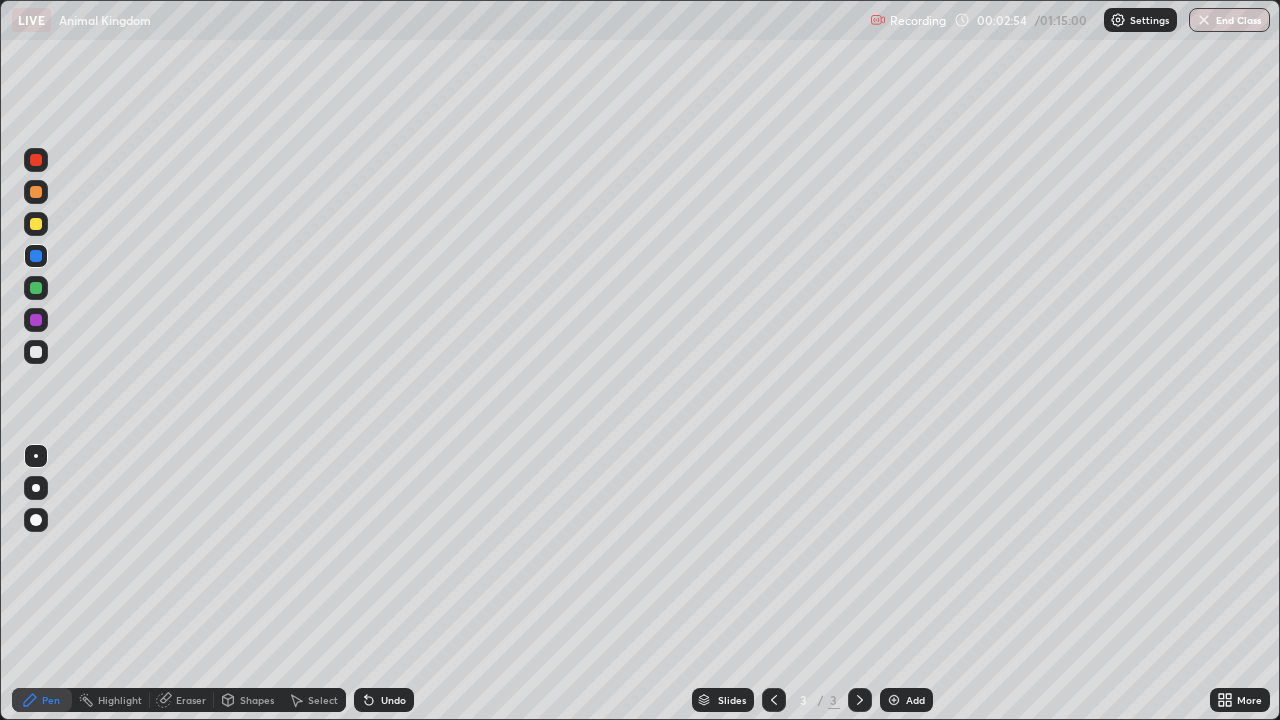 click on "Undo" at bounding box center (380, 700) 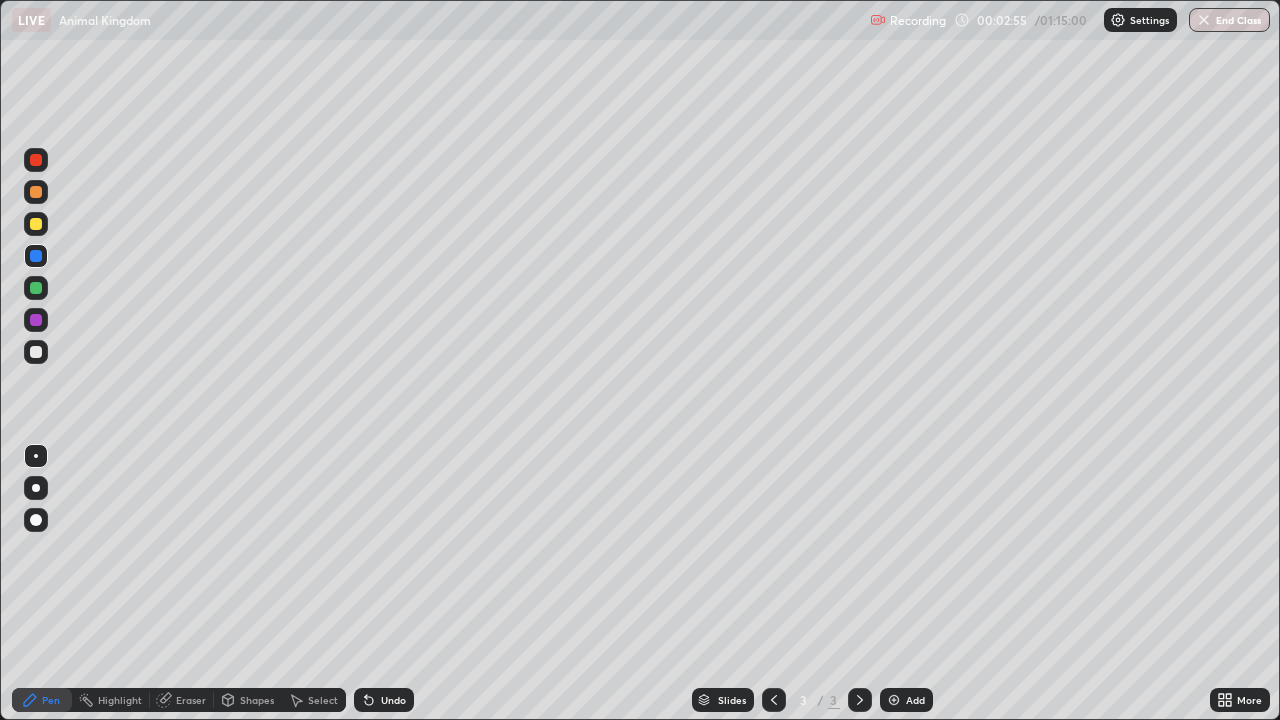 click at bounding box center (36, 352) 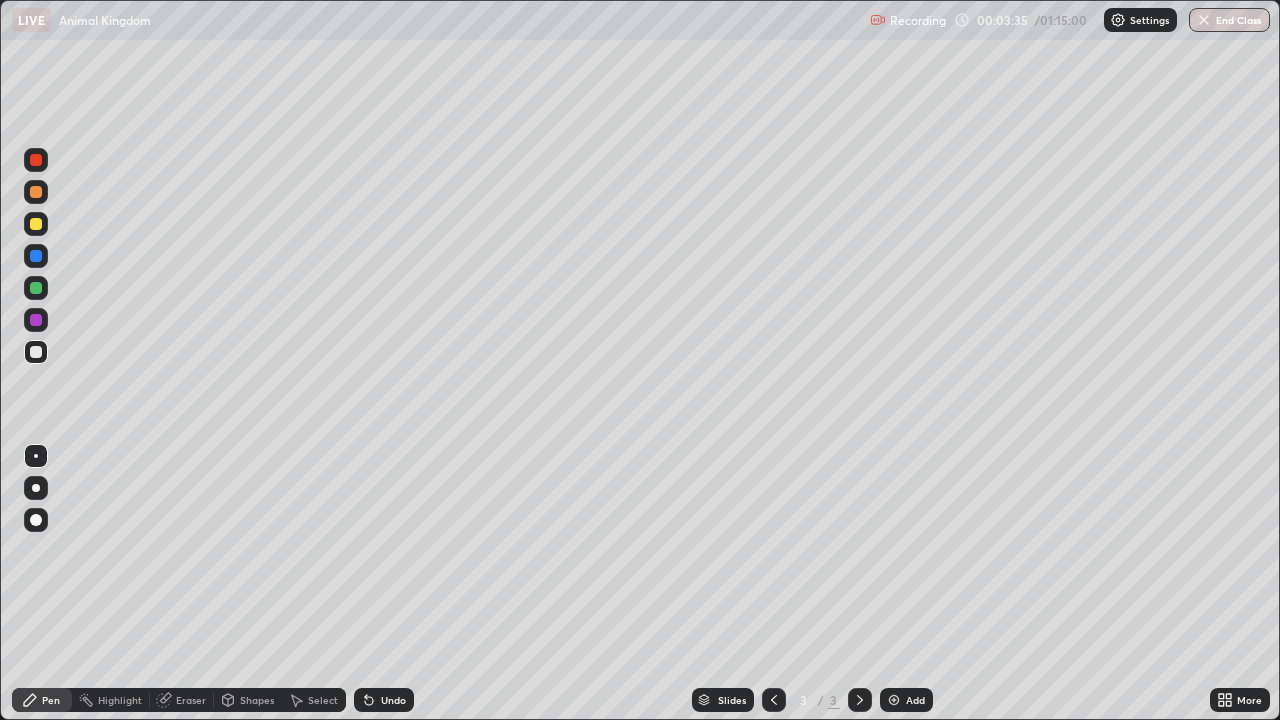 click at bounding box center (36, 288) 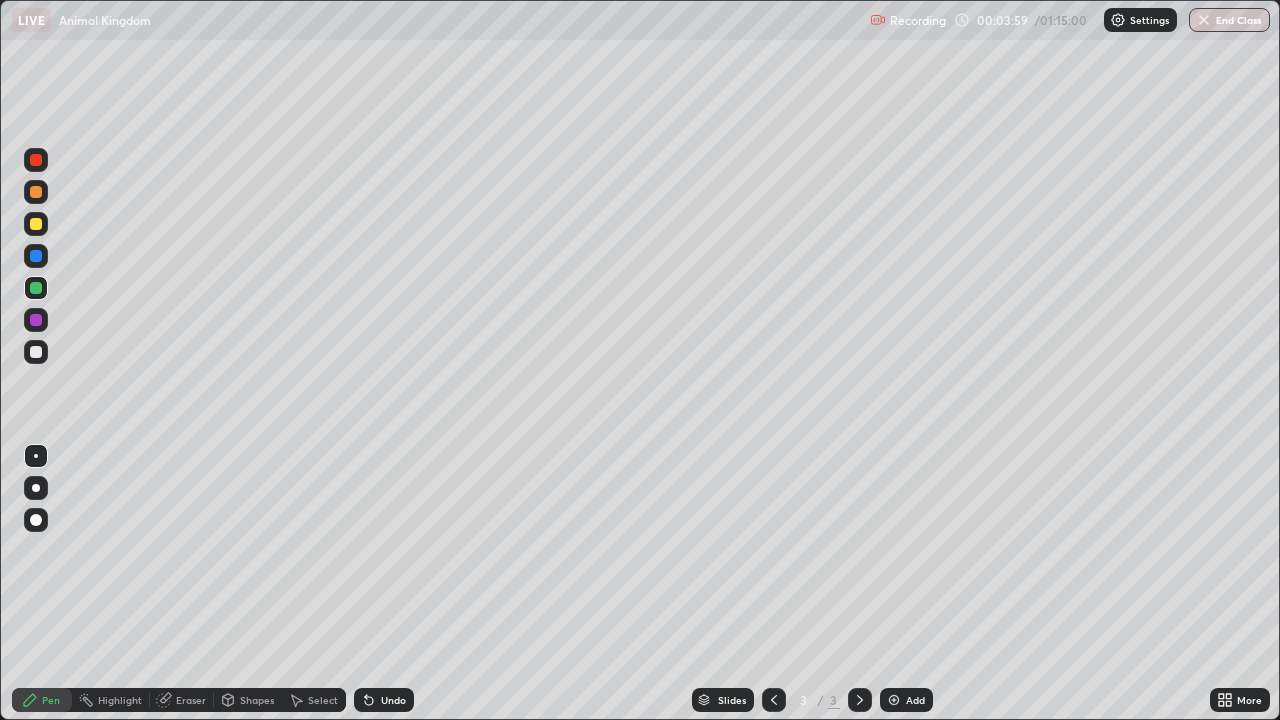 click at bounding box center (36, 256) 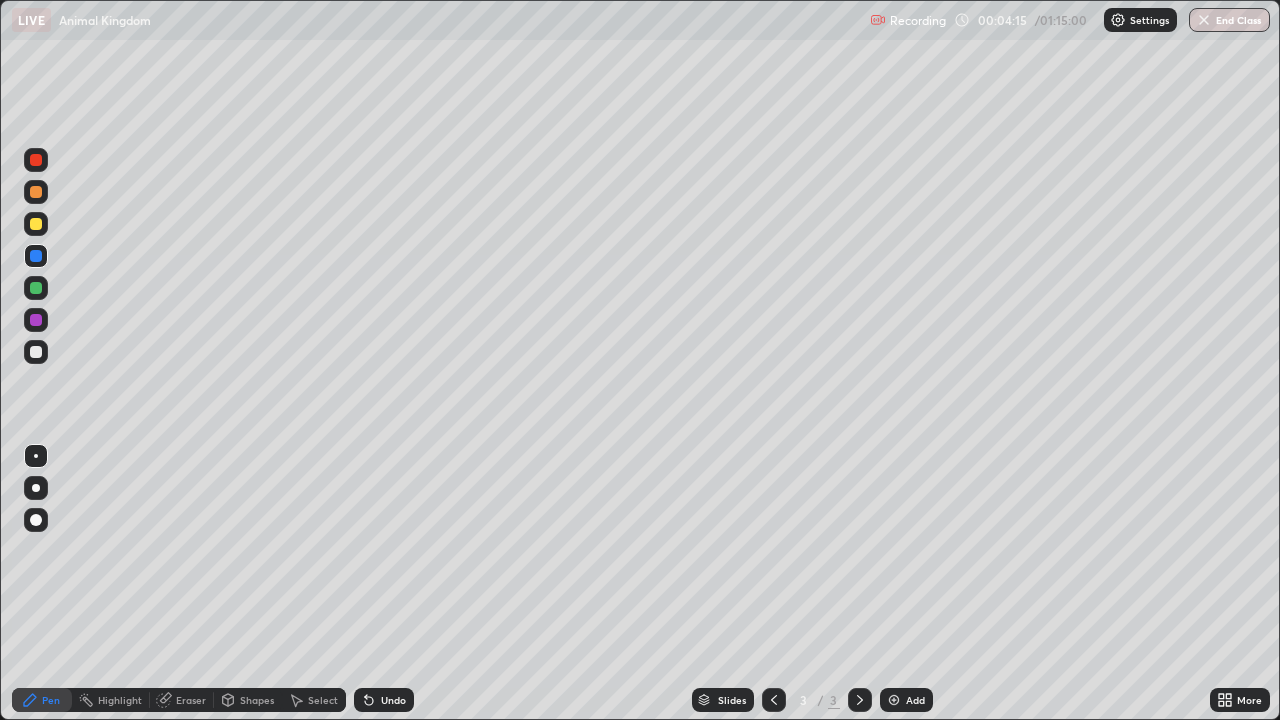 click at bounding box center [36, 224] 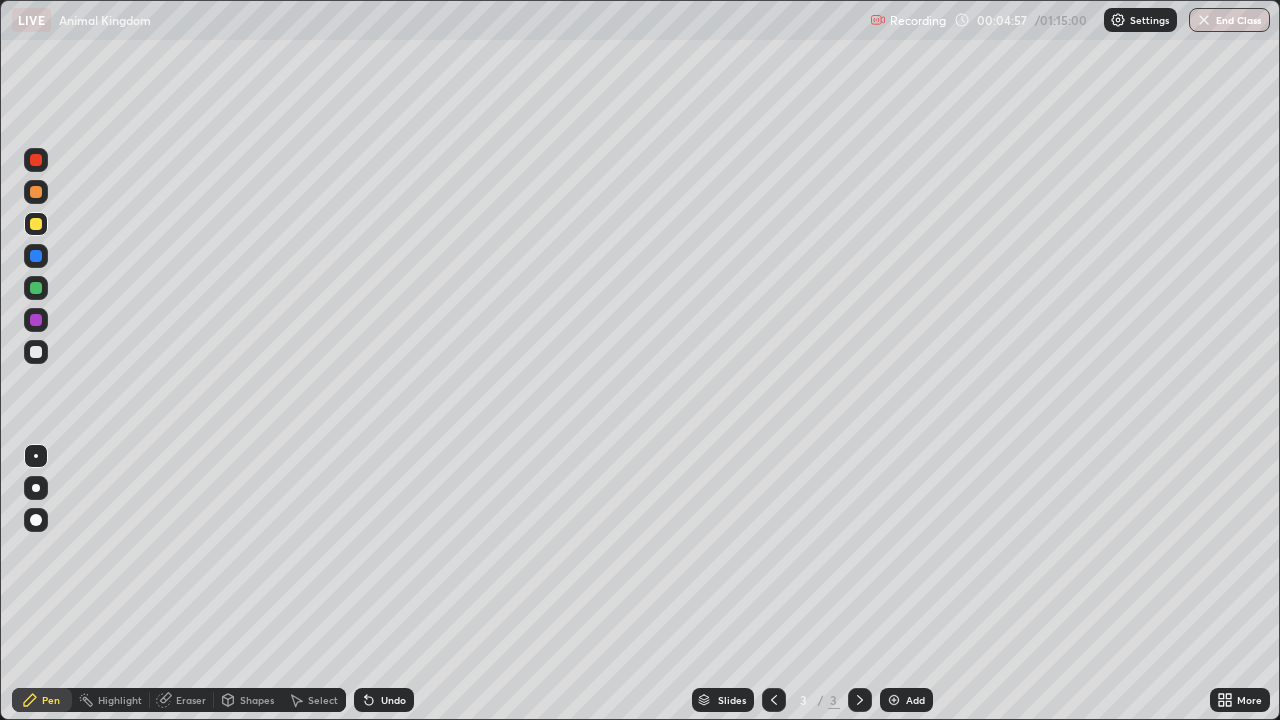 click at bounding box center [36, 288] 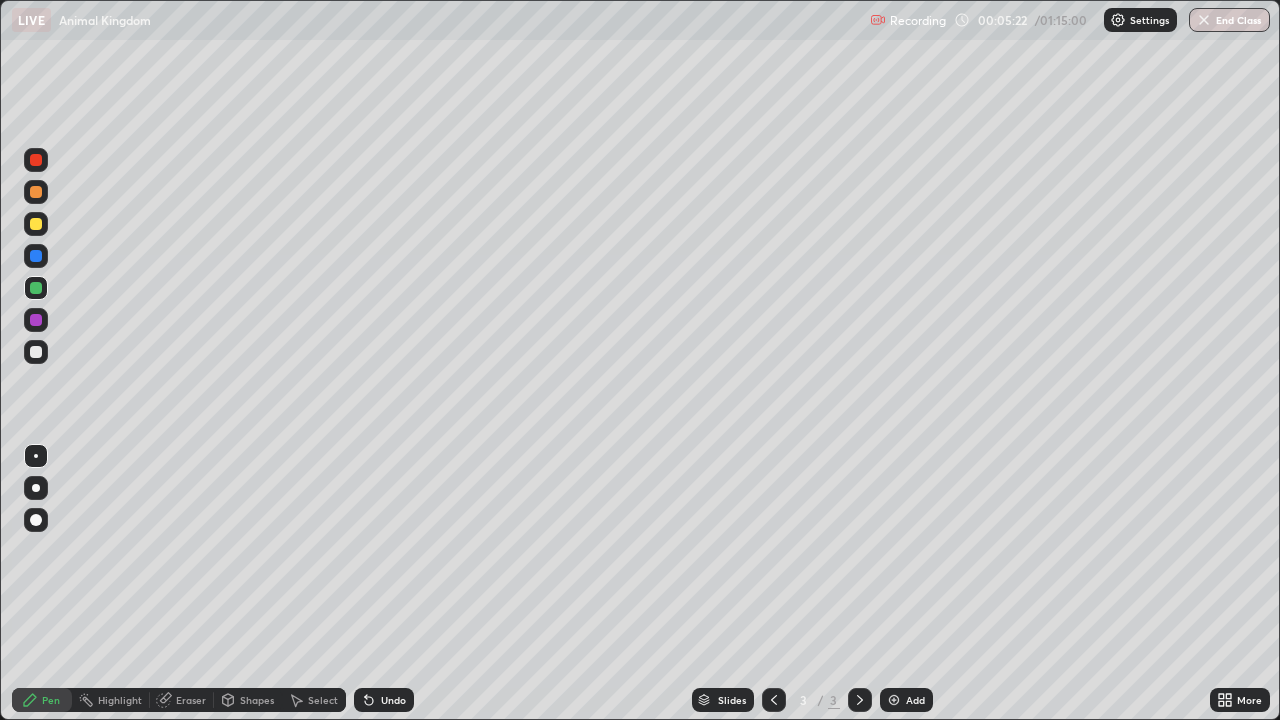 click at bounding box center (36, 224) 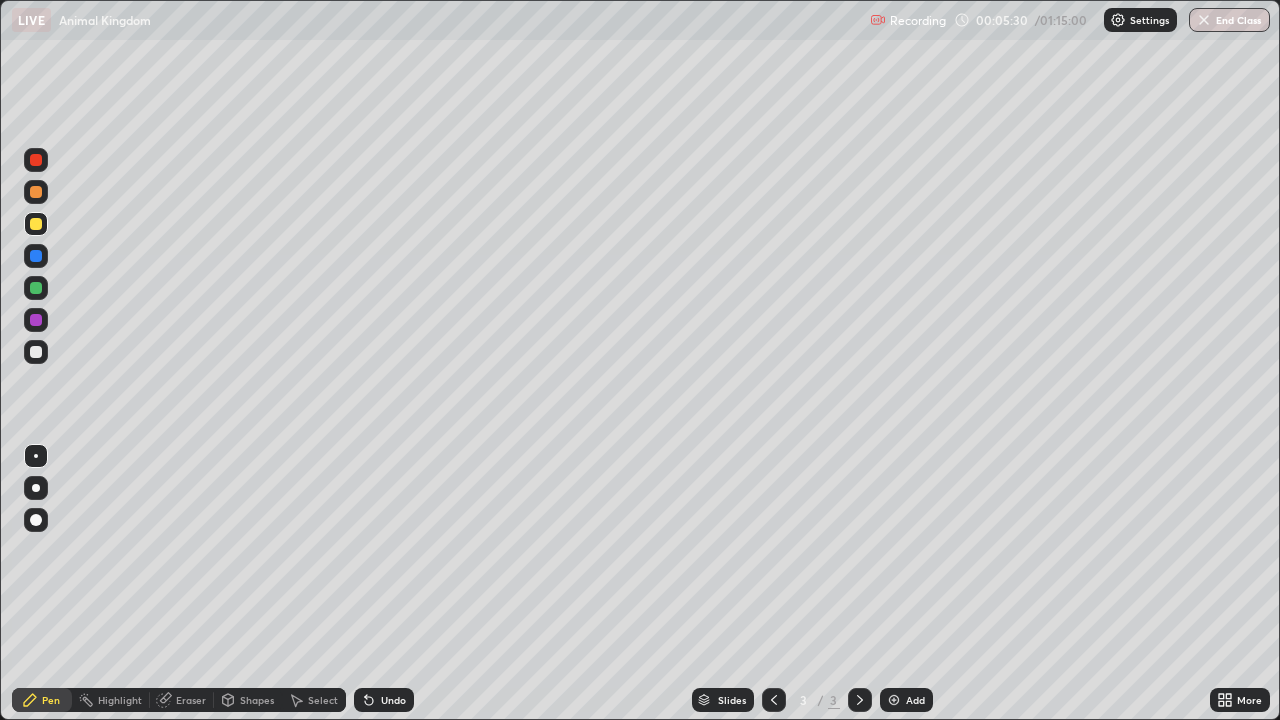 click 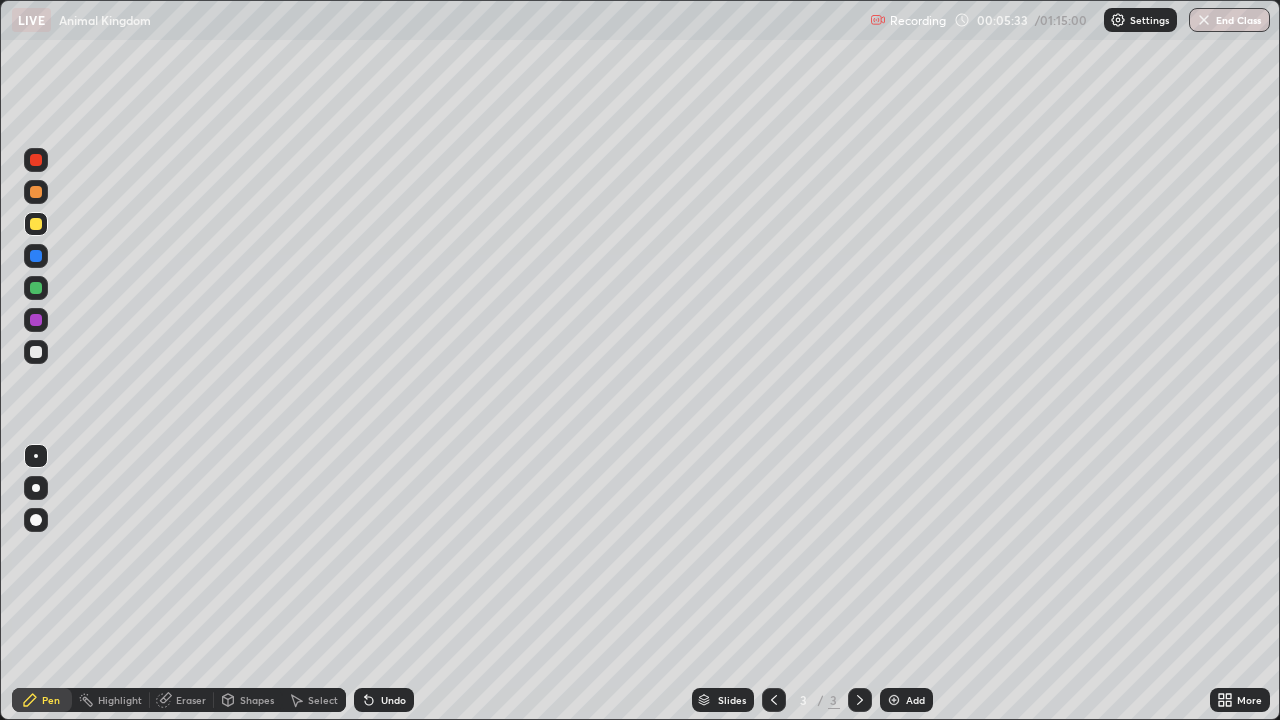 click on "Undo" at bounding box center [393, 700] 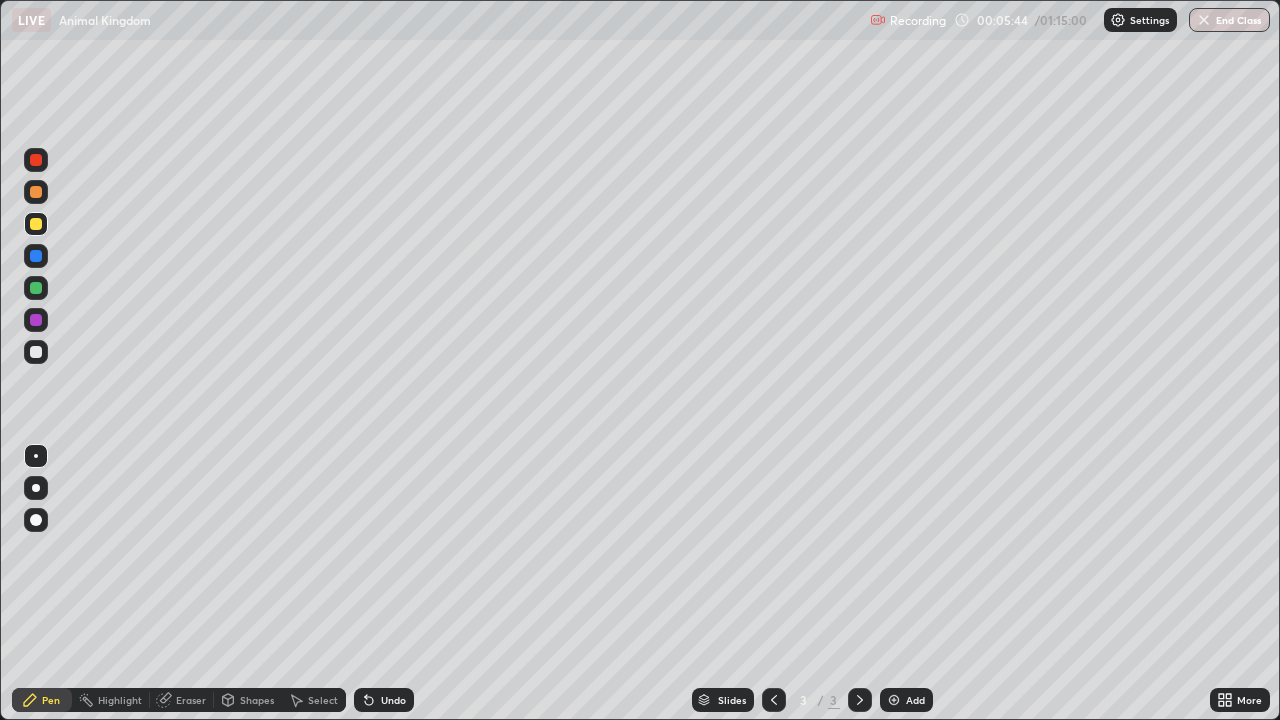 click on "Undo" at bounding box center (384, 700) 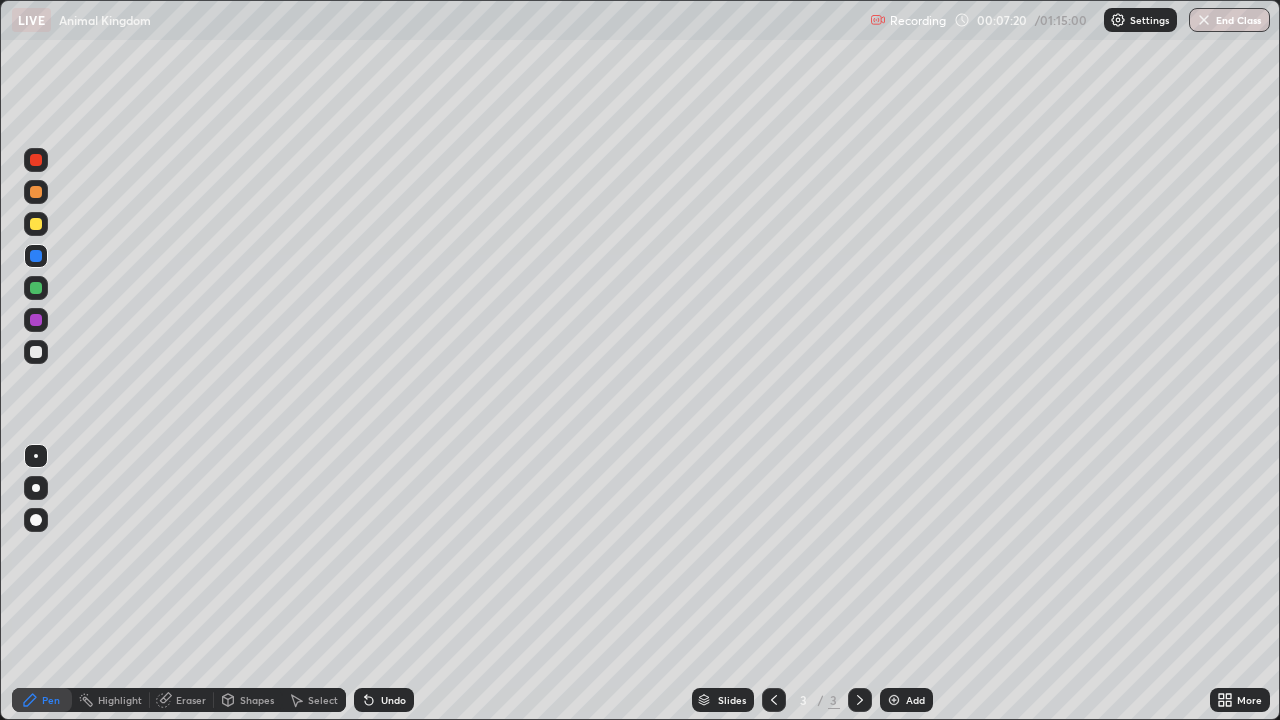 click at bounding box center (36, 160) 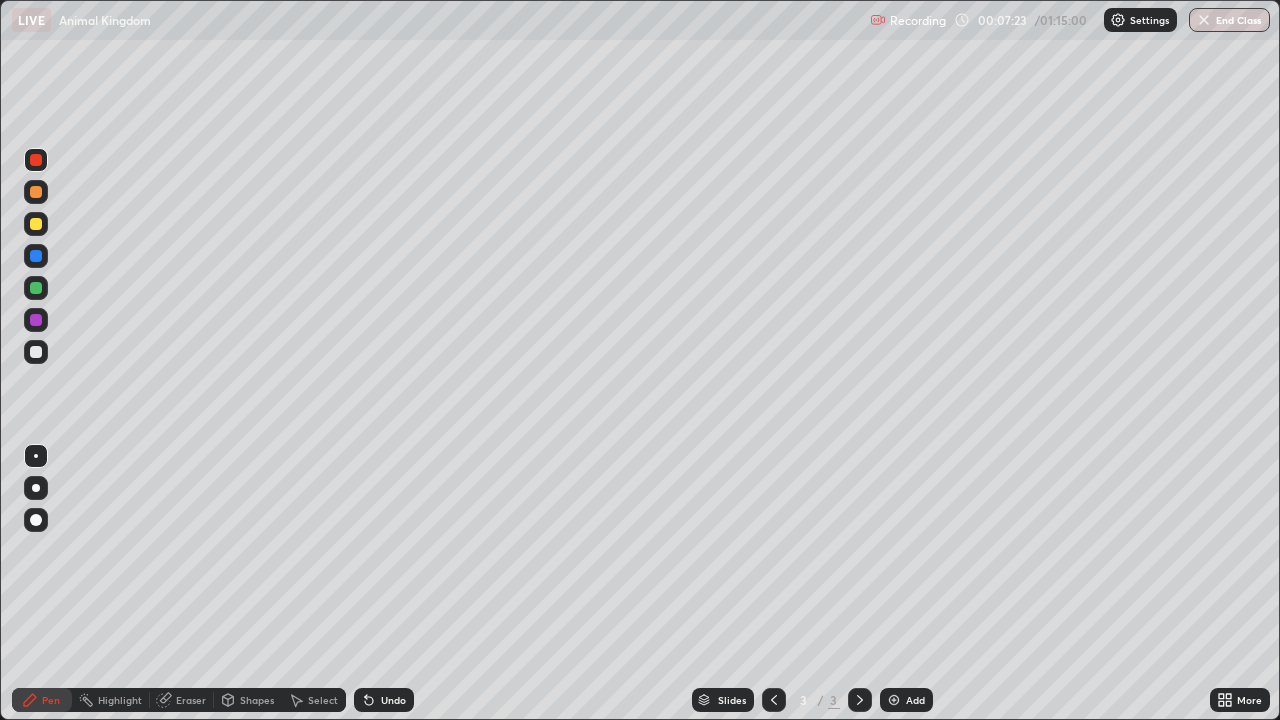 click at bounding box center [36, 224] 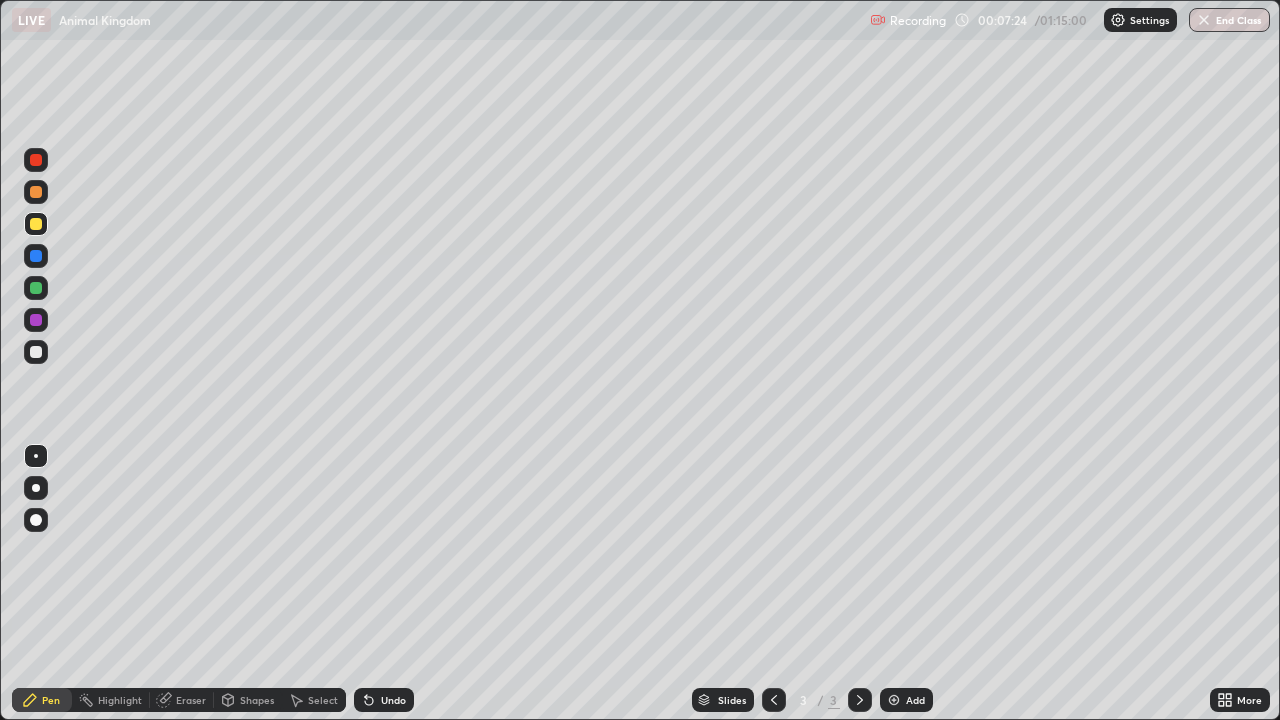 click at bounding box center (36, 352) 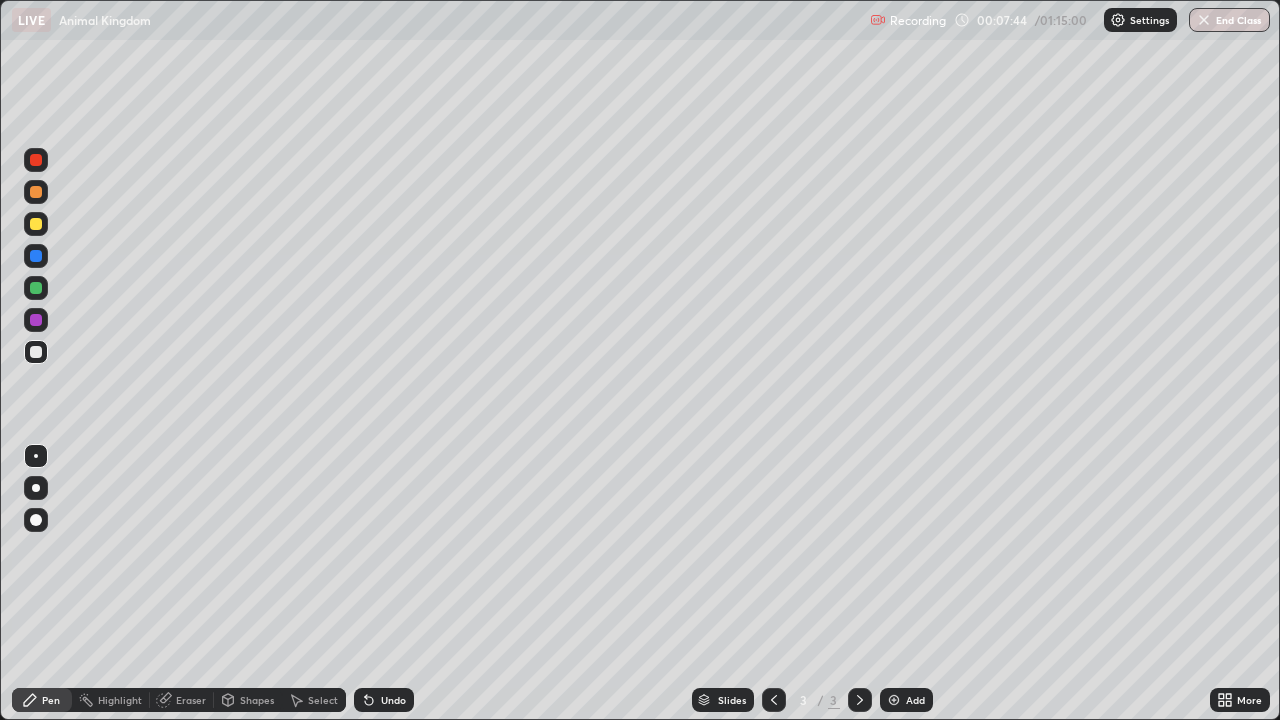 click on "Undo" at bounding box center (393, 700) 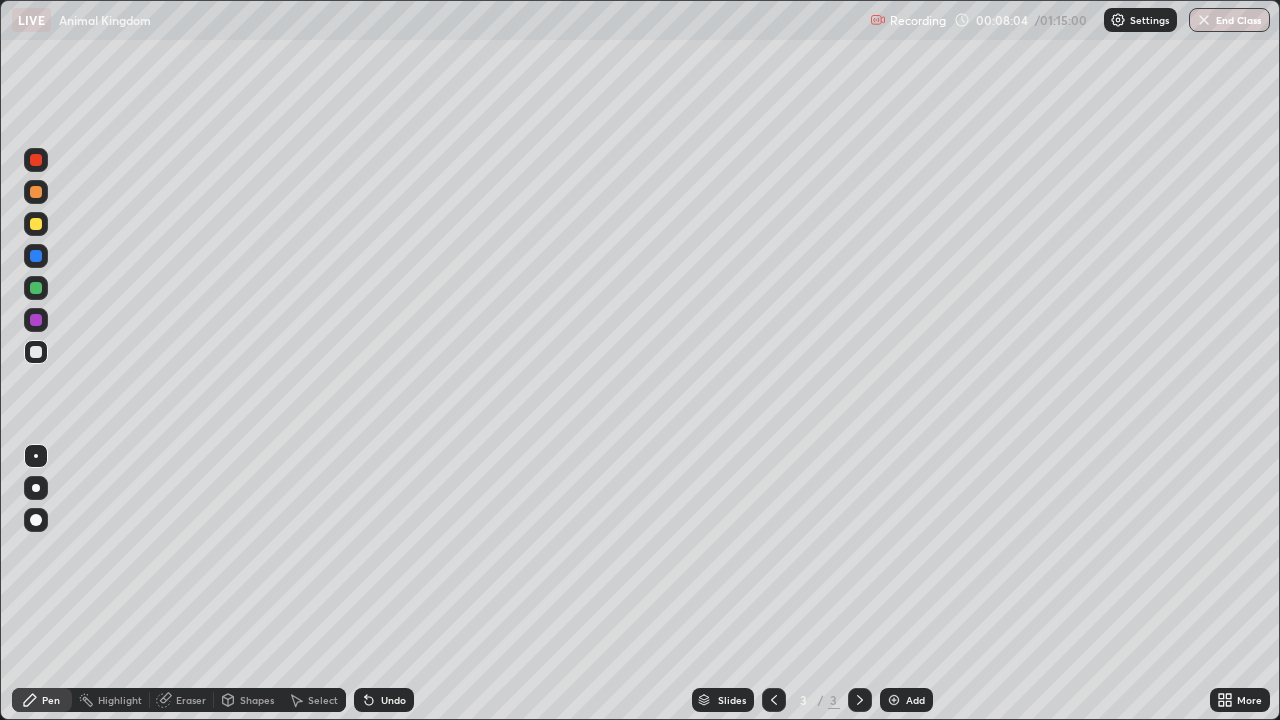 click on "Undo" at bounding box center [384, 700] 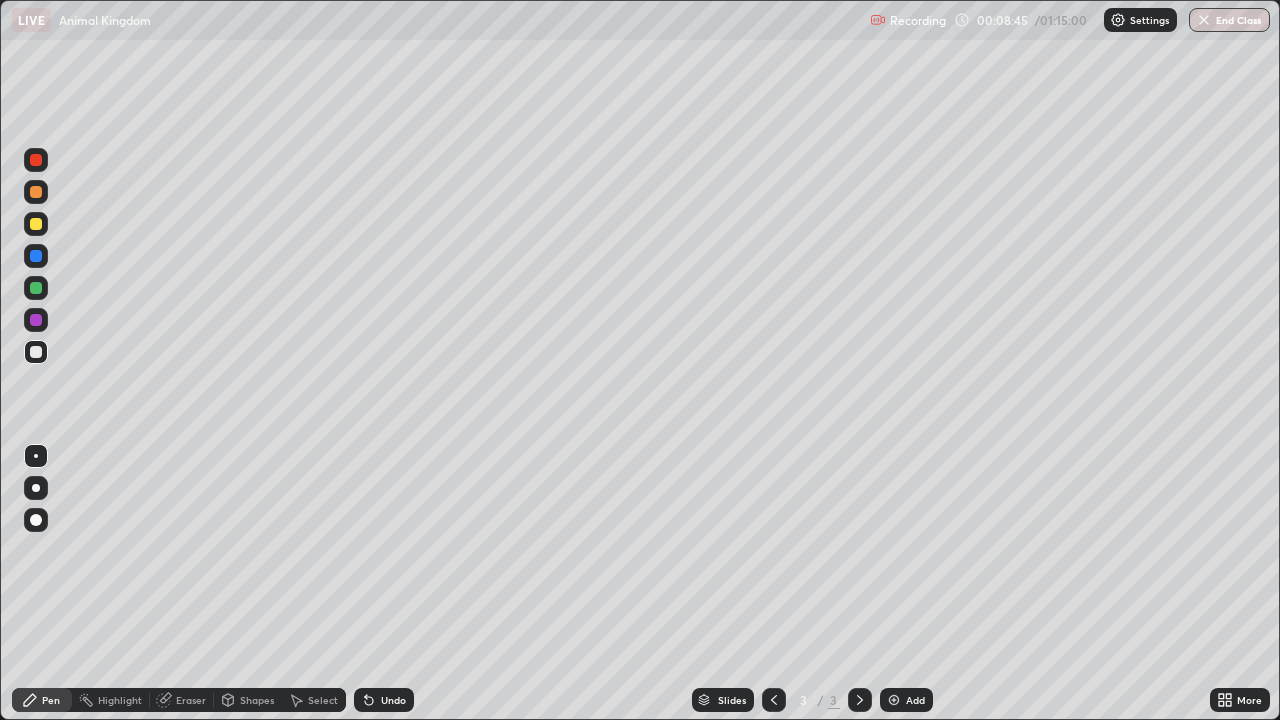 click at bounding box center (36, 256) 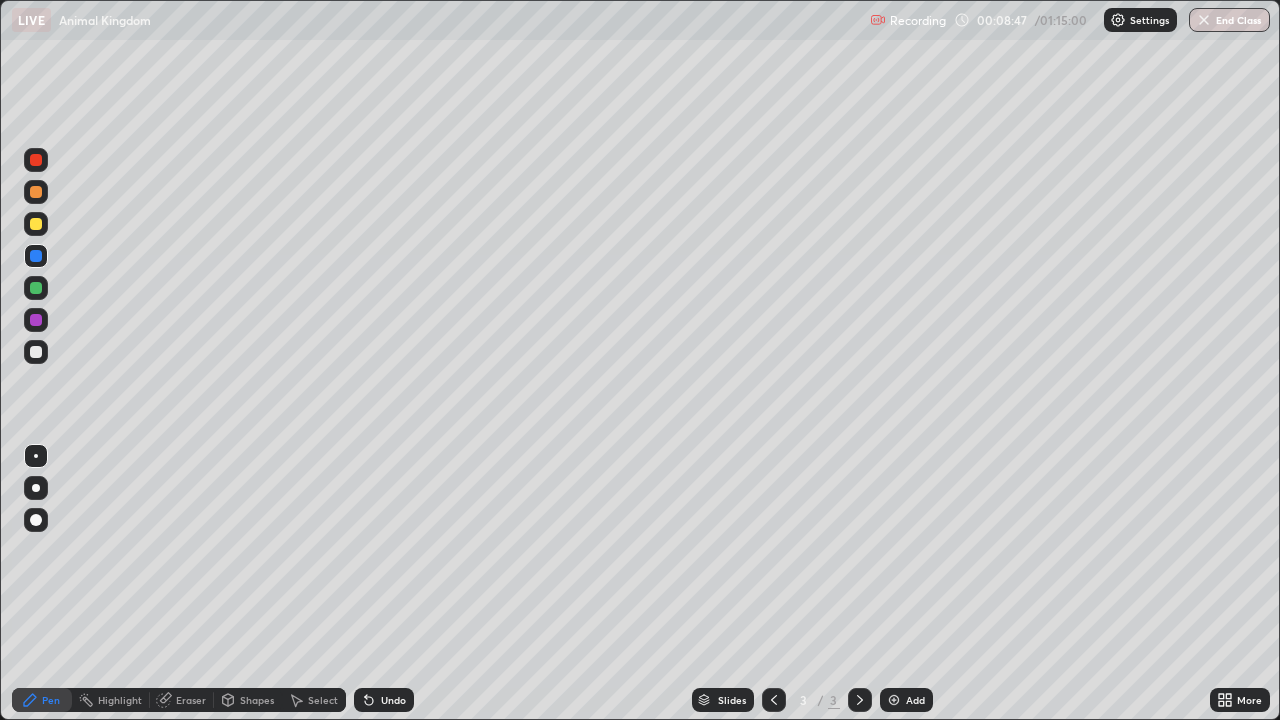 click at bounding box center (36, 288) 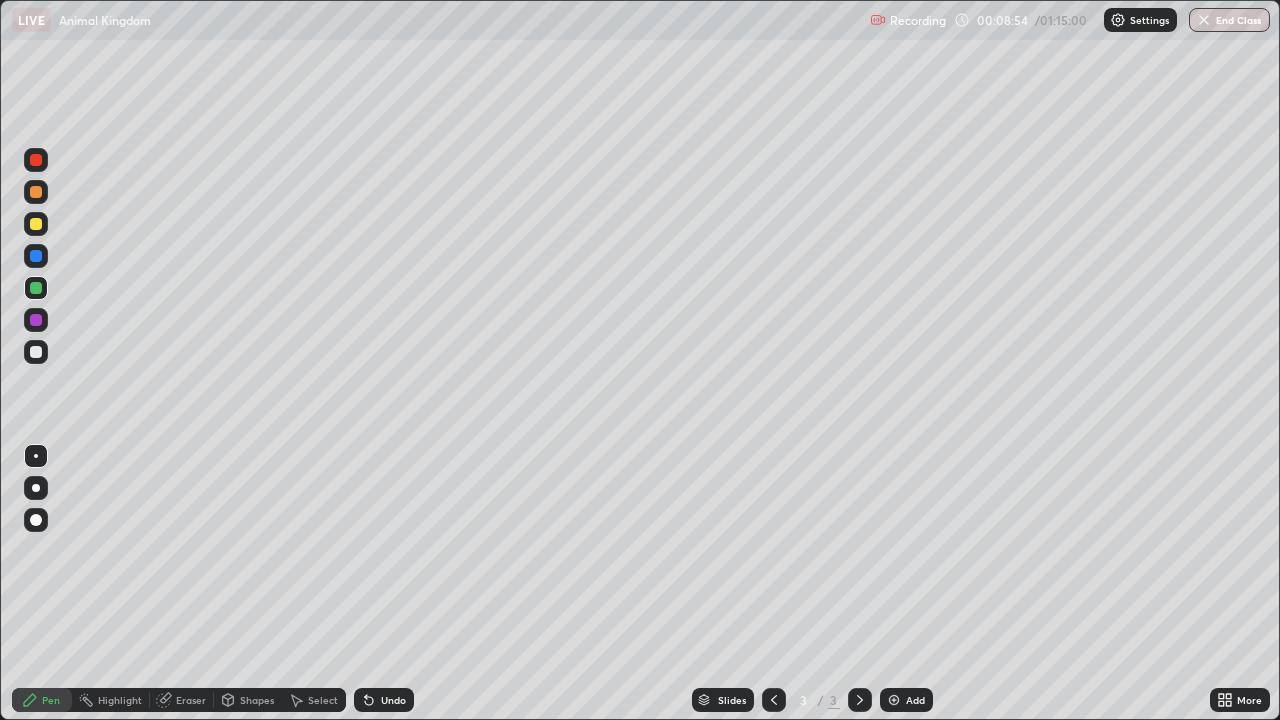 click at bounding box center (36, 352) 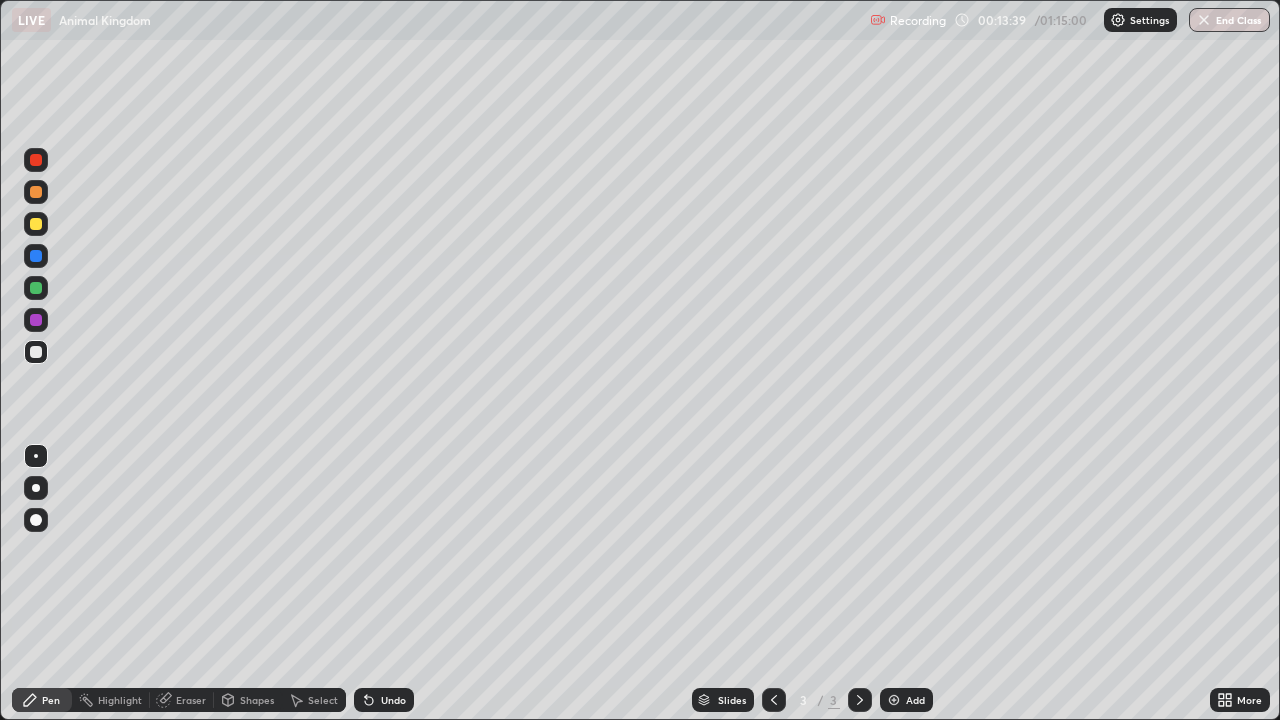 click at bounding box center [36, 224] 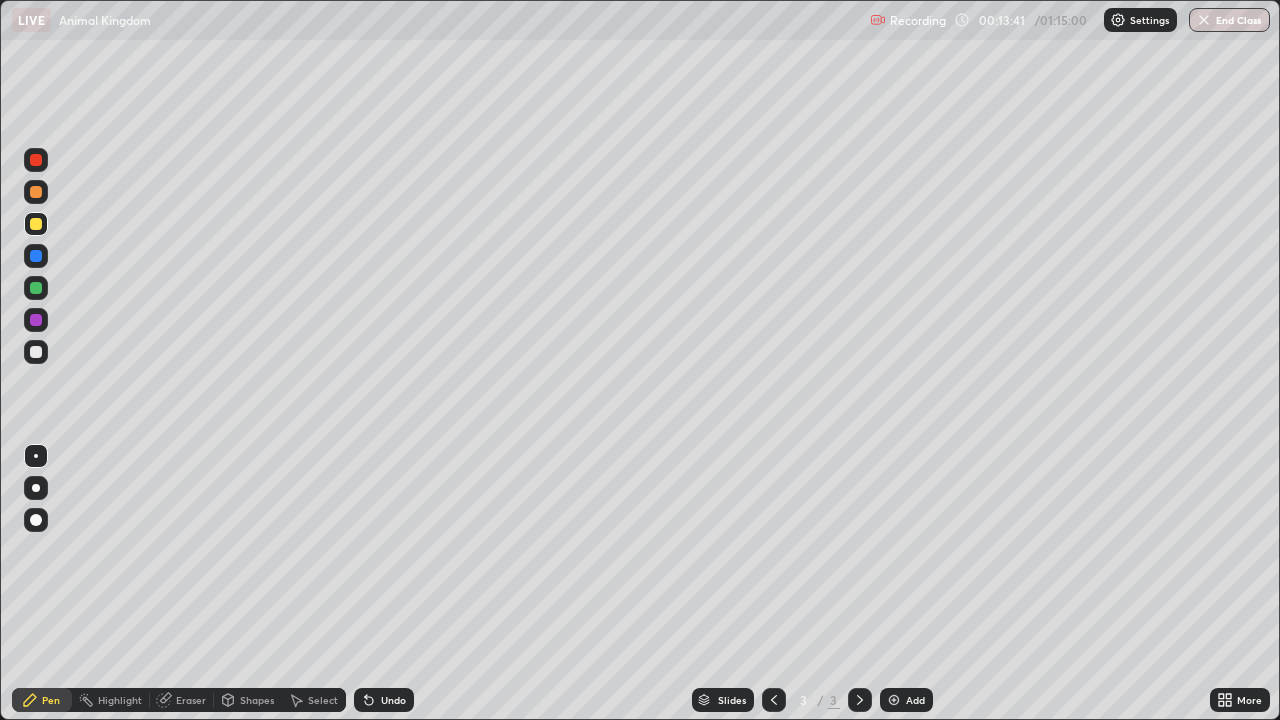 click at bounding box center (36, 352) 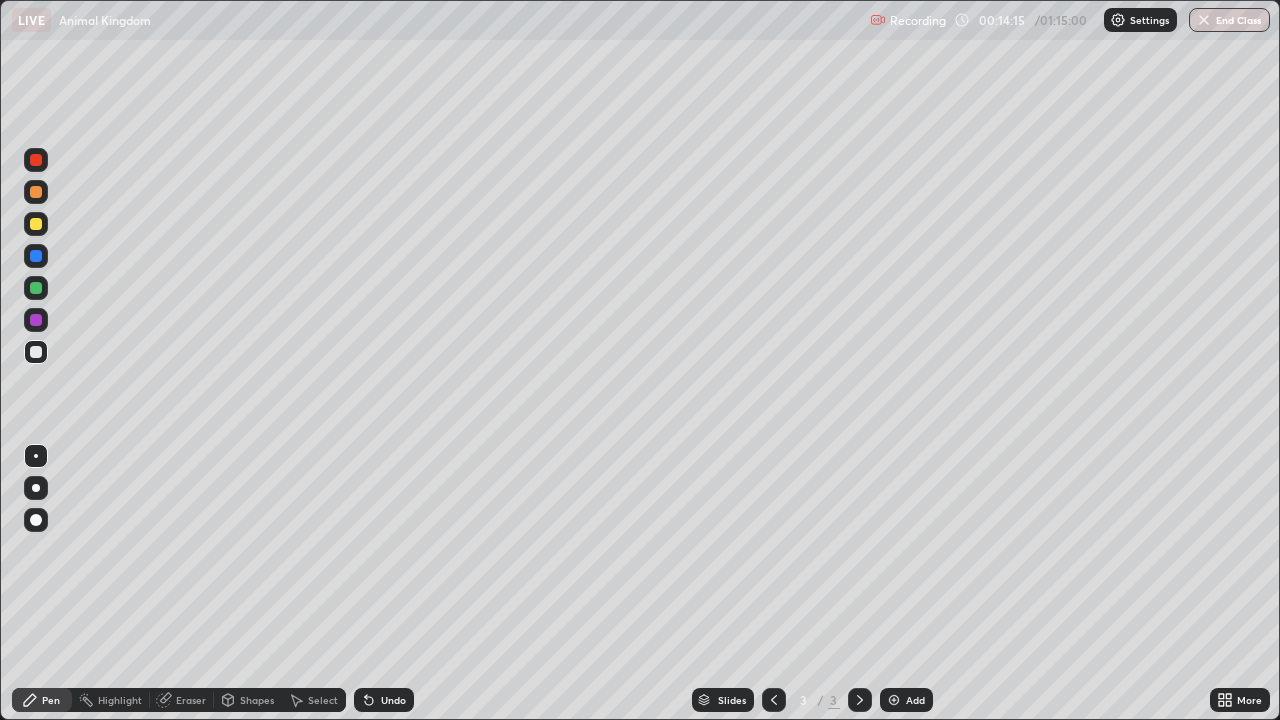 click at bounding box center [36, 288] 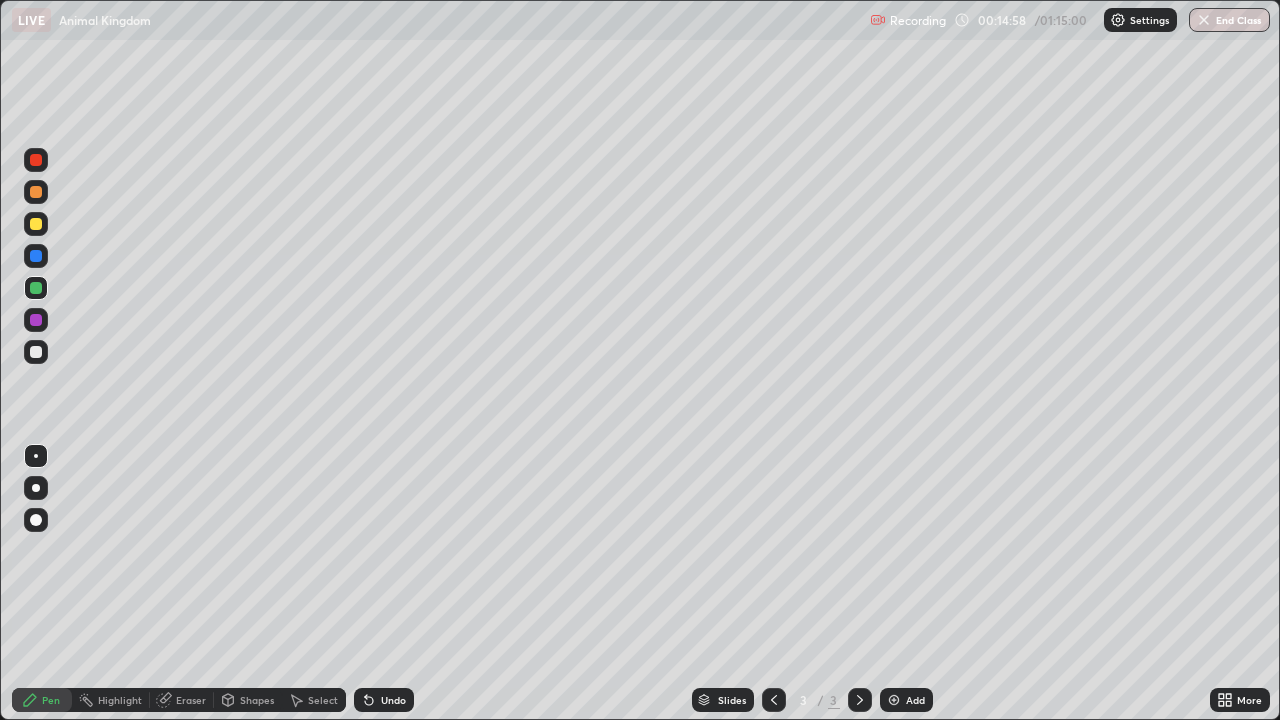 click at bounding box center (36, 352) 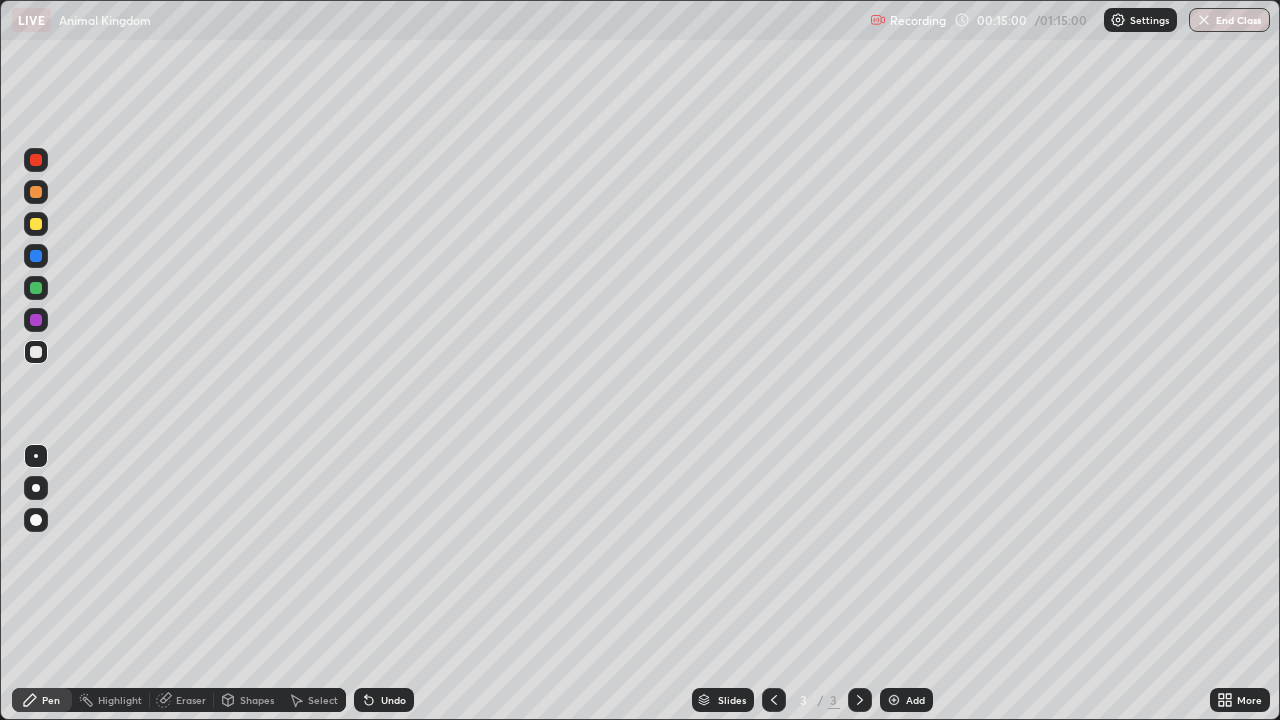 click at bounding box center (36, 160) 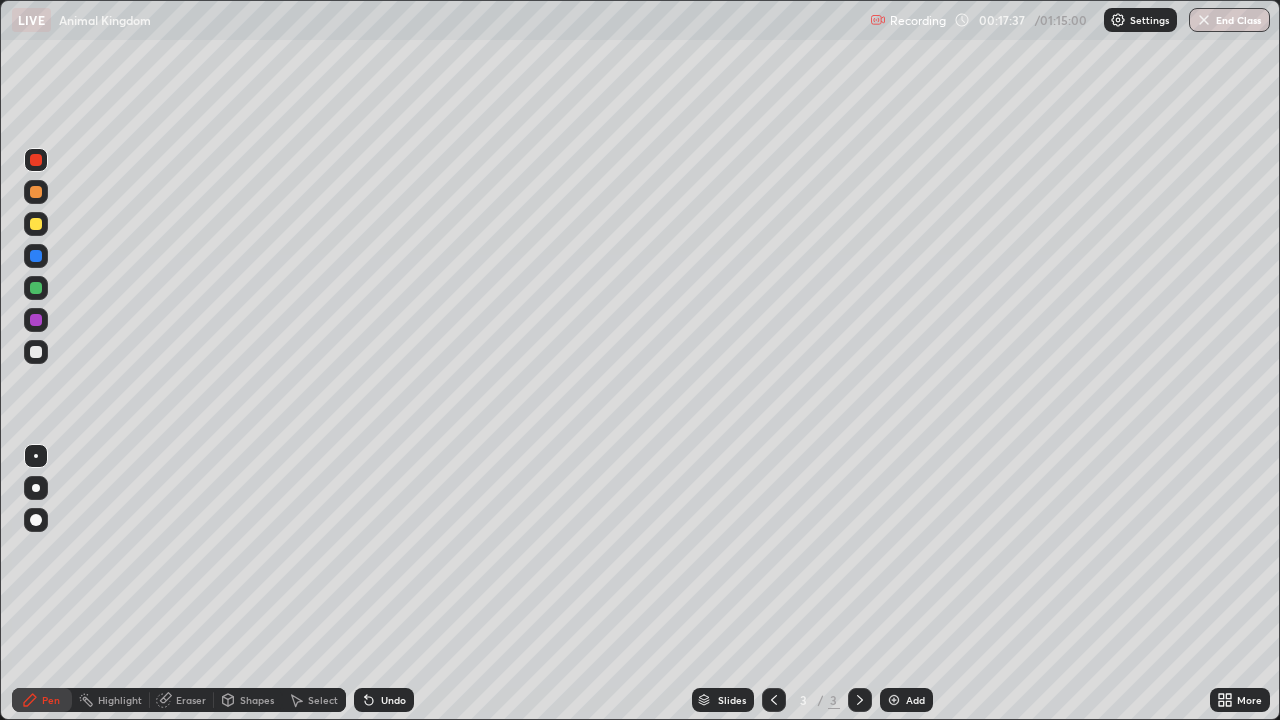 click on "Add" at bounding box center [915, 700] 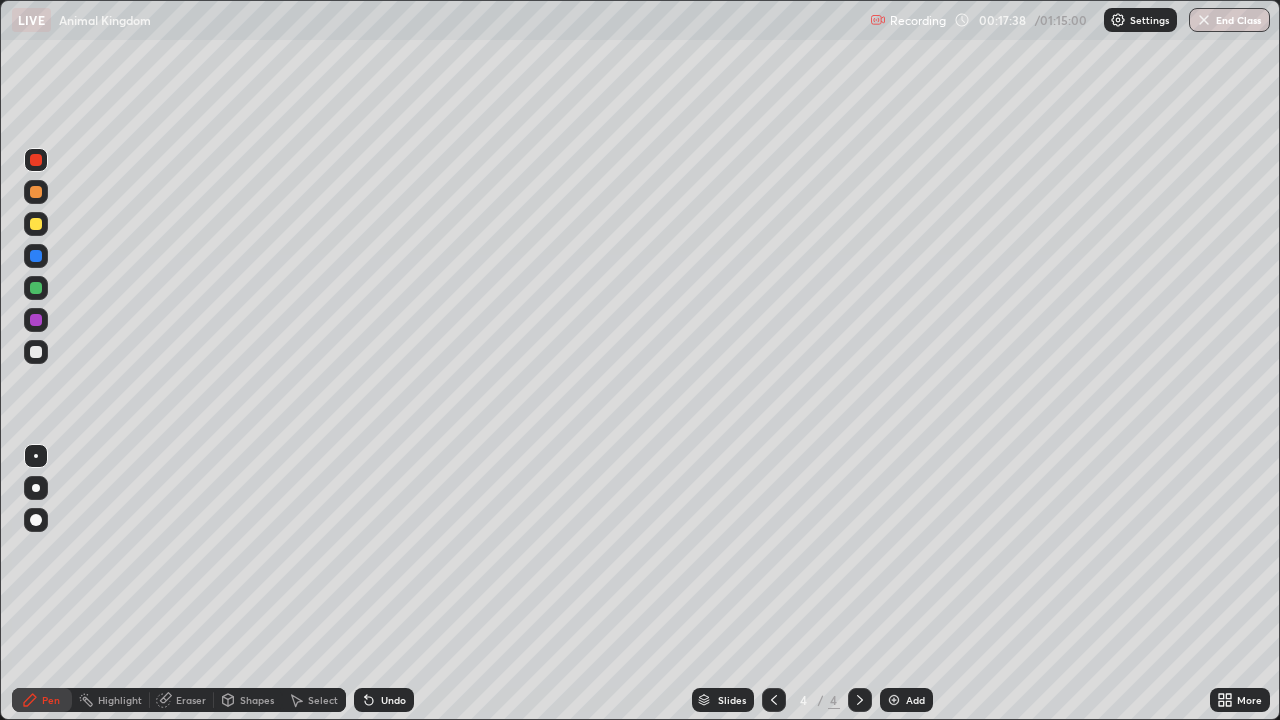 click at bounding box center [36, 192] 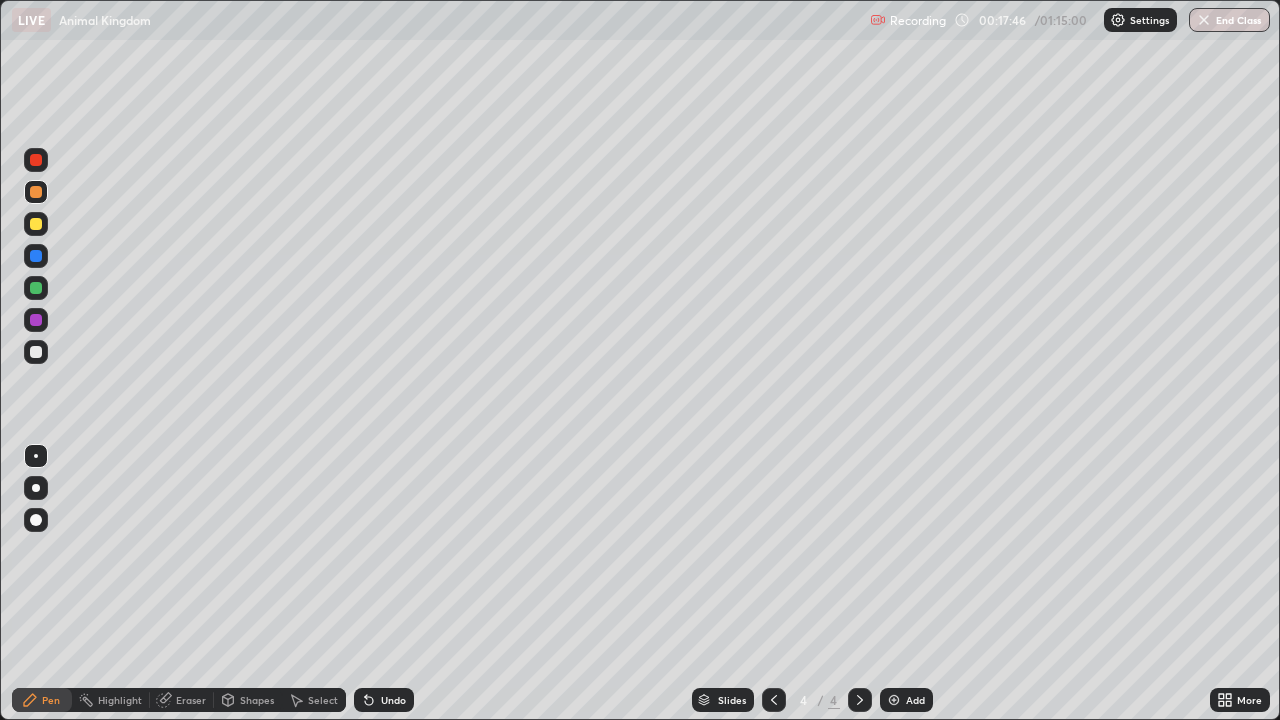 click at bounding box center [36, 160] 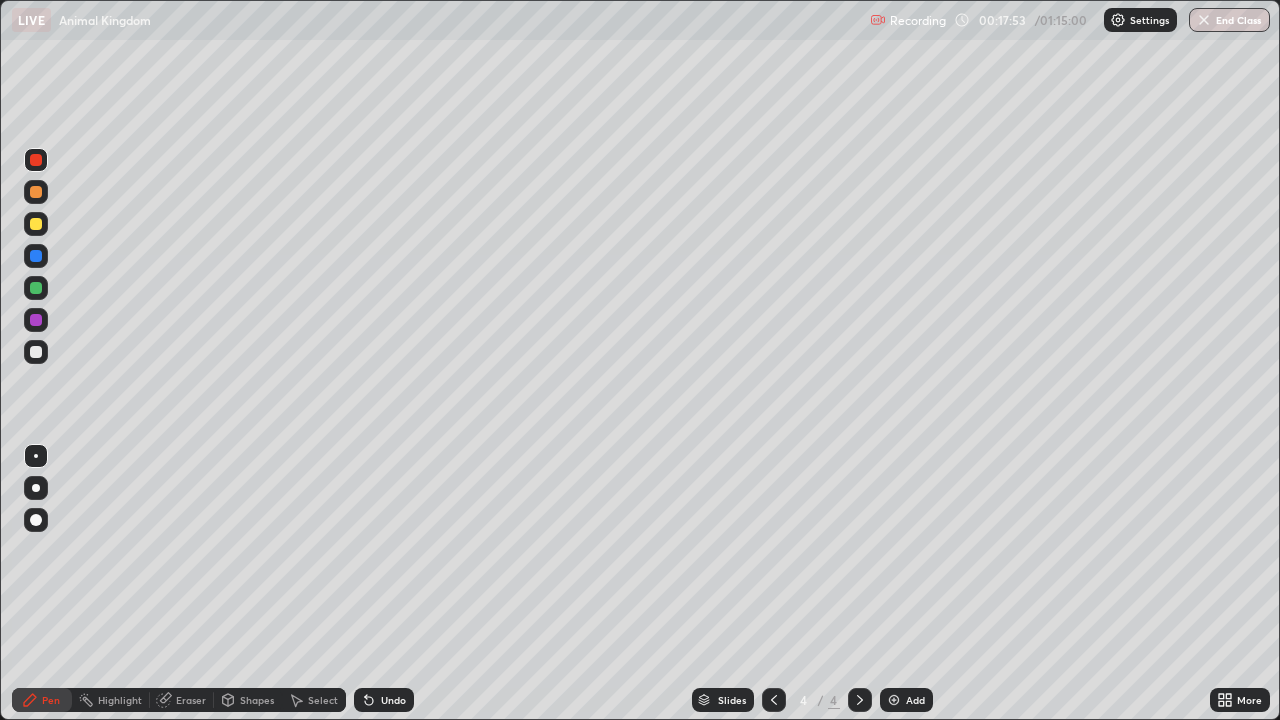 click at bounding box center (36, 224) 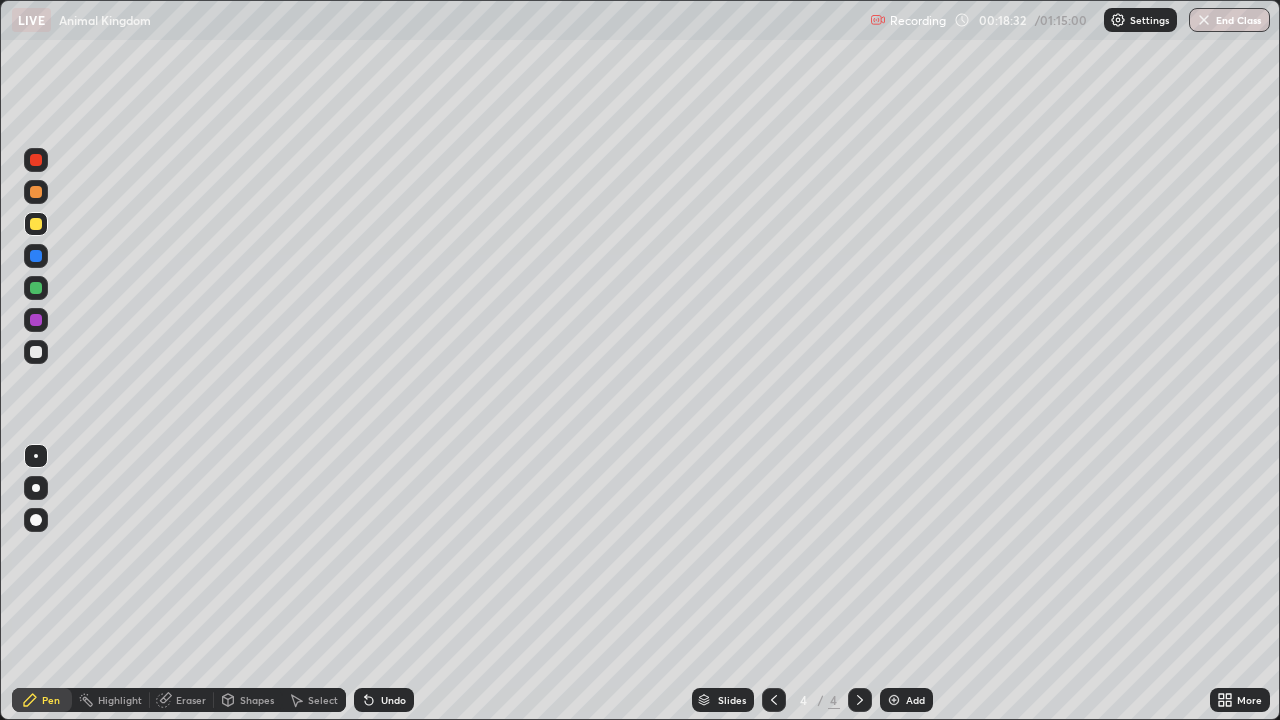 click at bounding box center [36, 256] 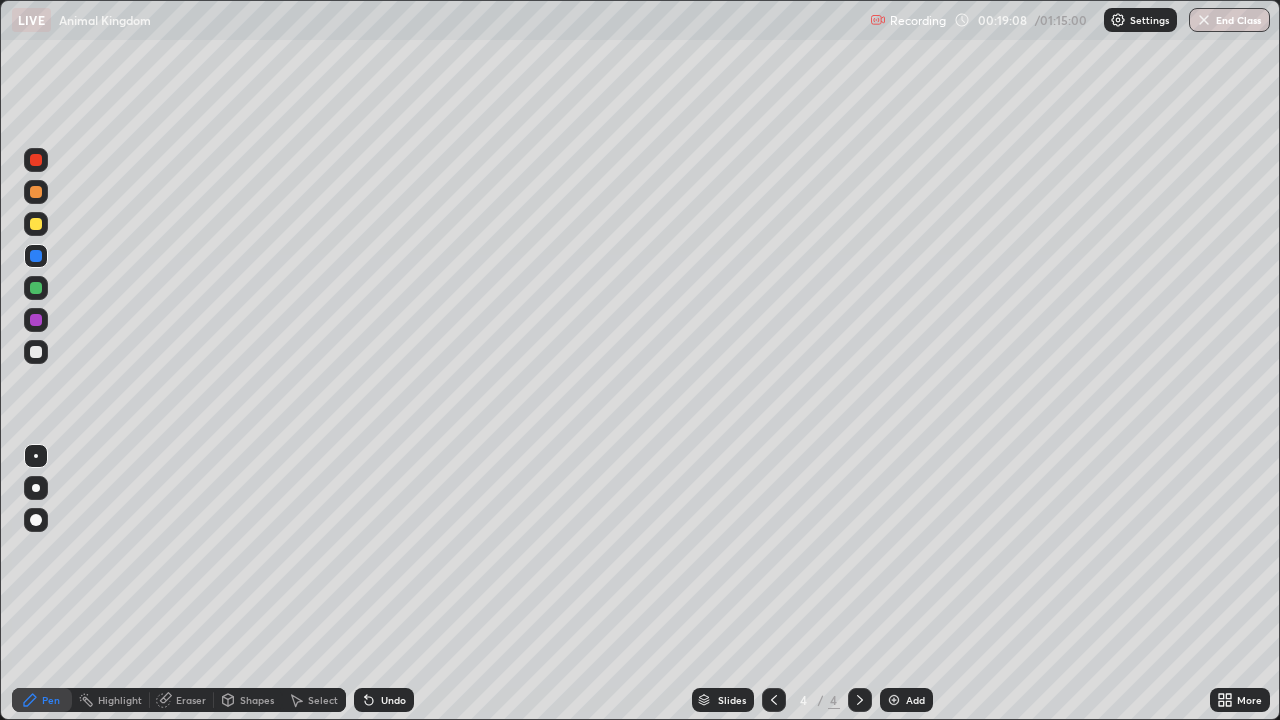 click at bounding box center [36, 320] 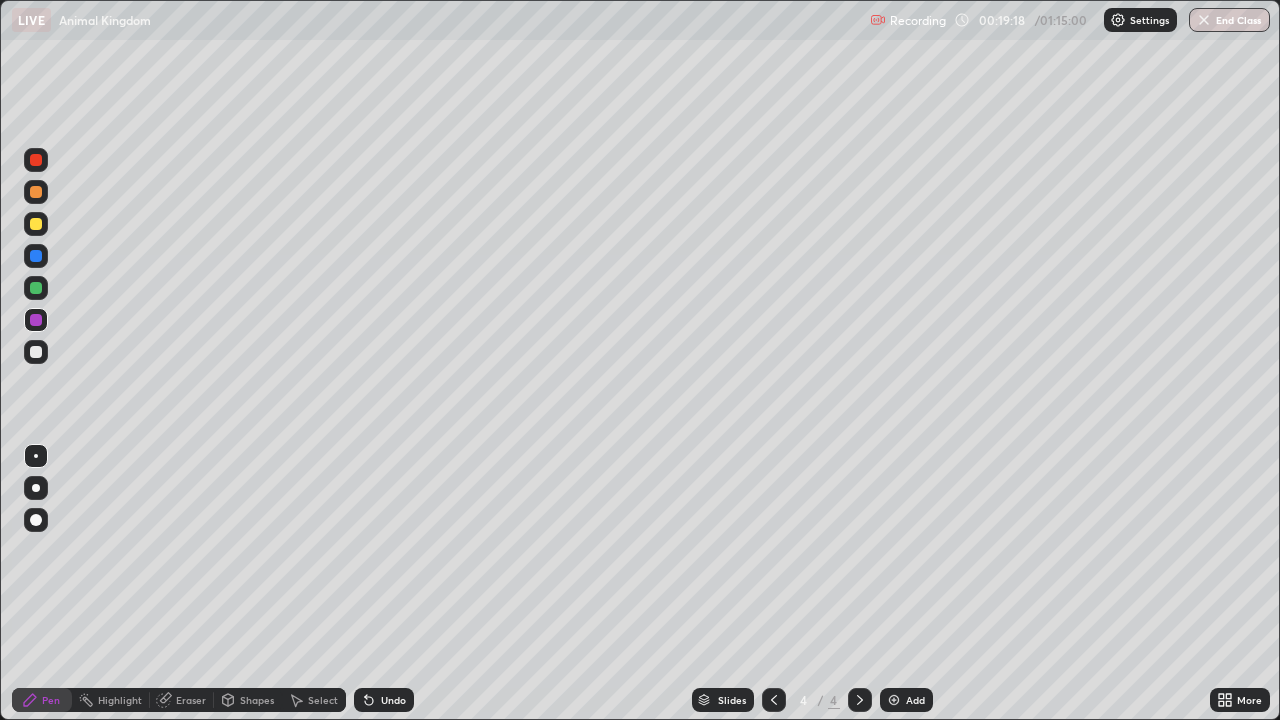 click at bounding box center (36, 352) 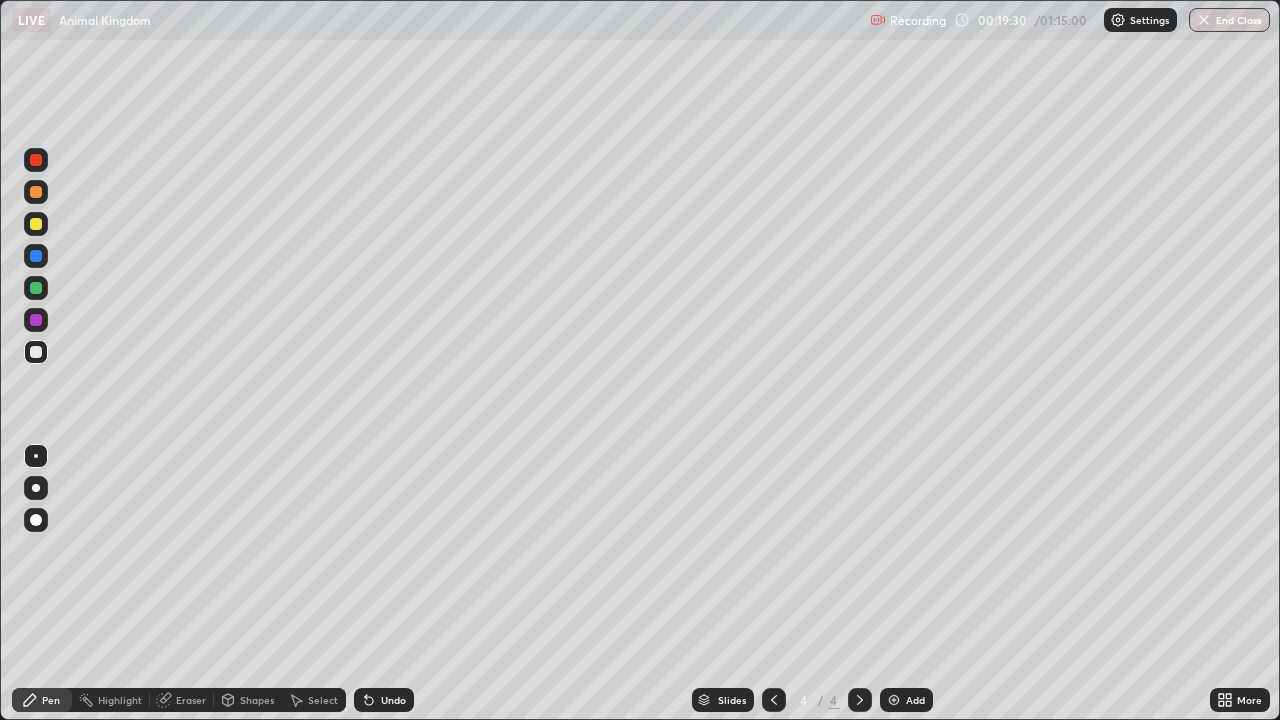 click at bounding box center [36, 352] 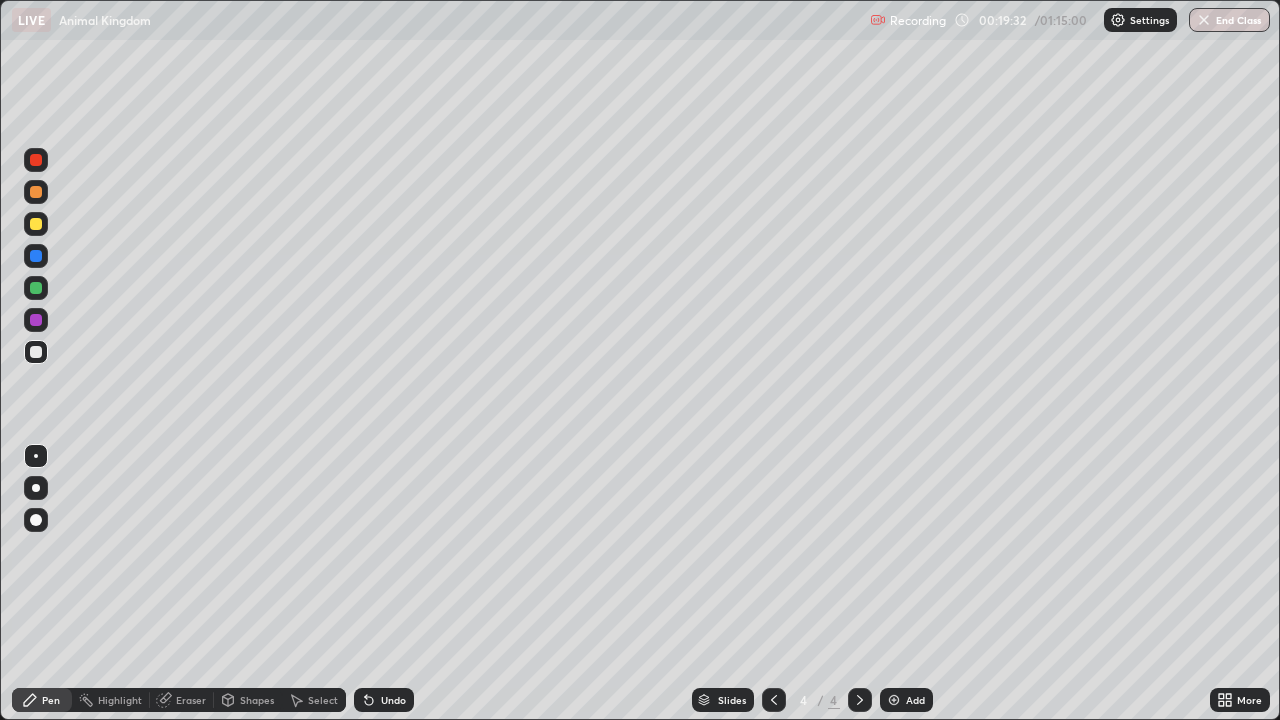 click at bounding box center (36, 320) 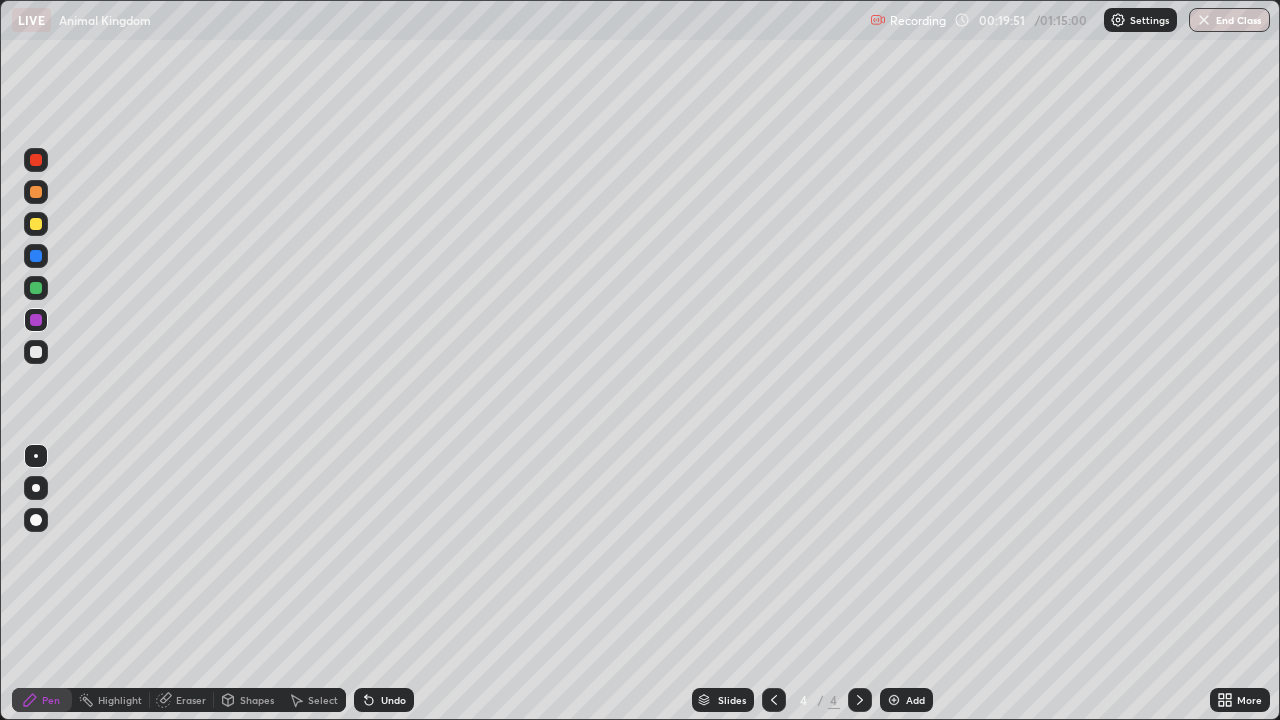 click at bounding box center [36, 352] 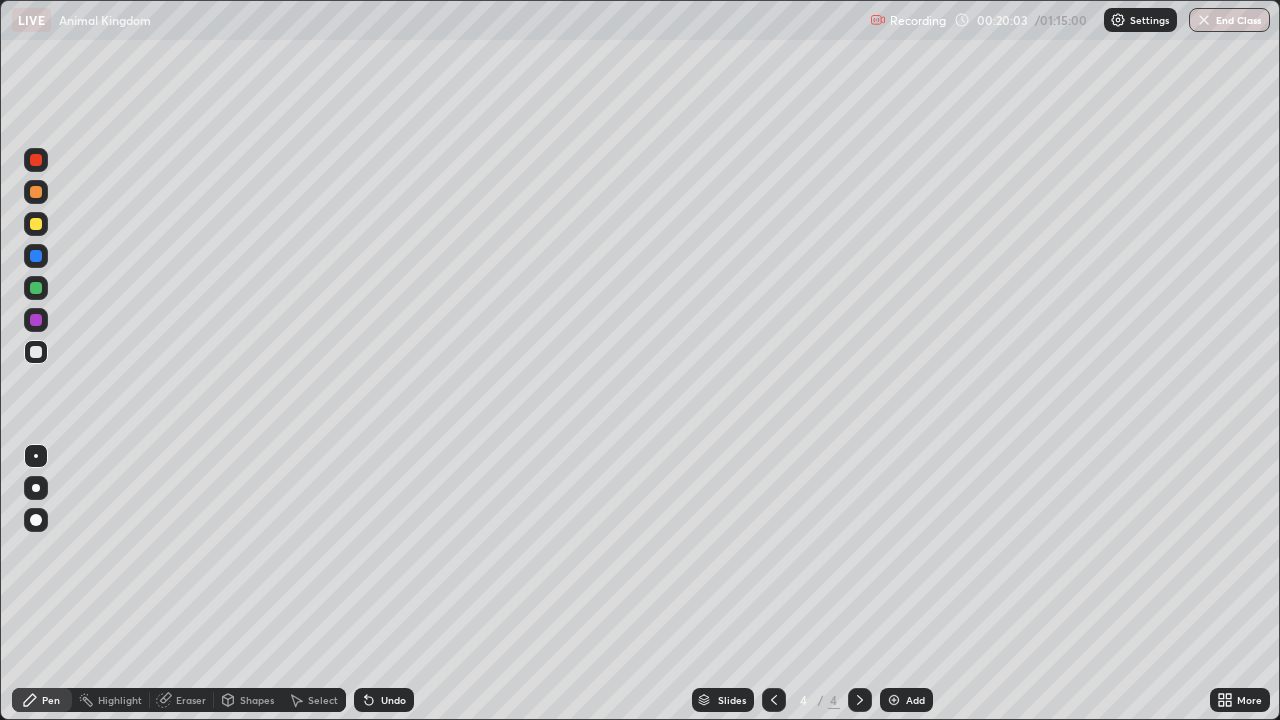 click at bounding box center (36, 320) 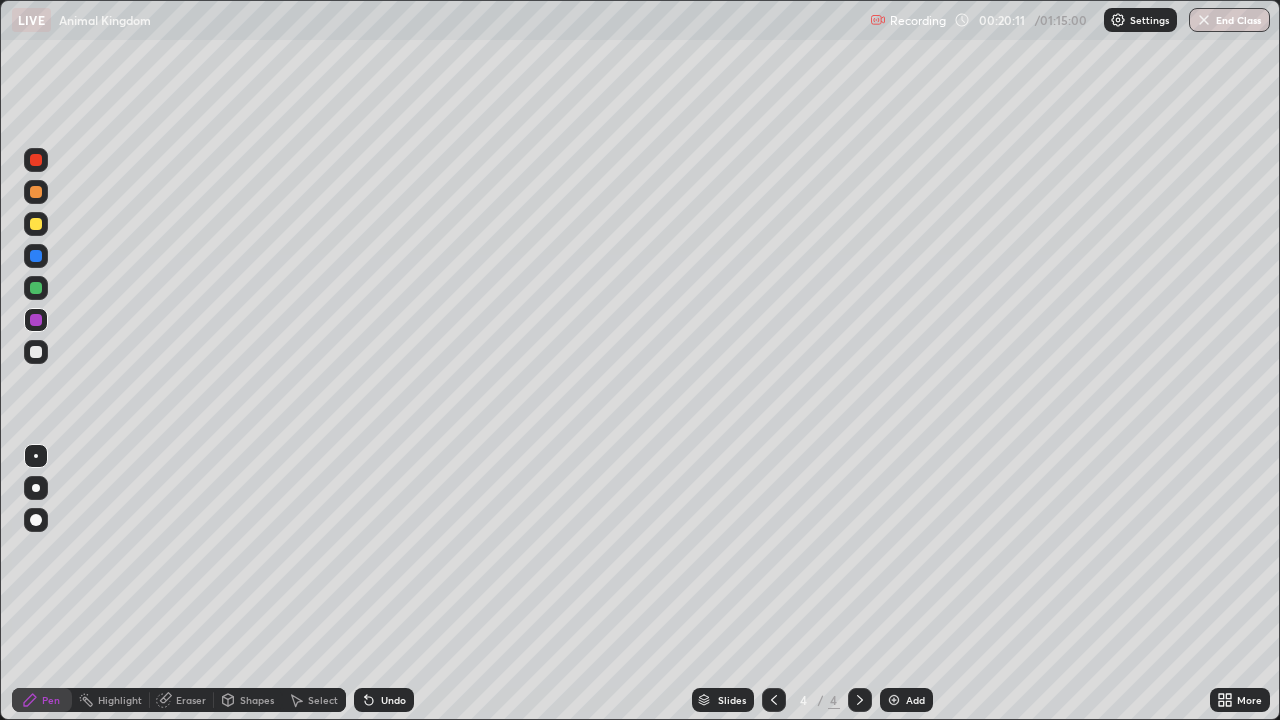 click on "Undo" at bounding box center (384, 700) 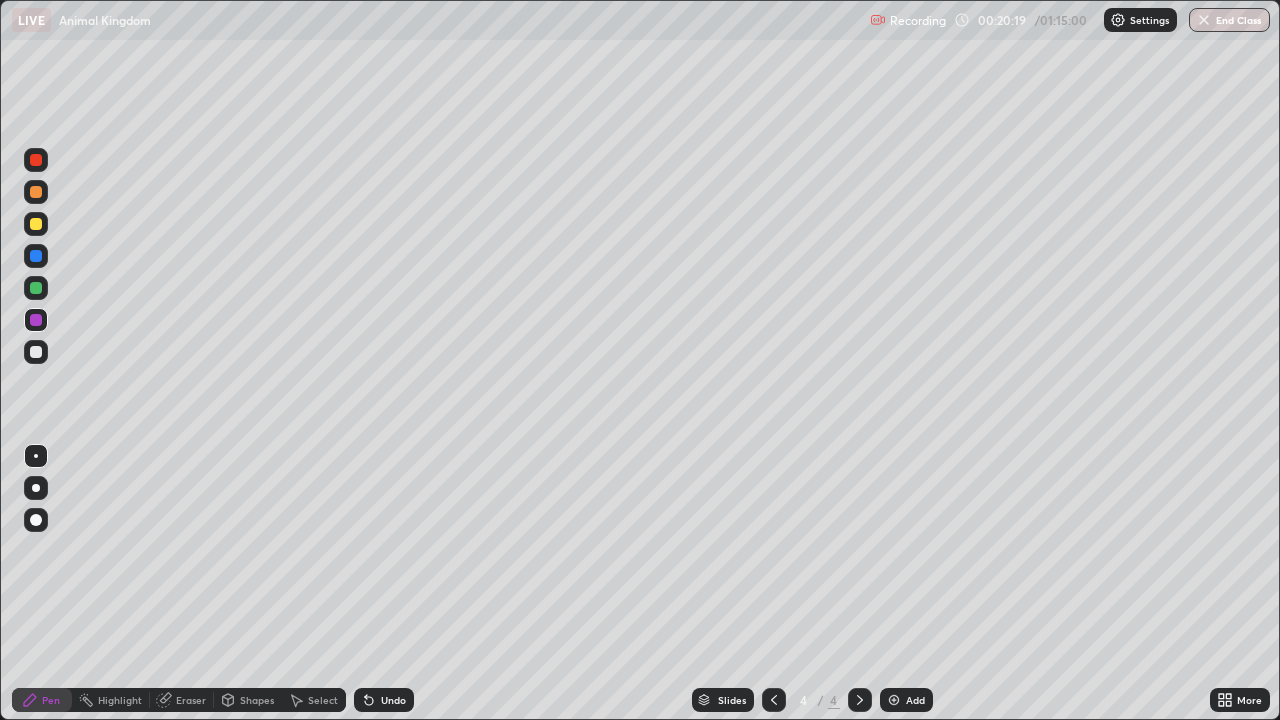 click at bounding box center (36, 352) 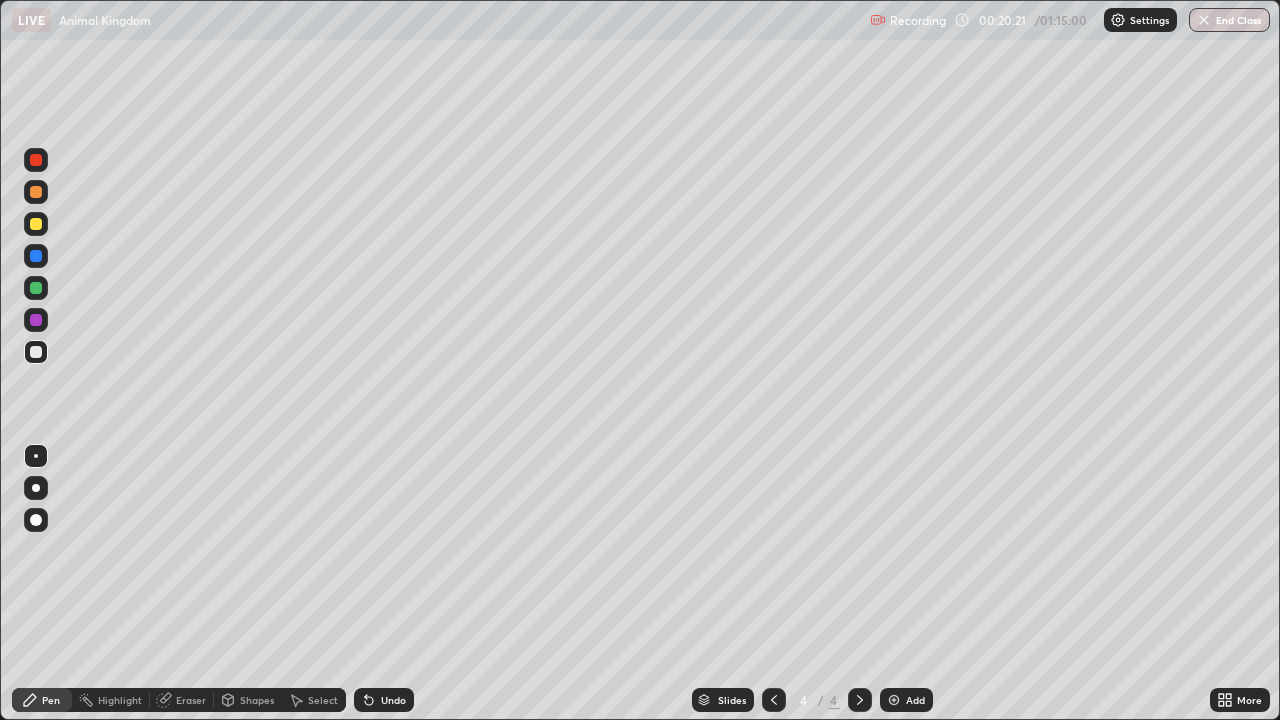 click at bounding box center (36, 224) 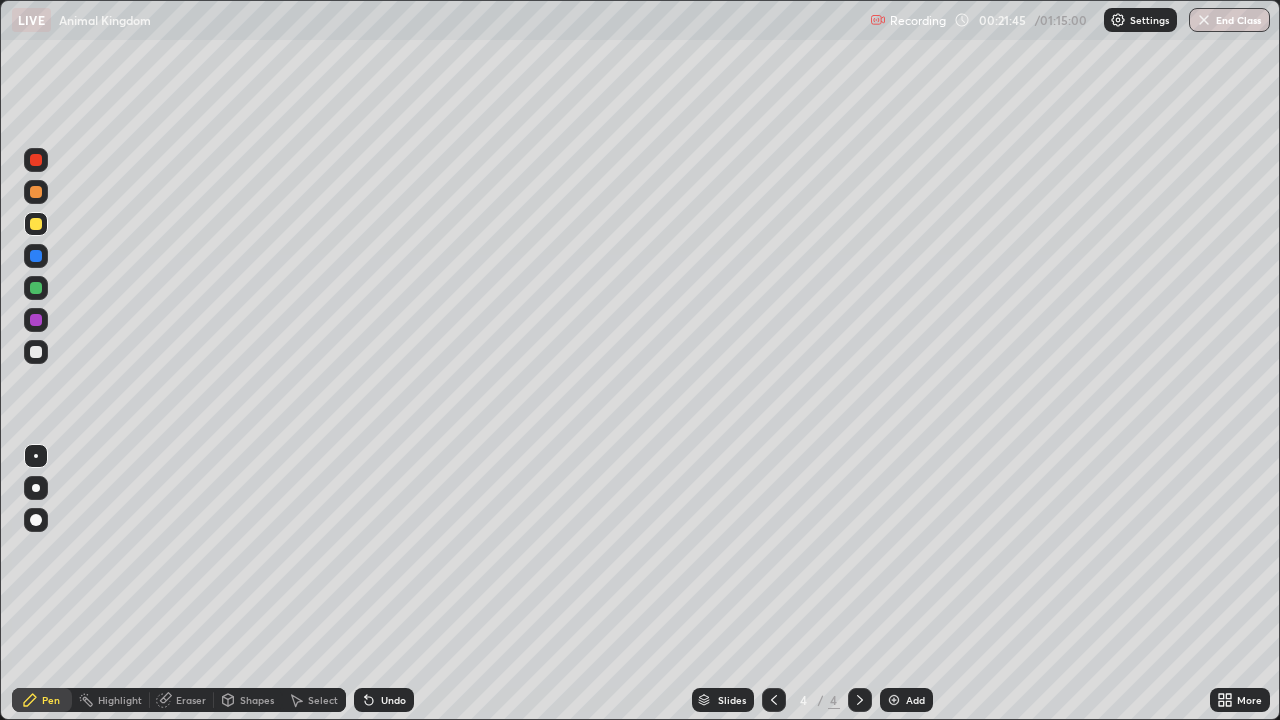 click at bounding box center [36, 256] 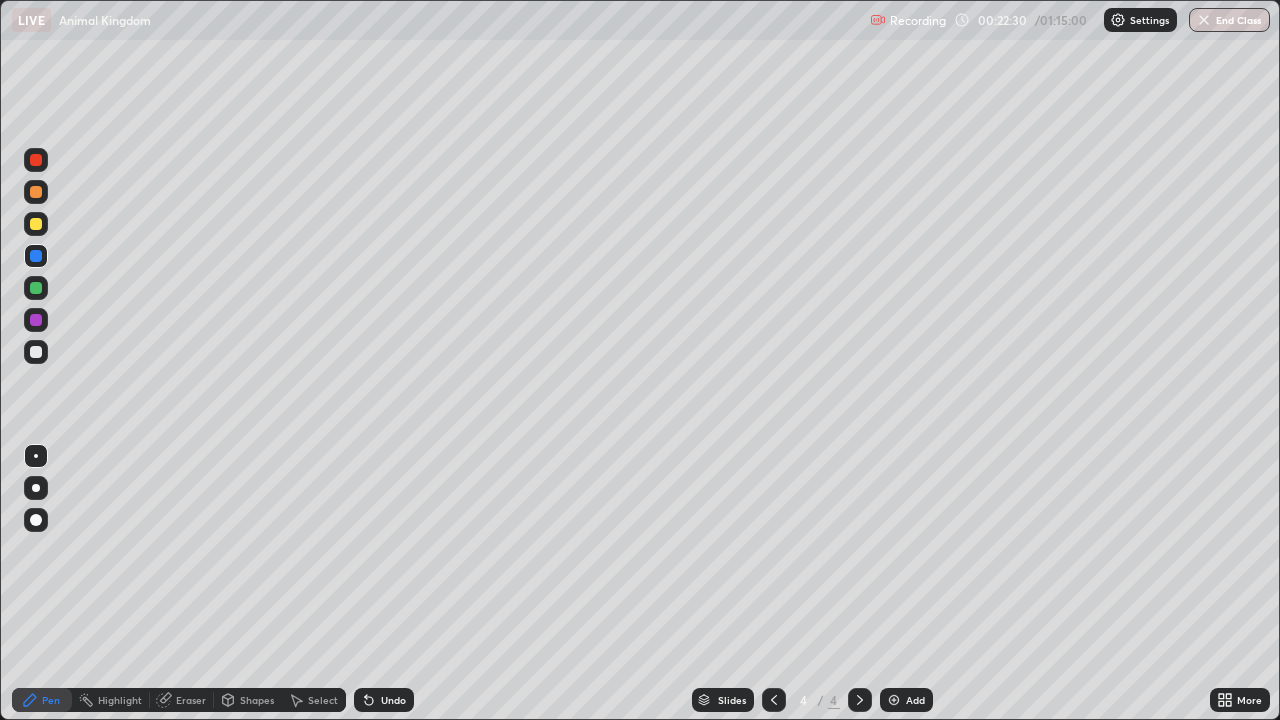 click at bounding box center (36, 352) 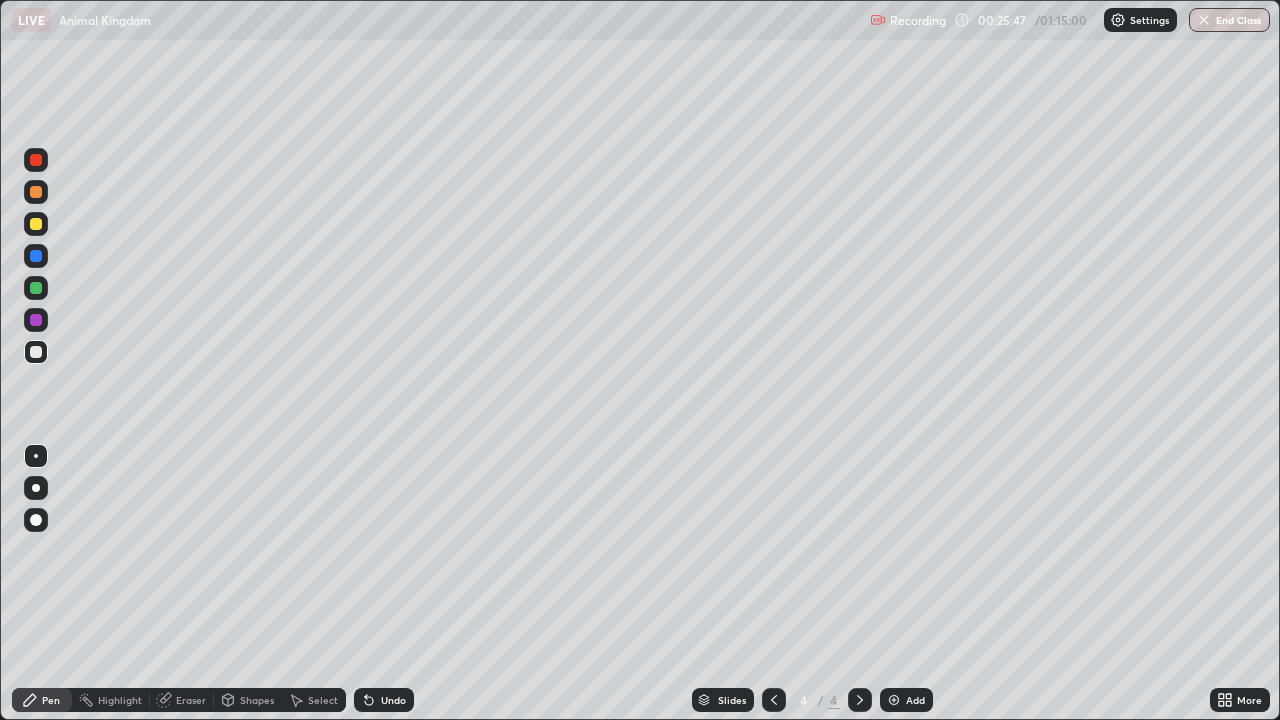 click on "Add" at bounding box center [906, 700] 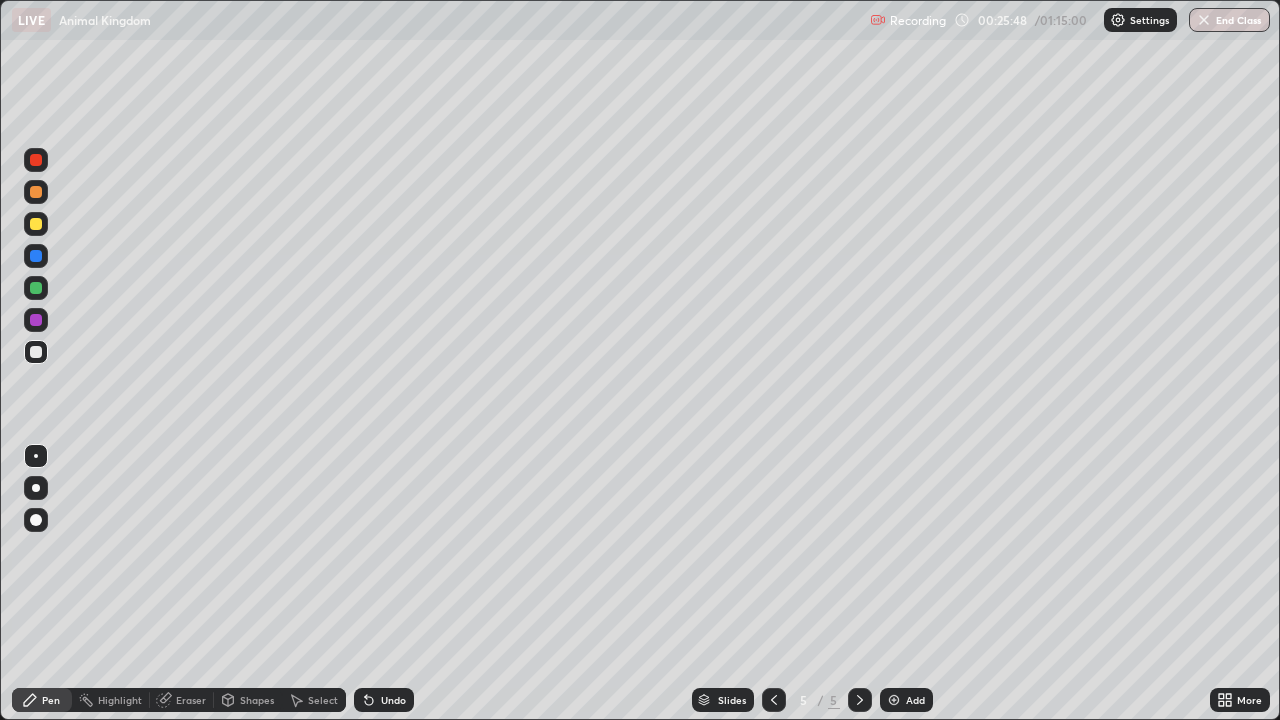 click at bounding box center (36, 192) 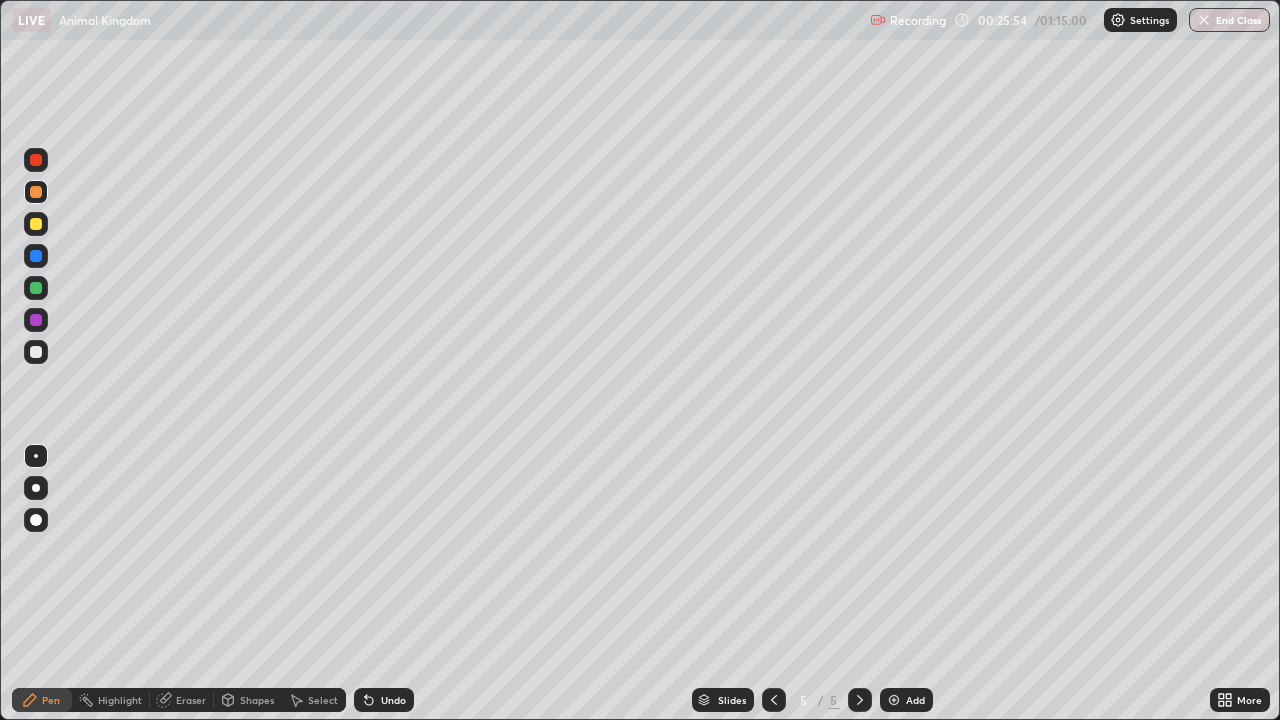 click on "Undo" at bounding box center (393, 700) 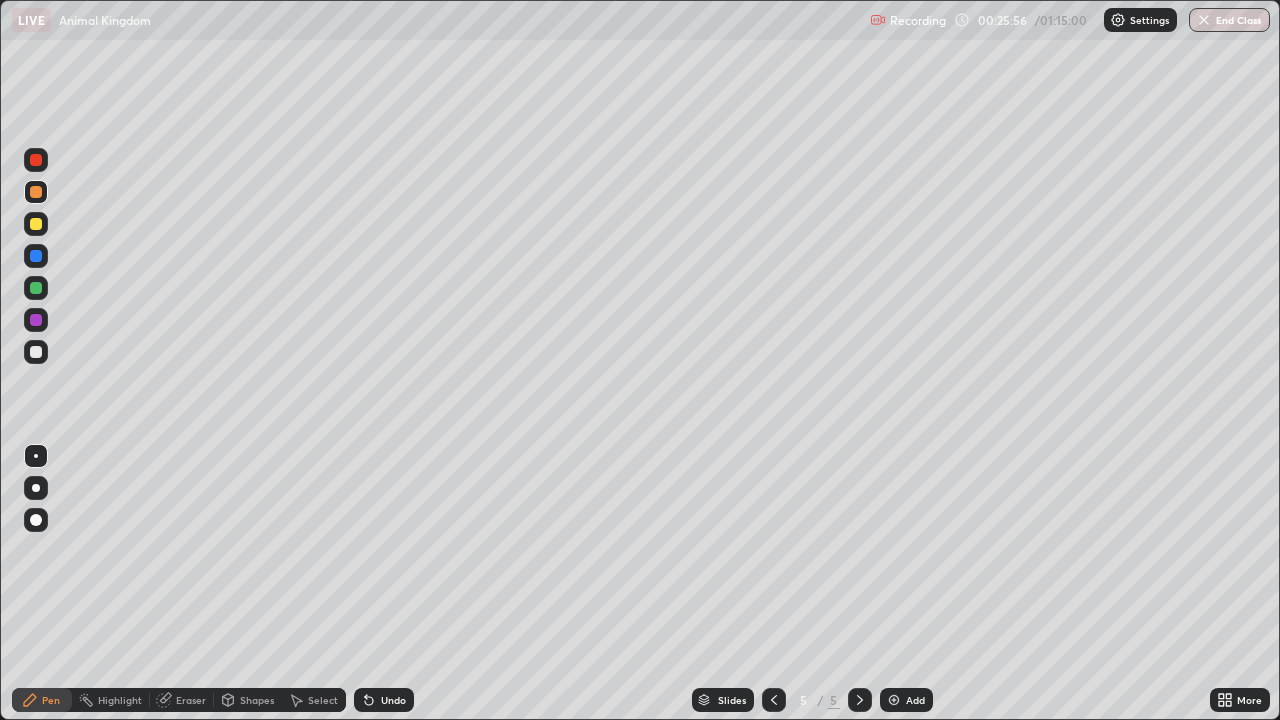 click on "Undo" at bounding box center (393, 700) 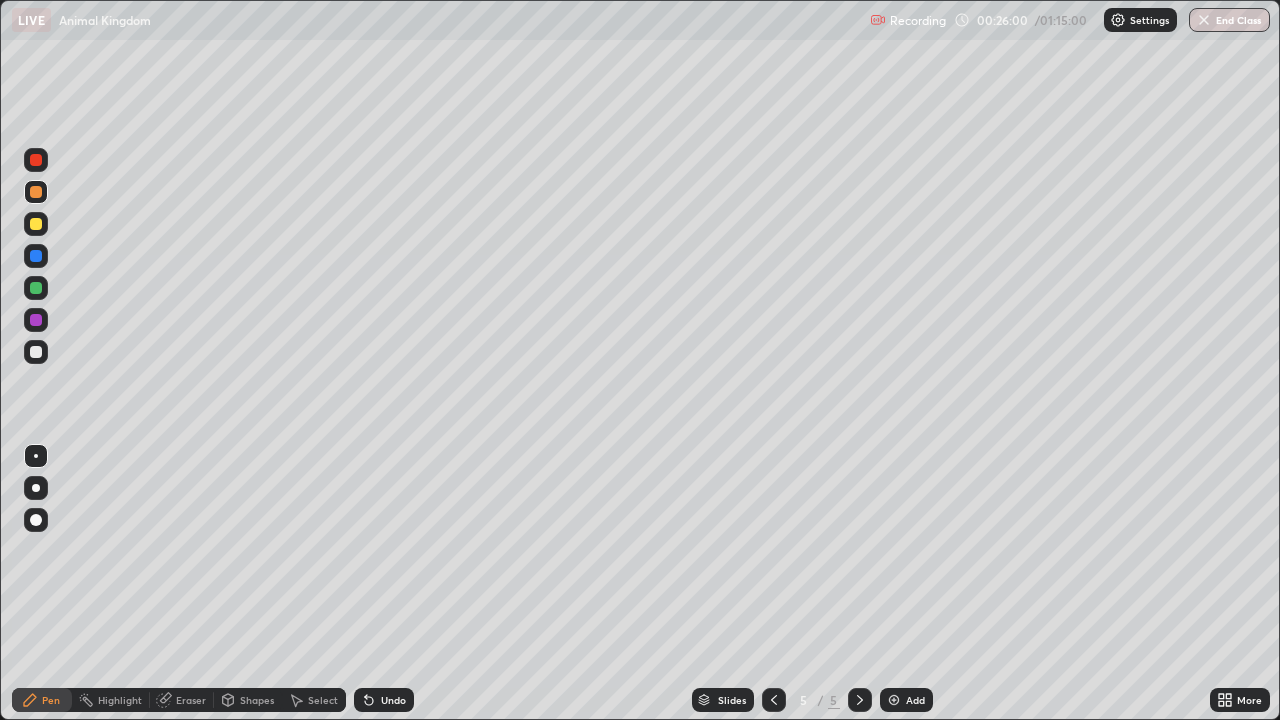 click at bounding box center [36, 224] 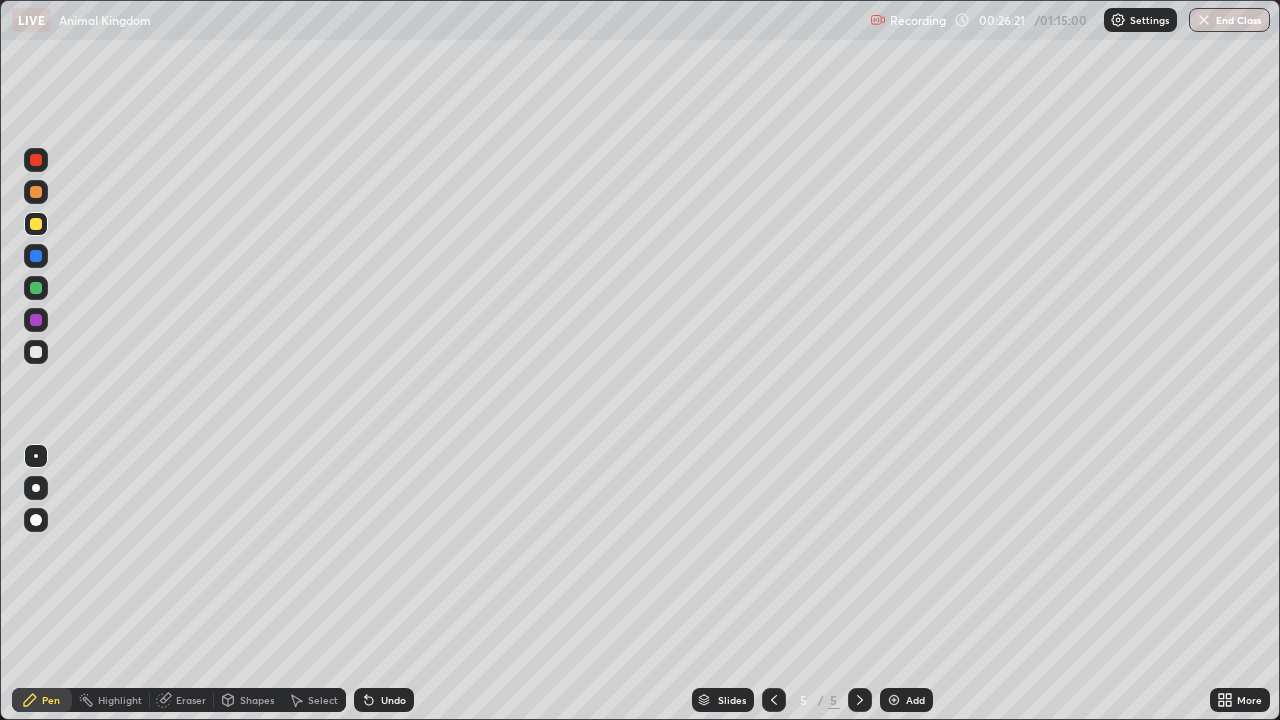 click 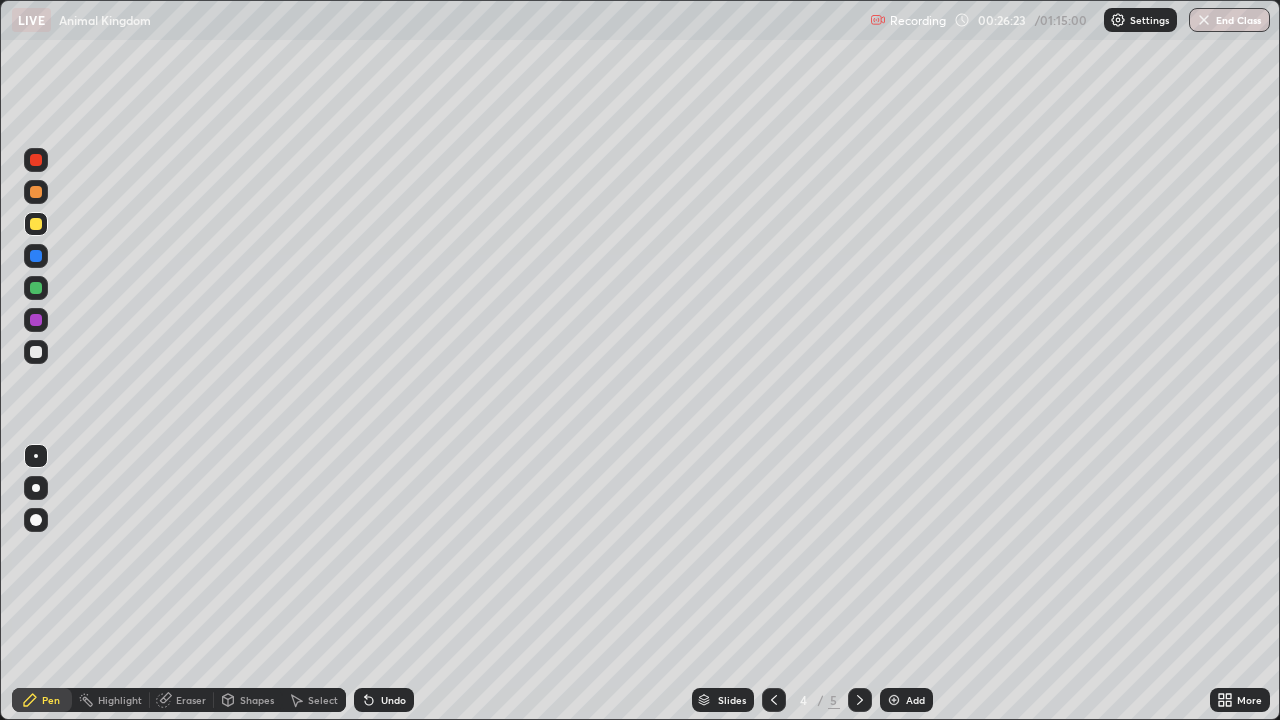 click at bounding box center [36, 352] 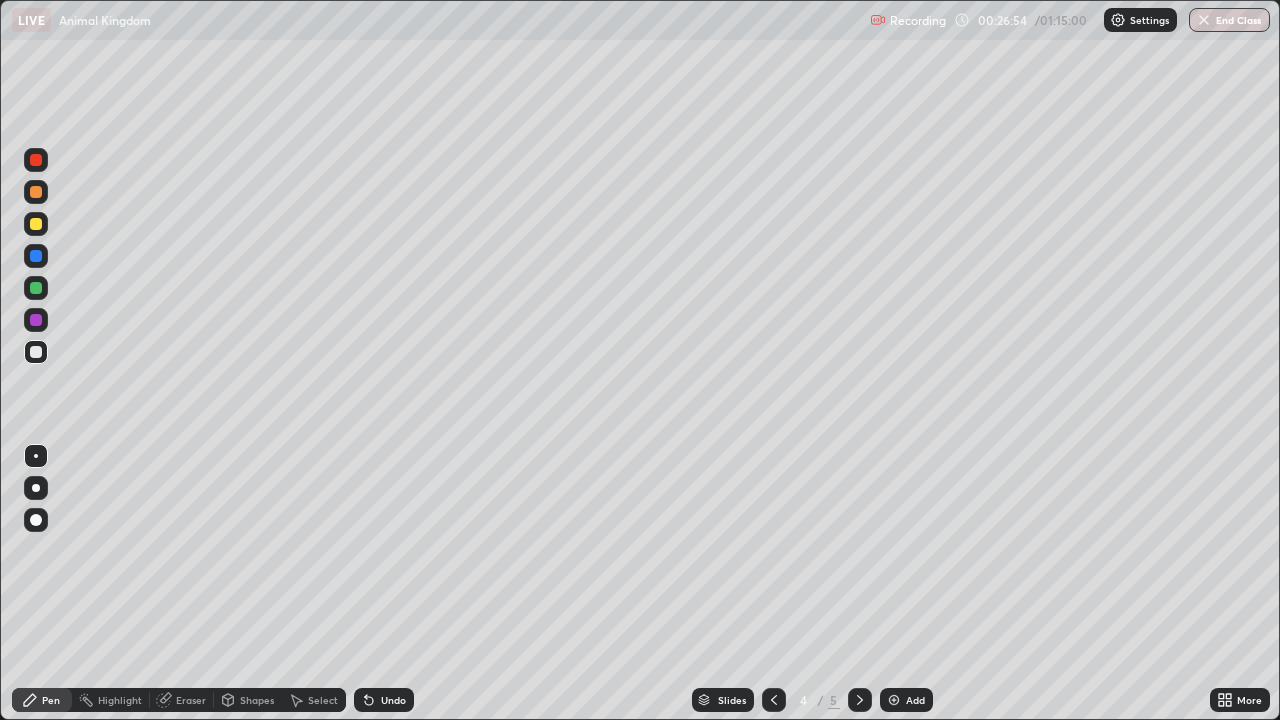 click 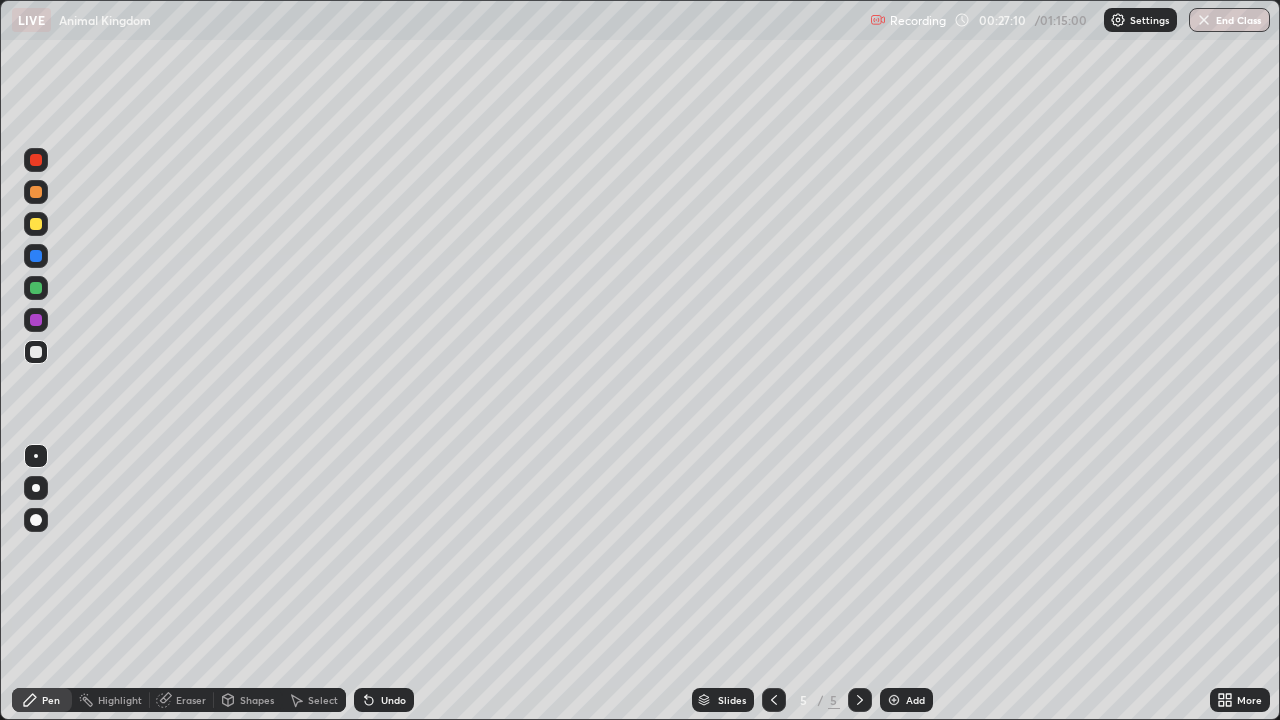 click at bounding box center [36, 224] 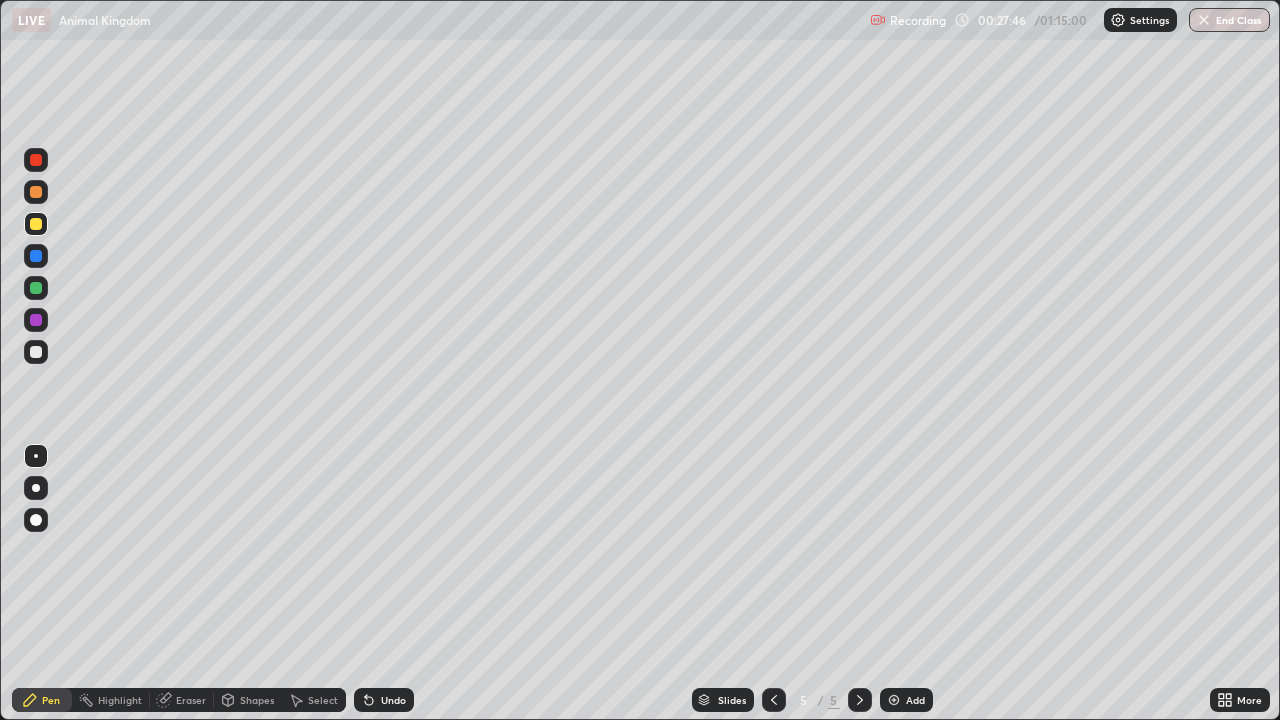 click at bounding box center [36, 288] 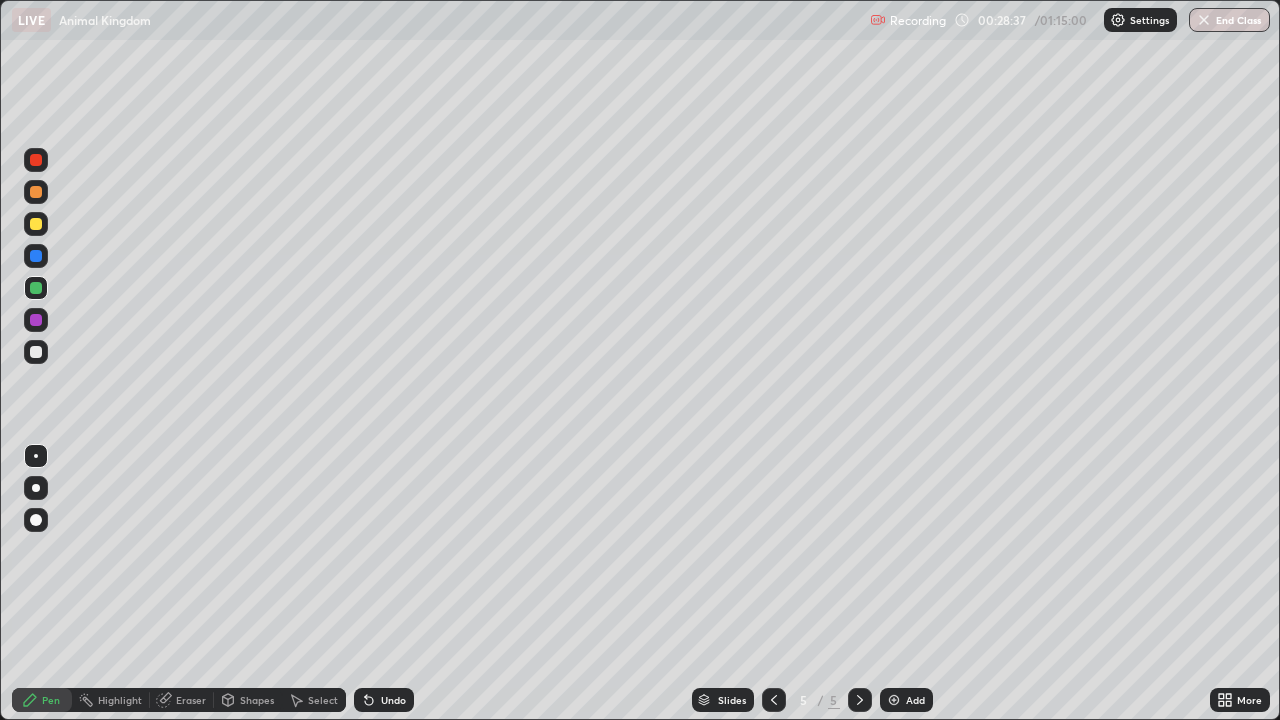 click at bounding box center [36, 352] 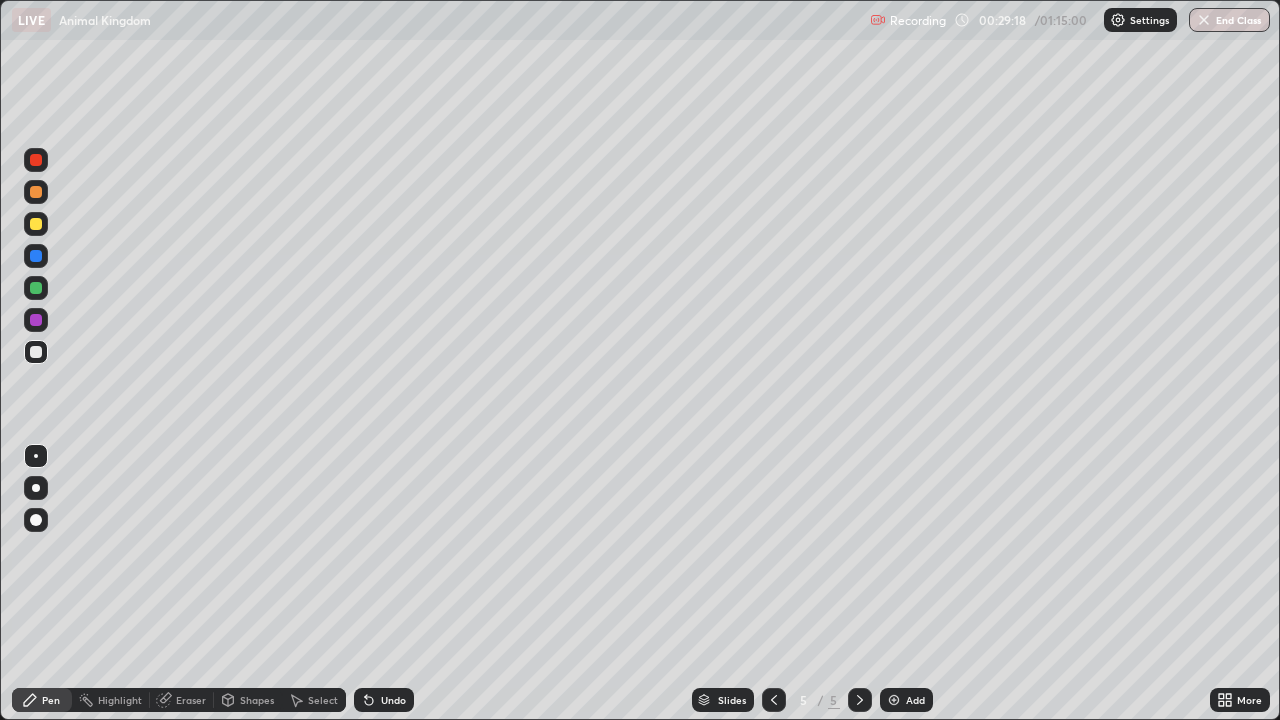 click at bounding box center (36, 352) 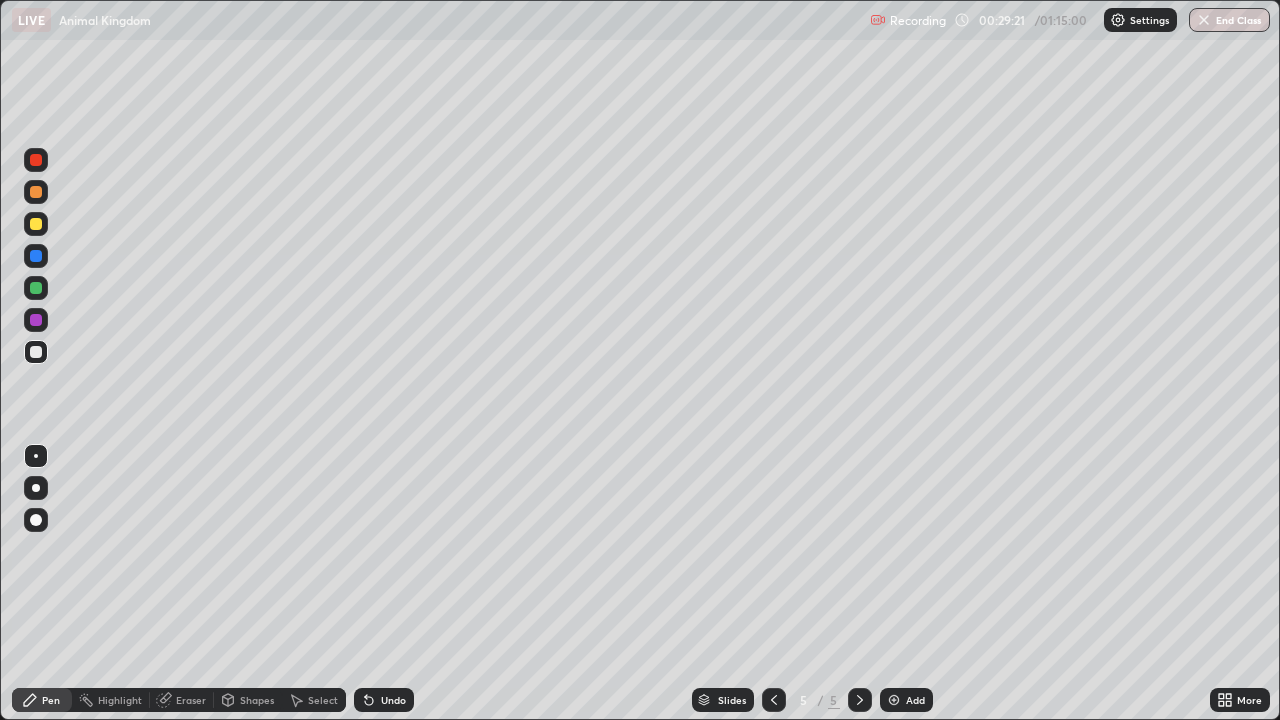 click on "Undo" at bounding box center [393, 700] 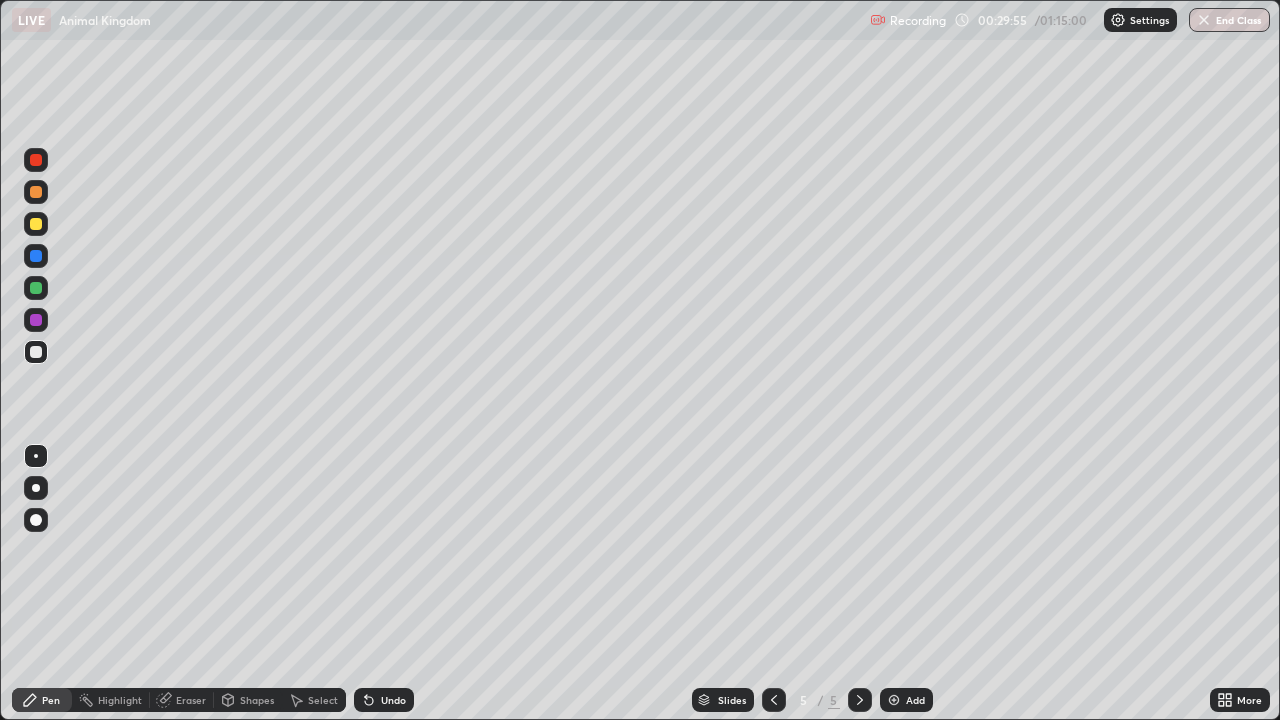 click at bounding box center (36, 288) 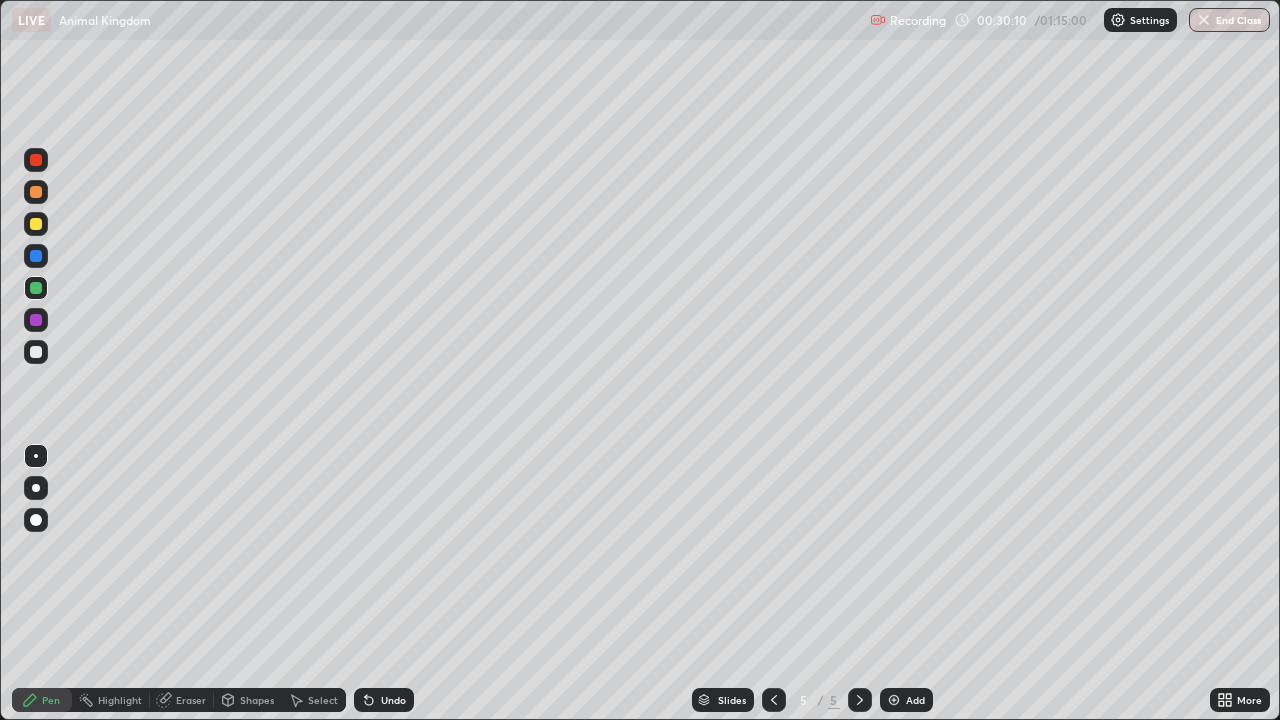 click at bounding box center [36, 256] 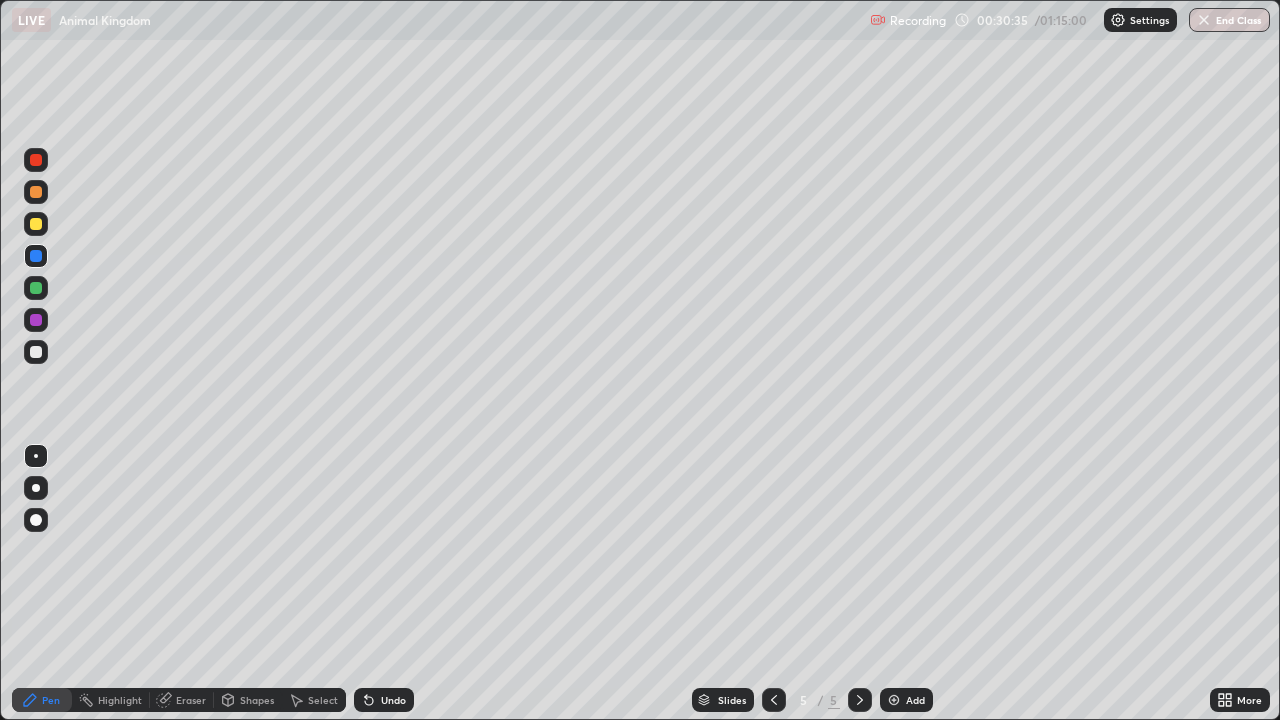 click at bounding box center [36, 352] 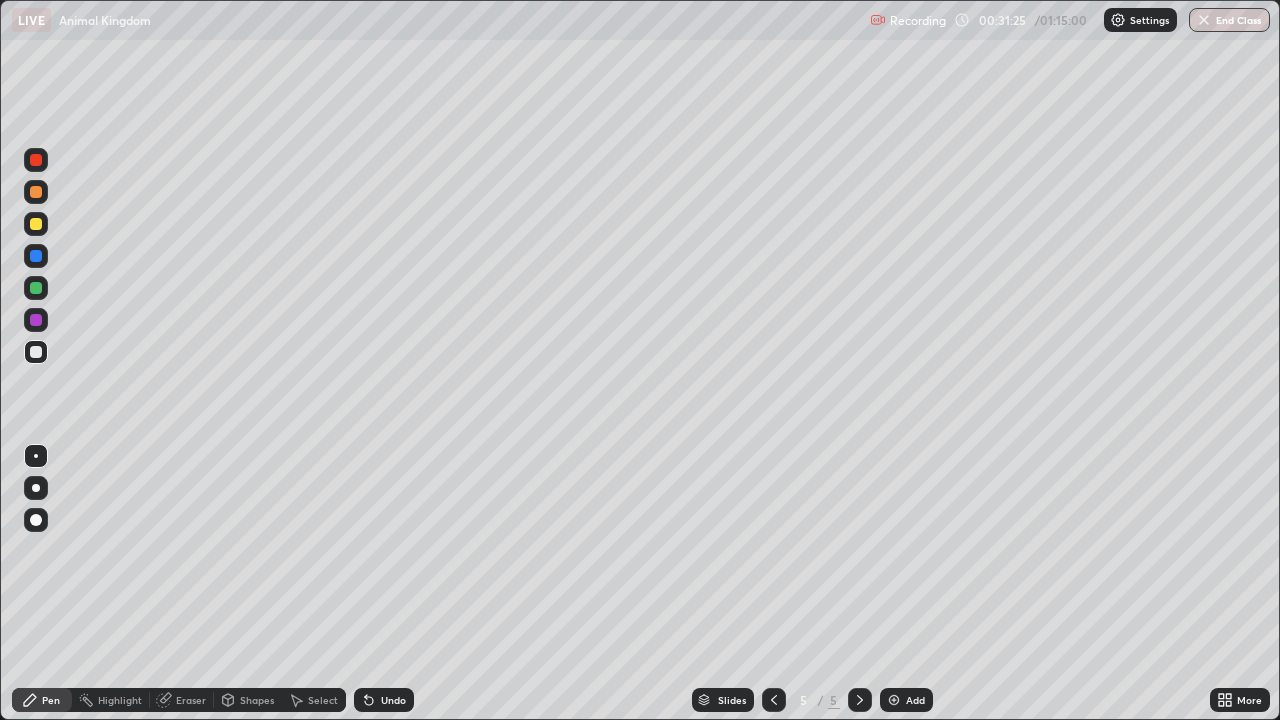 click at bounding box center [36, 320] 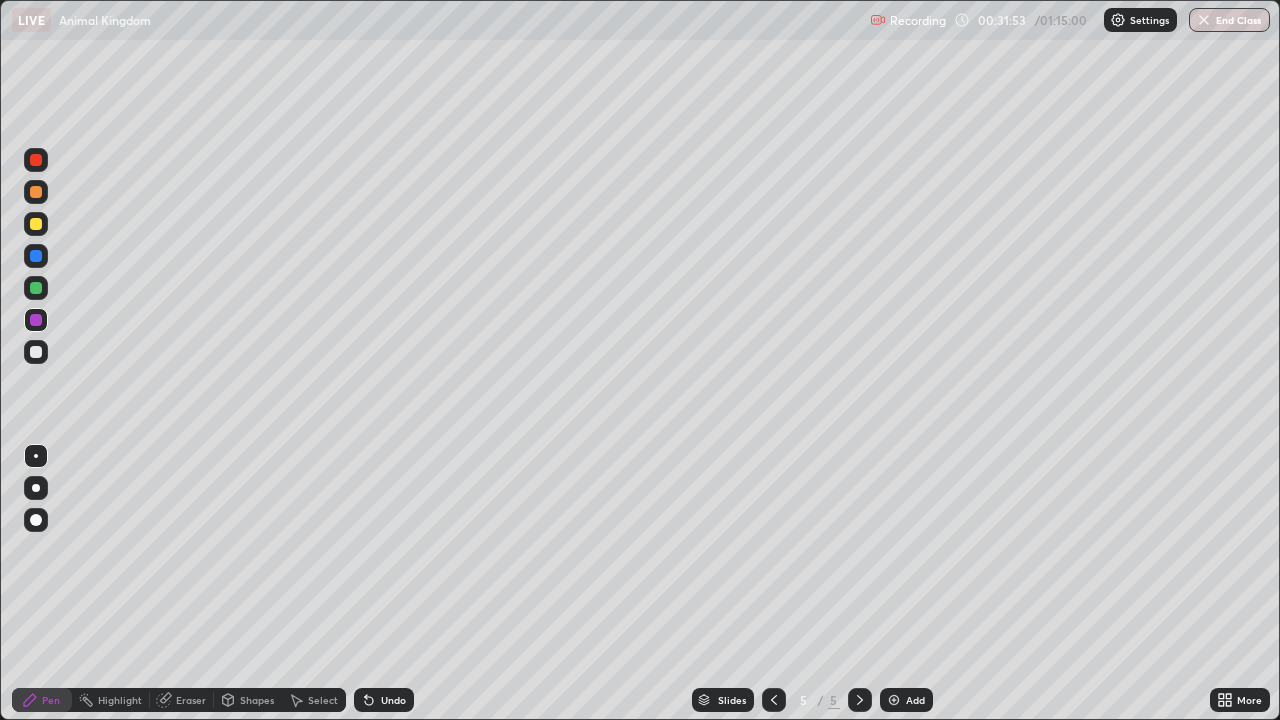 click on "Undo" at bounding box center [384, 700] 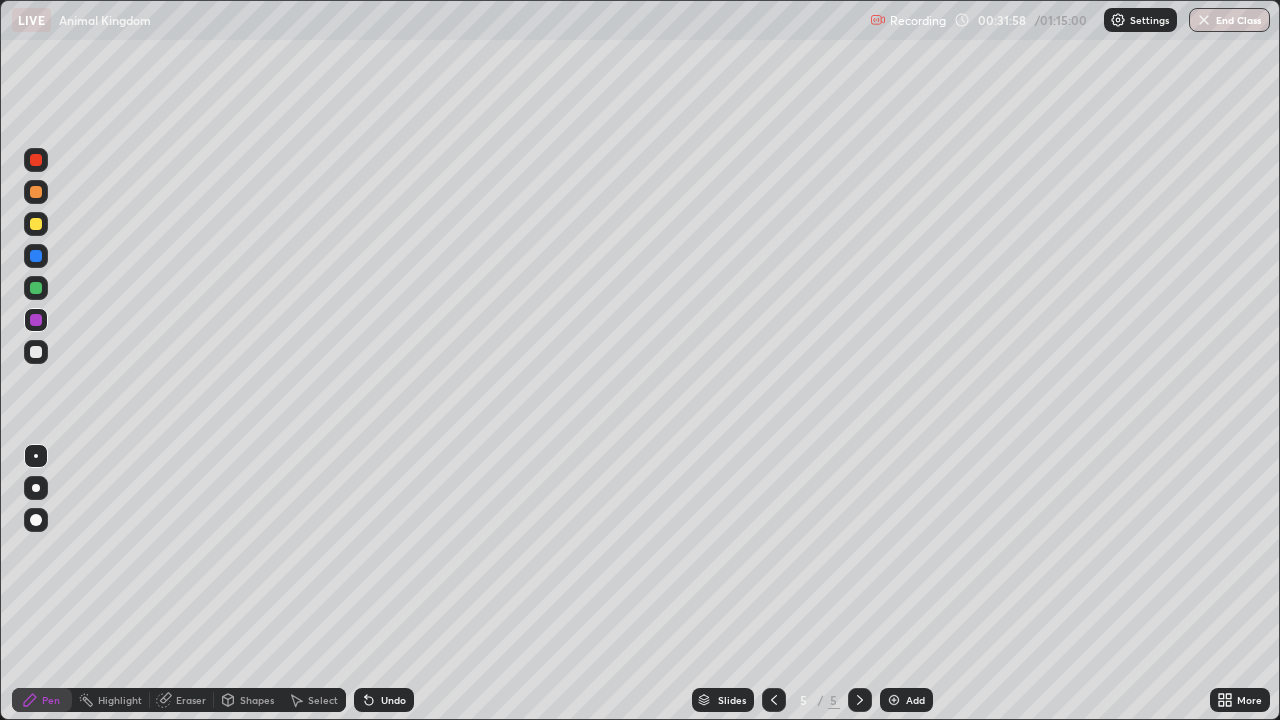 click on "Undo" at bounding box center [384, 700] 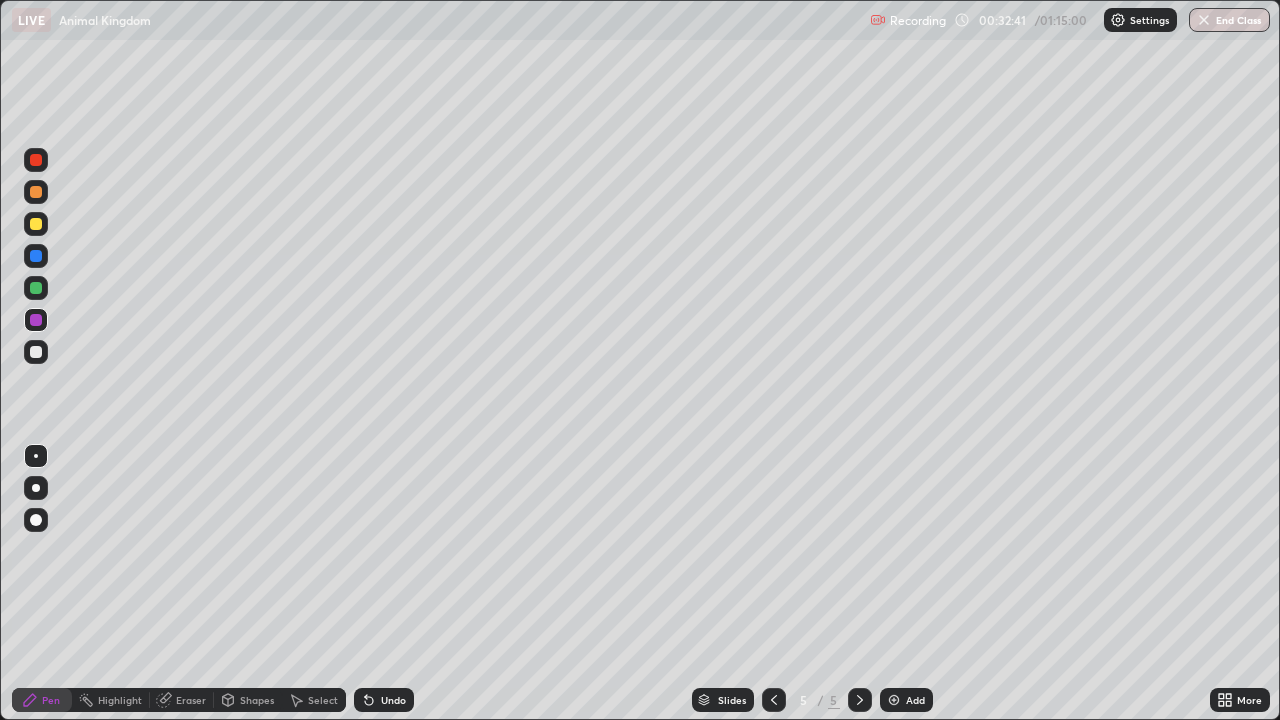 click at bounding box center (36, 288) 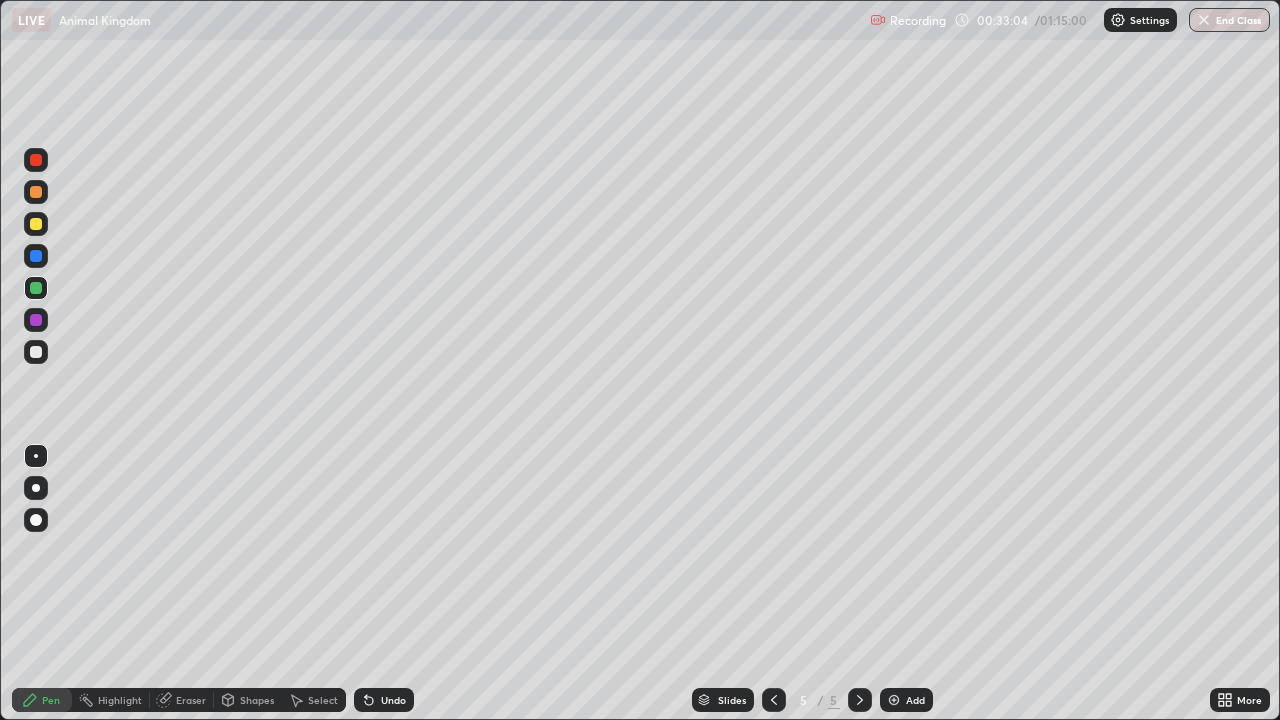 click on "Undo" at bounding box center (384, 700) 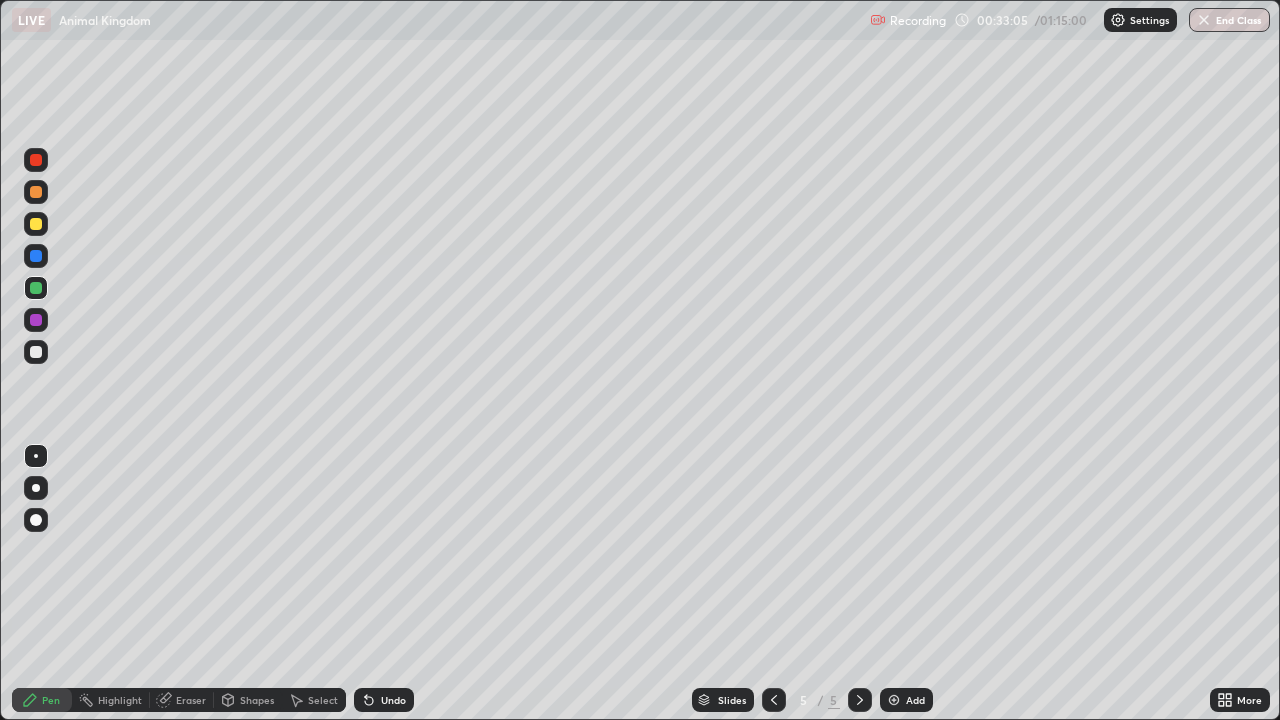 click on "Undo" at bounding box center (384, 700) 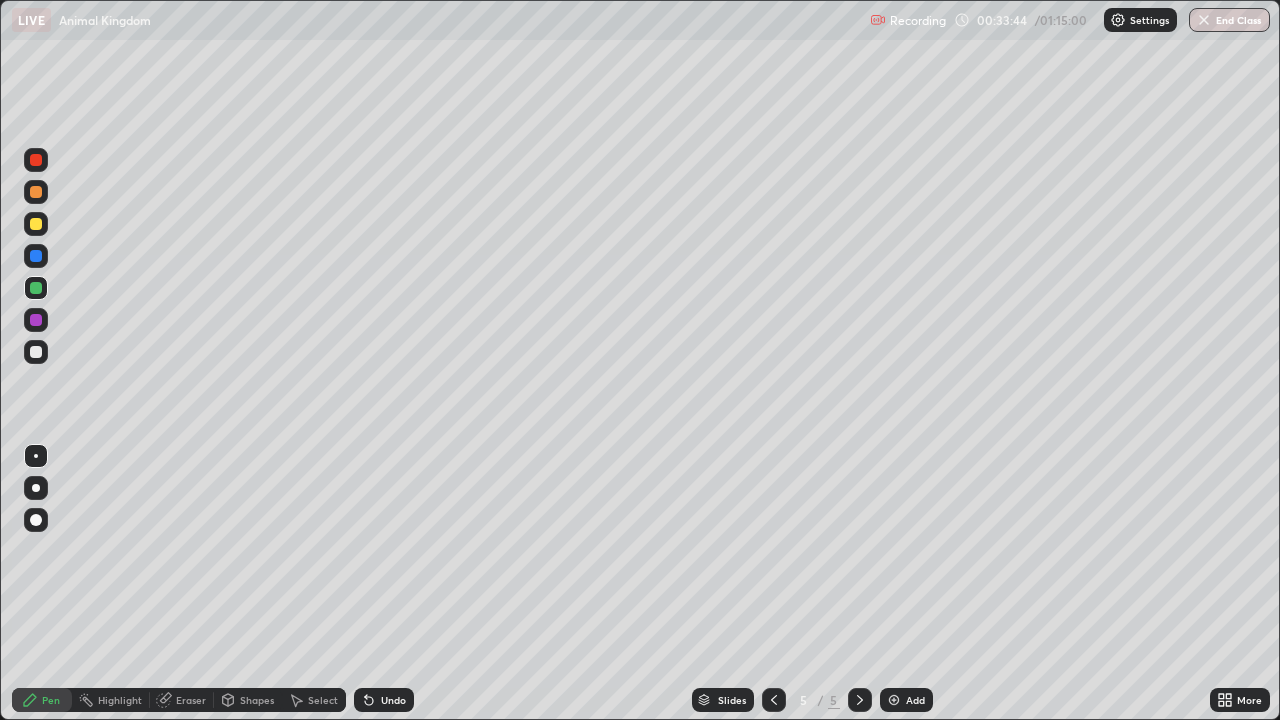 click at bounding box center [36, 256] 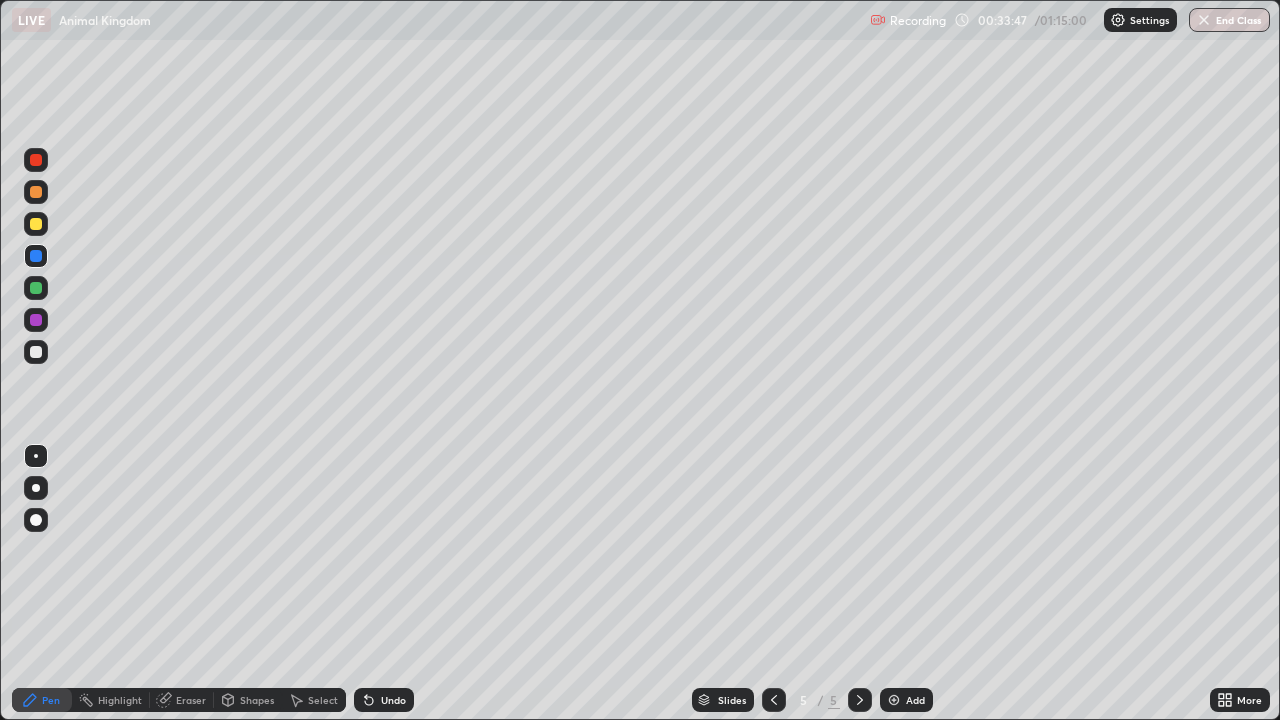 click on "Undo" at bounding box center [393, 700] 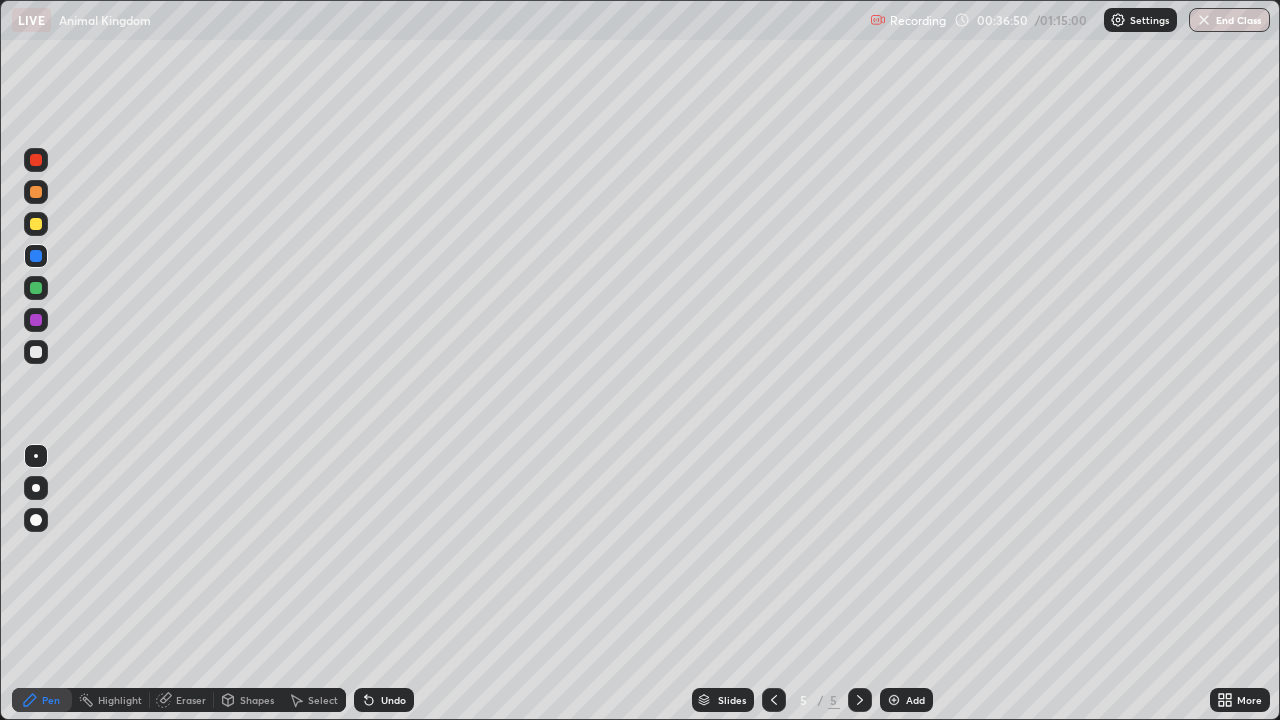 click at bounding box center (36, 352) 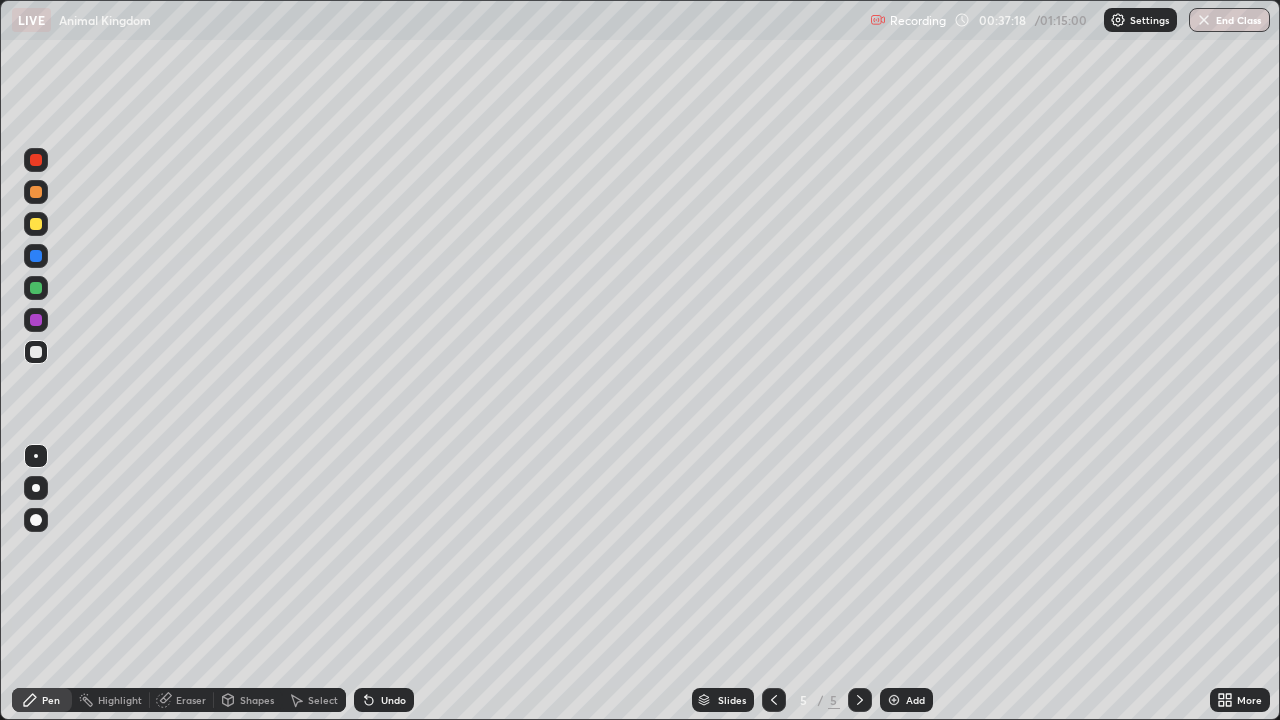 click at bounding box center [36, 320] 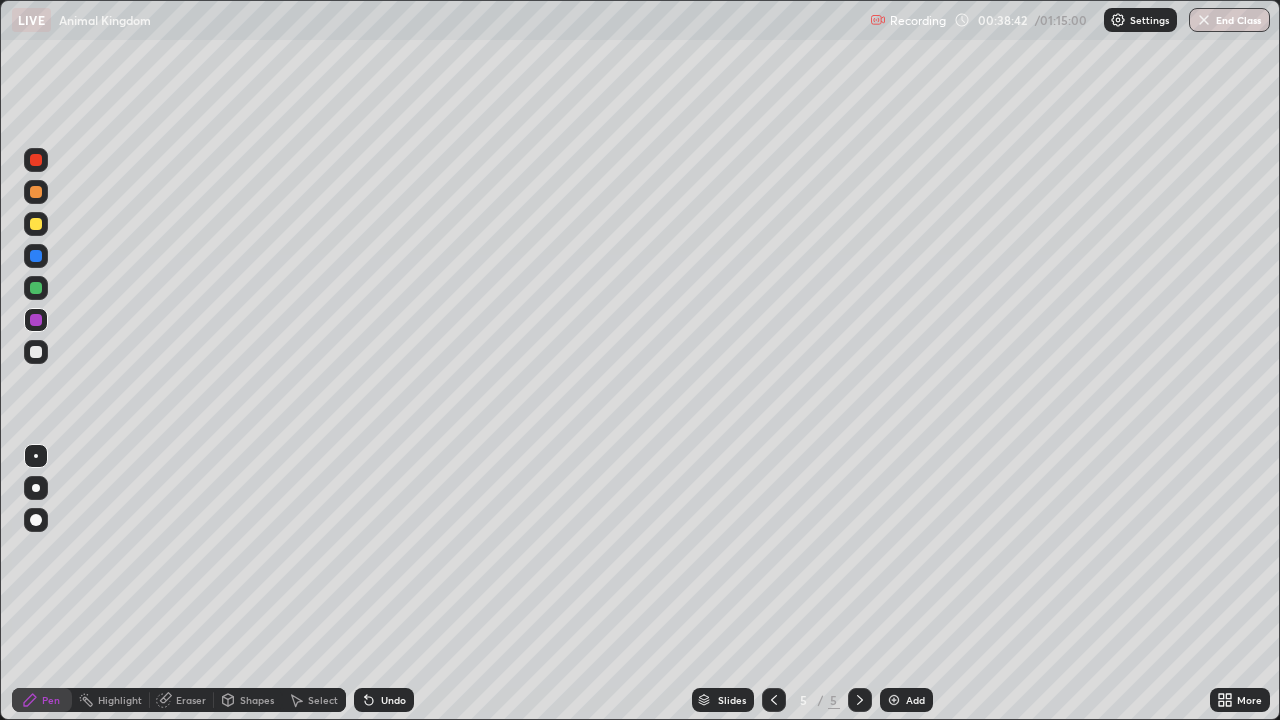 click on "Add" at bounding box center (915, 700) 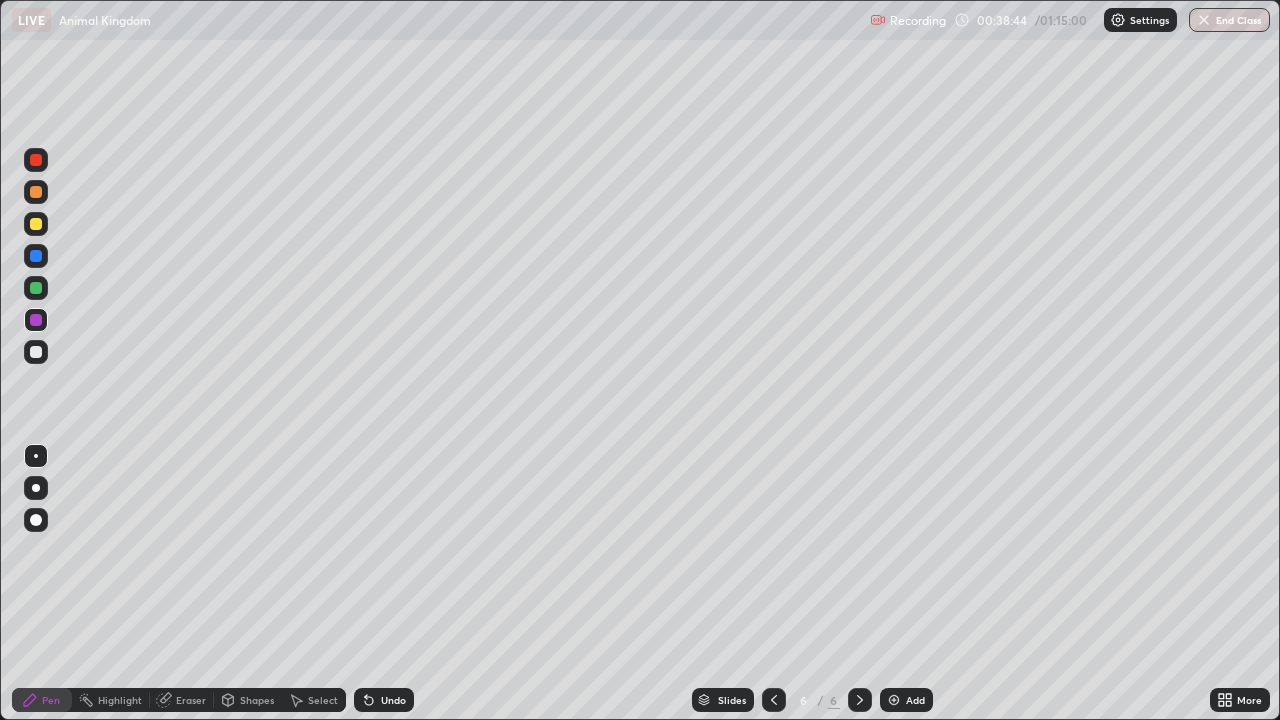 click at bounding box center (36, 192) 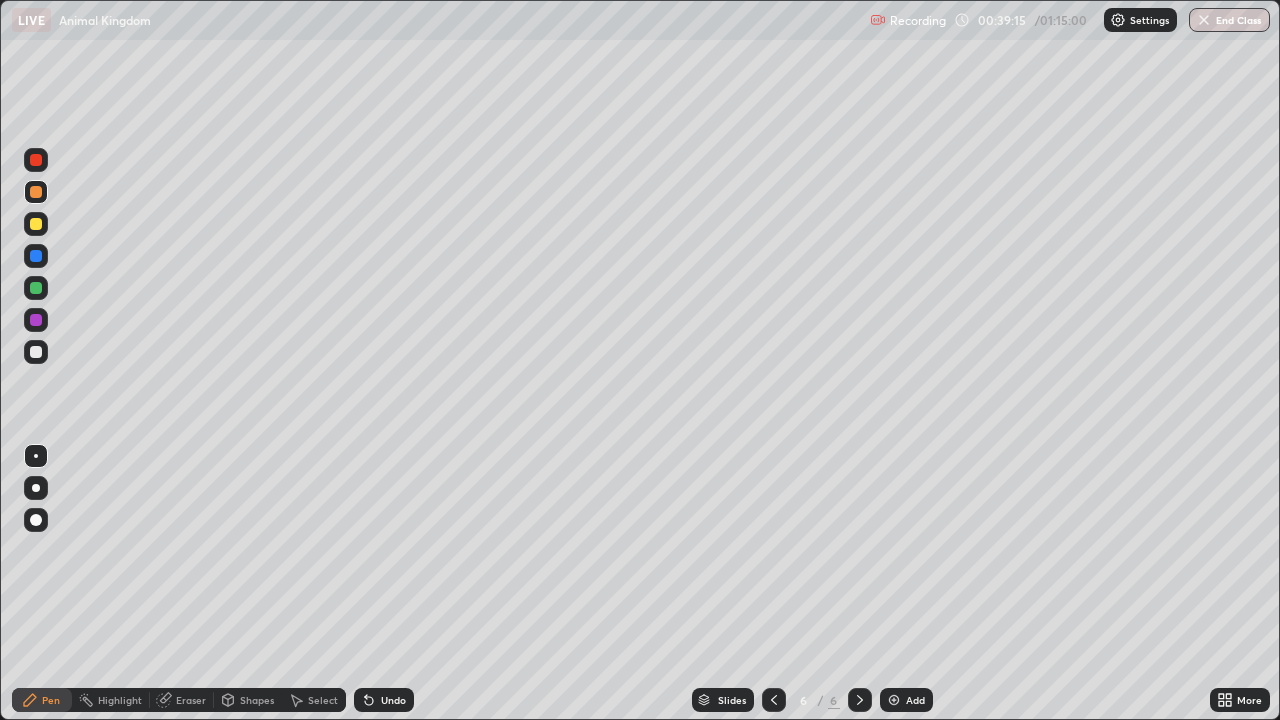 click at bounding box center (36, 256) 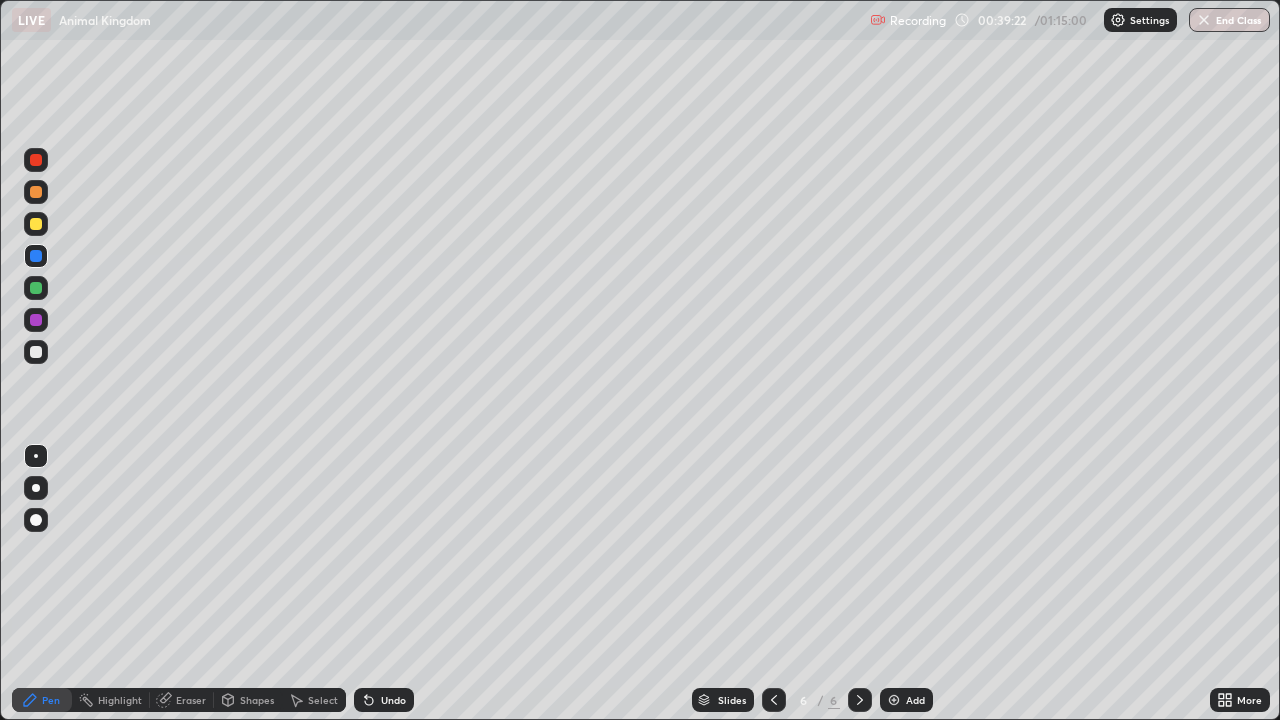 click at bounding box center (36, 288) 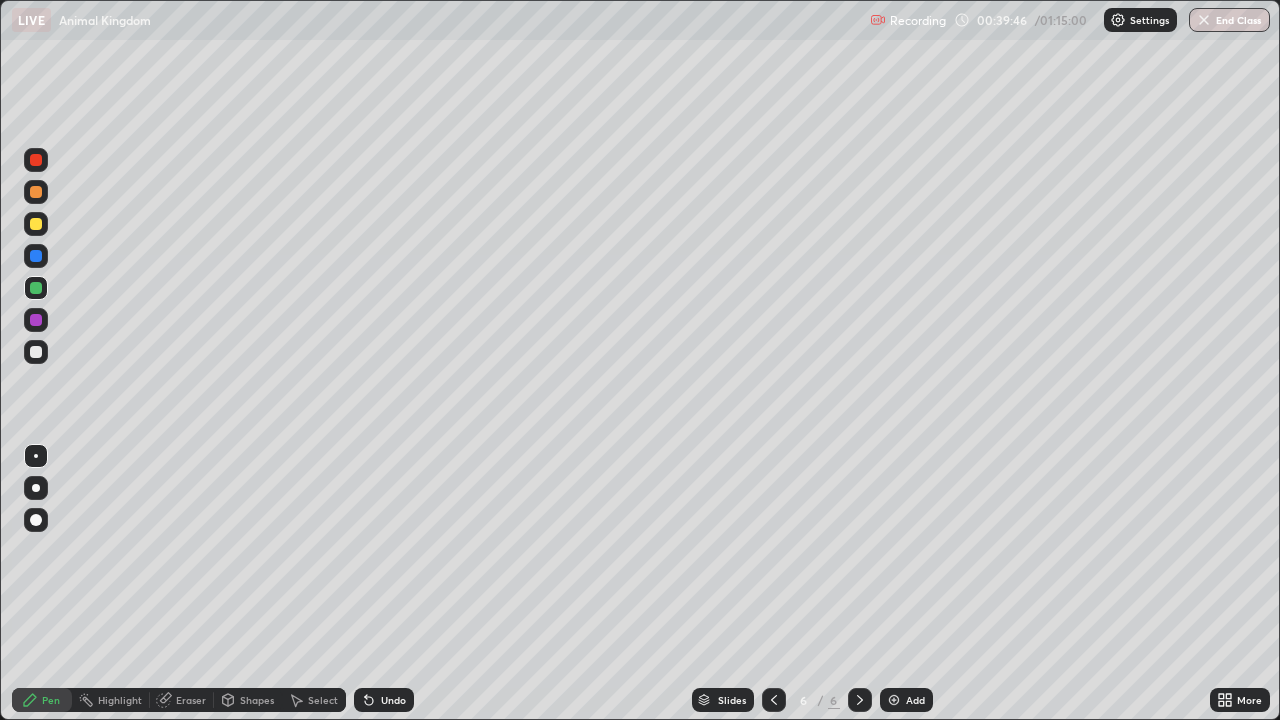 click at bounding box center [36, 256] 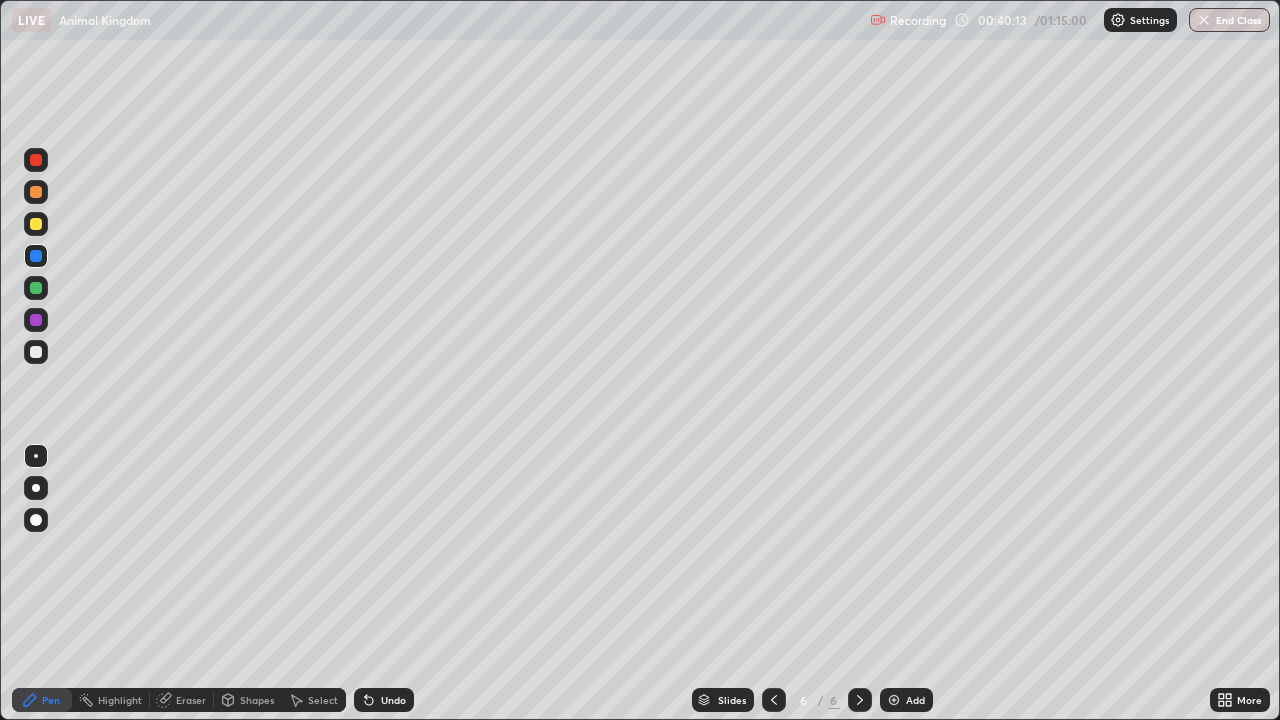 click on "Undo" at bounding box center (393, 700) 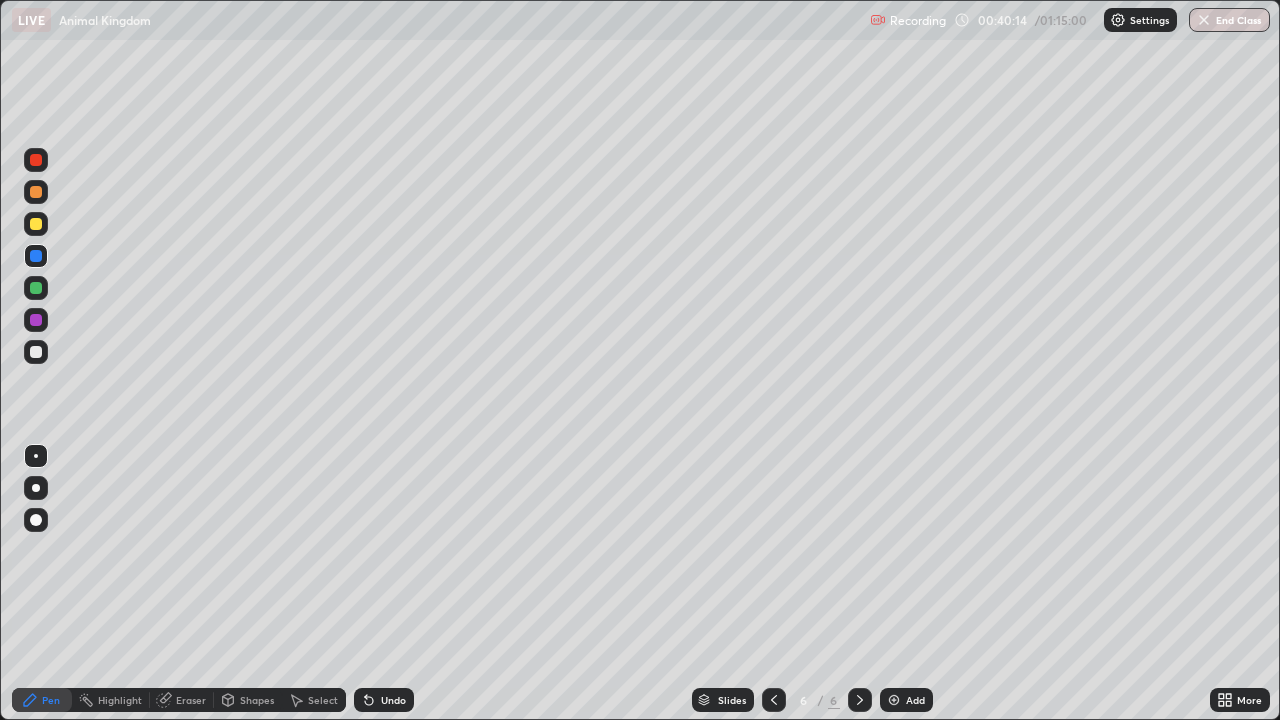 click on "Undo" at bounding box center (384, 700) 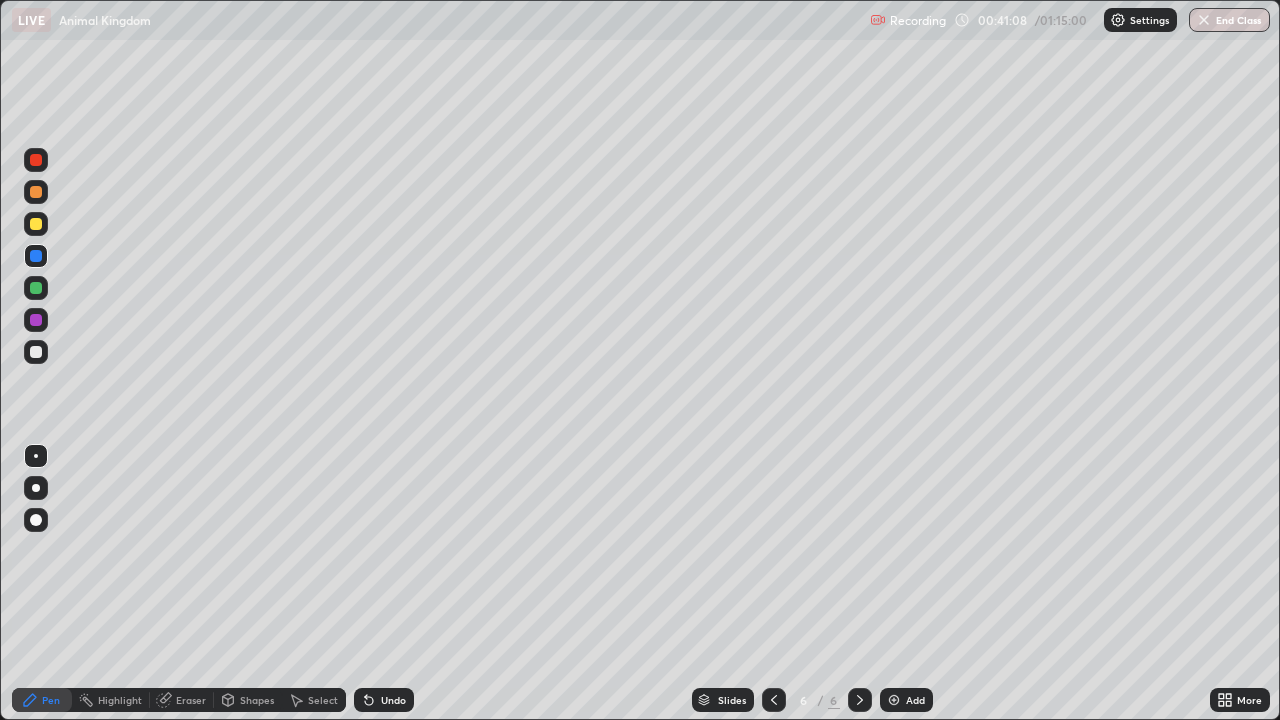 click on "Undo" at bounding box center (393, 700) 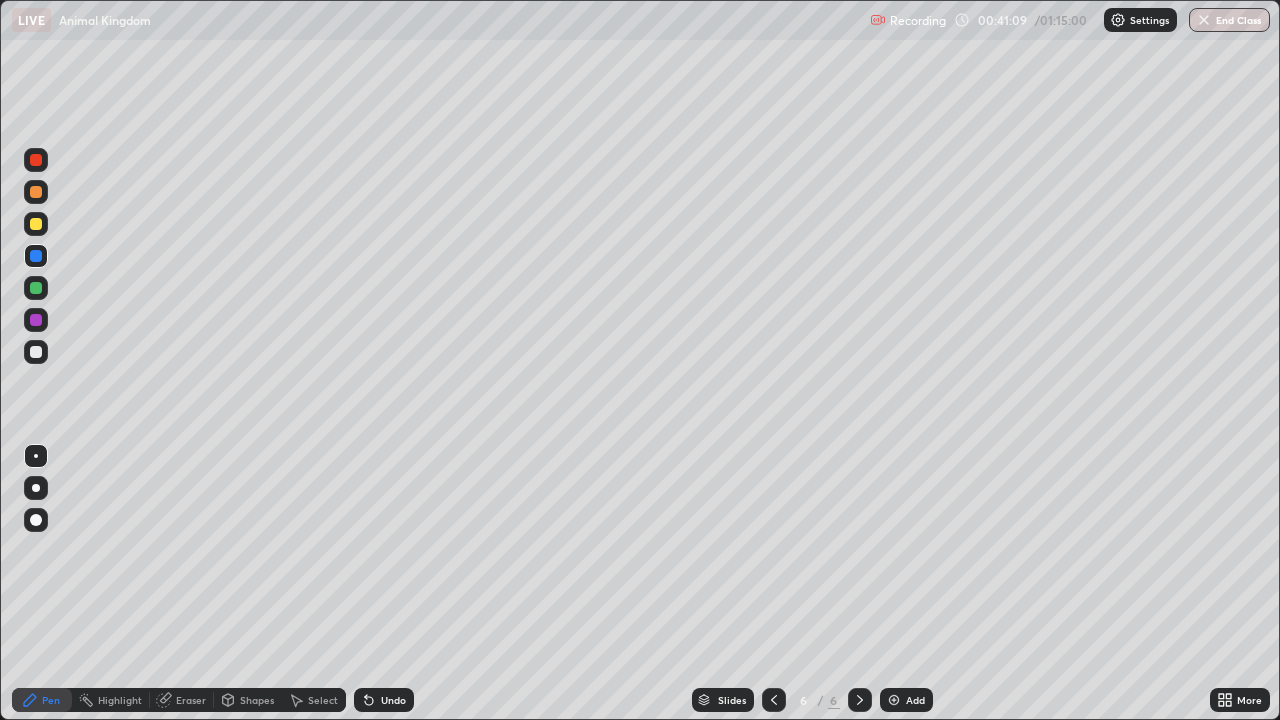 click on "Undo" at bounding box center (393, 700) 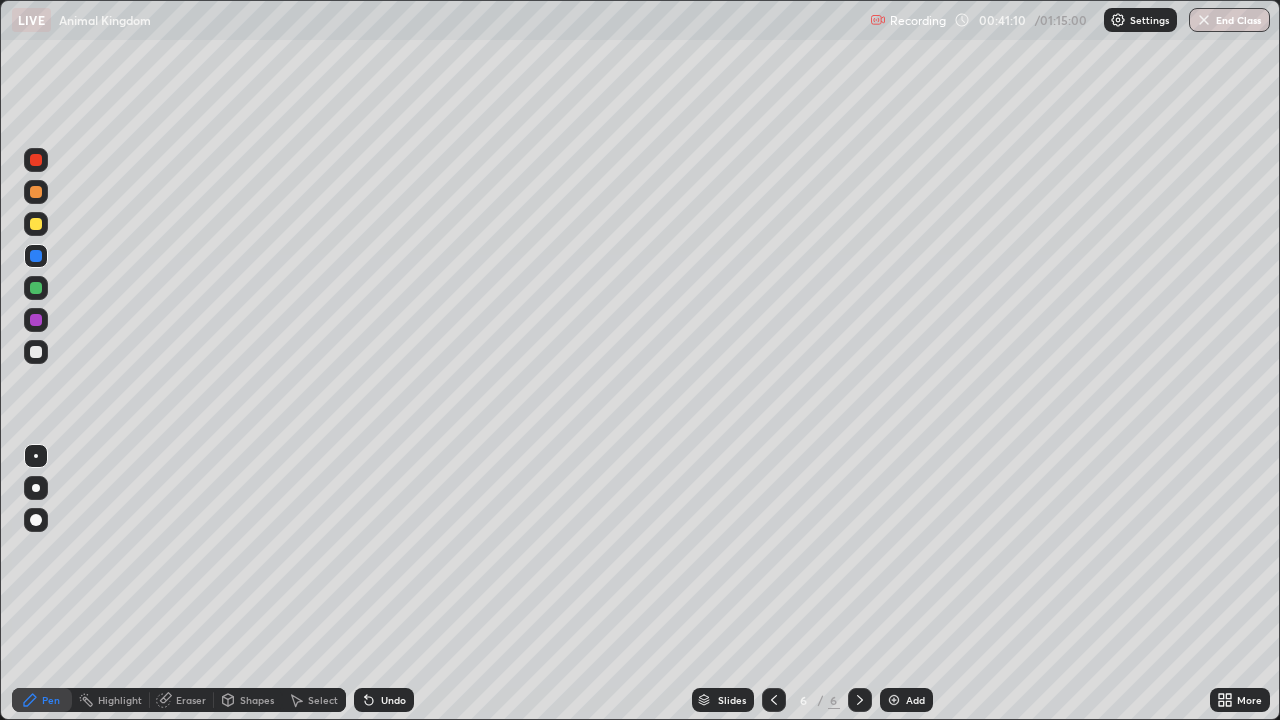 click on "Undo" at bounding box center [393, 700] 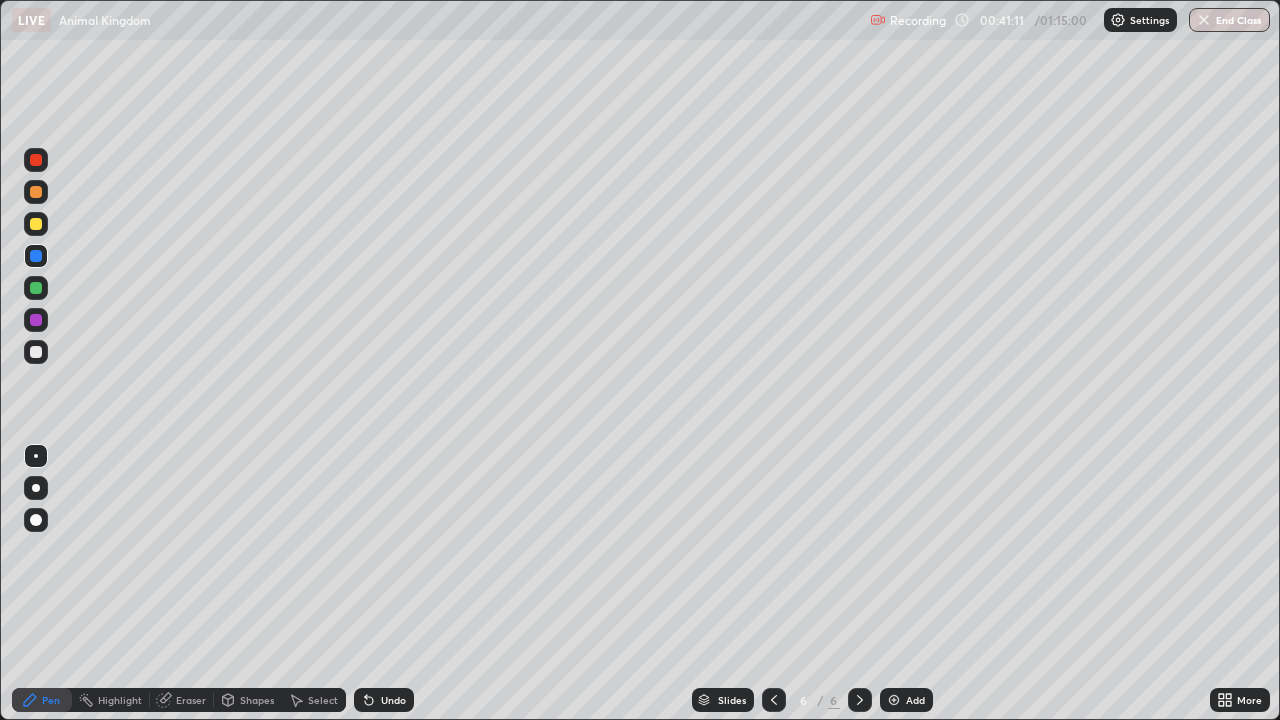 click on "Undo" at bounding box center [393, 700] 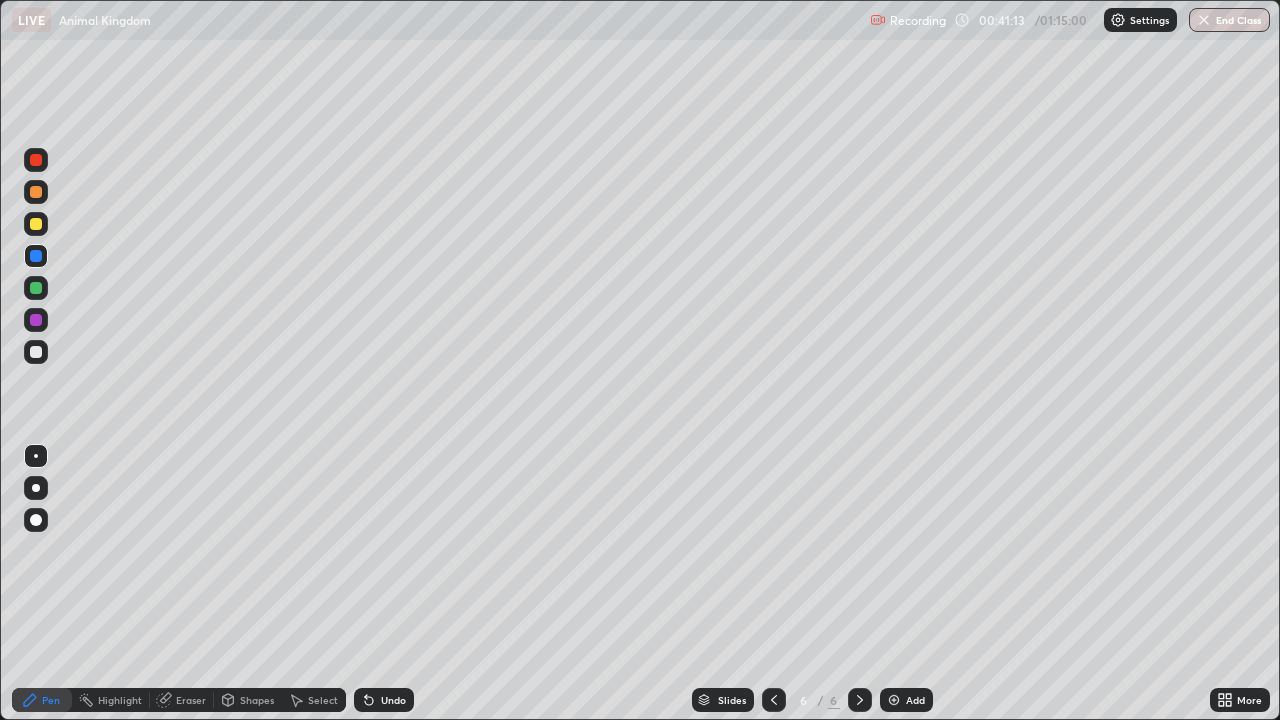 click on "Undo" at bounding box center [380, 700] 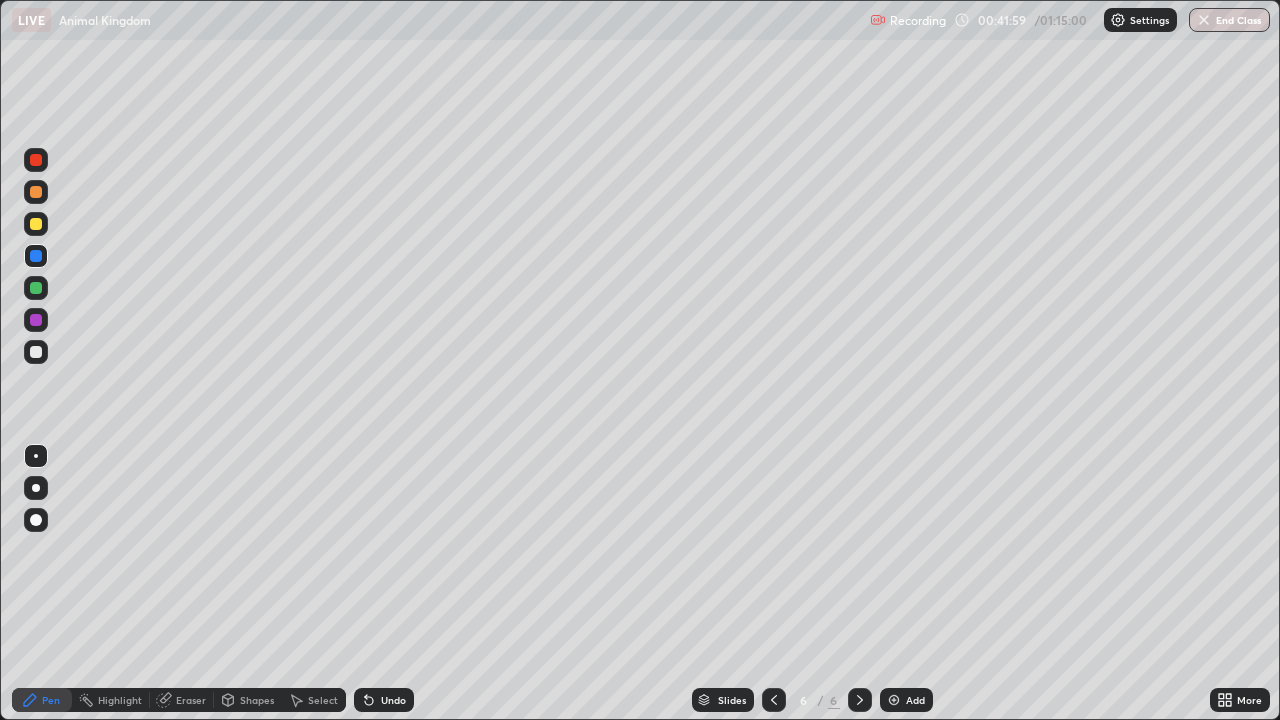 click at bounding box center (36, 352) 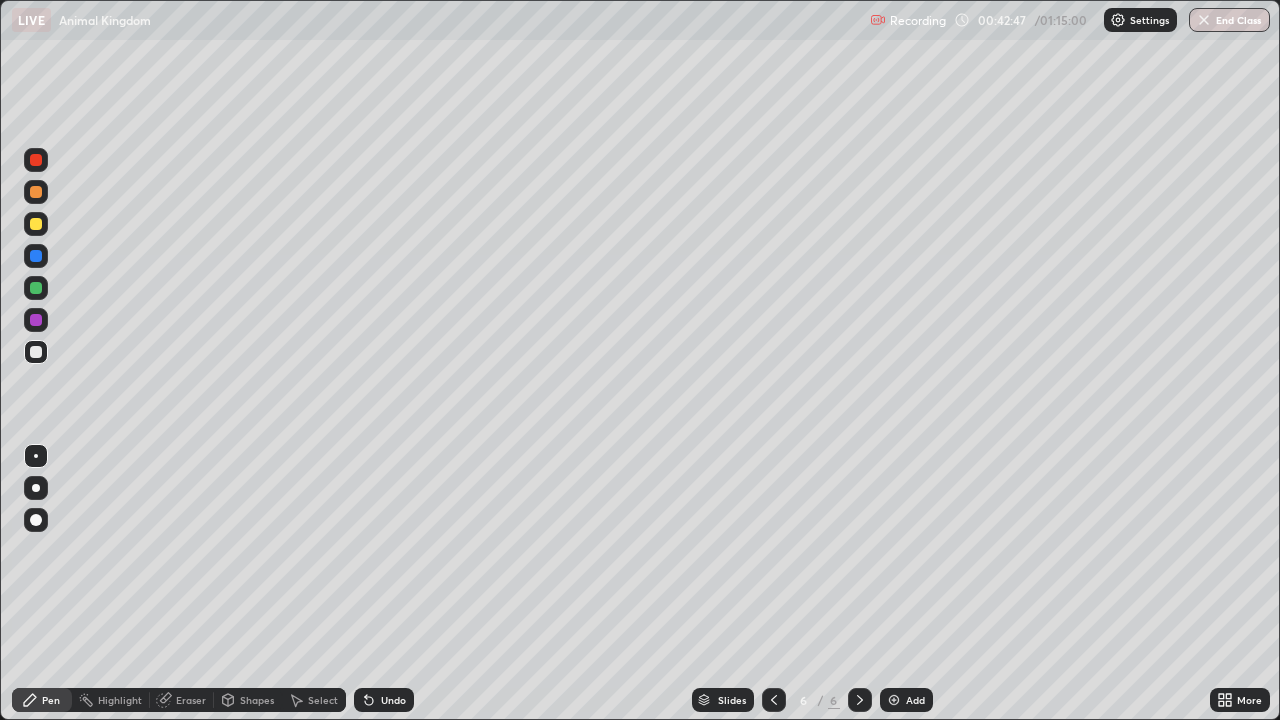 click at bounding box center (36, 256) 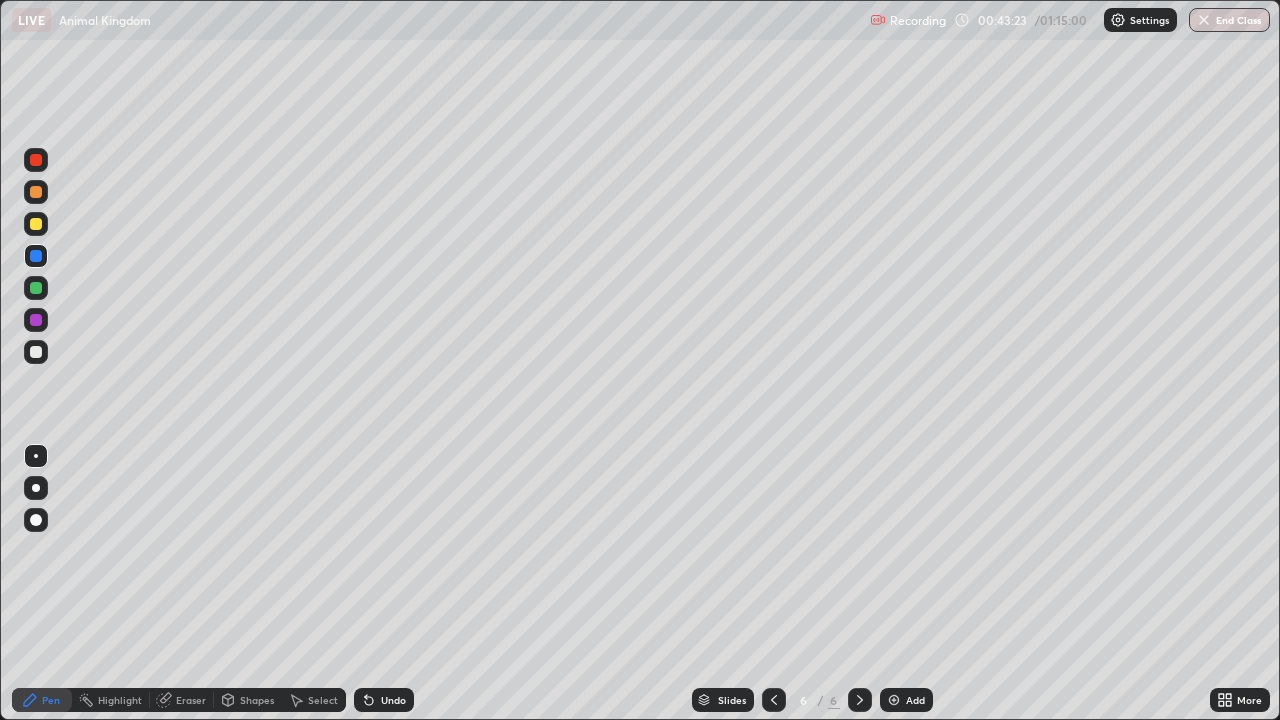 click at bounding box center [36, 192] 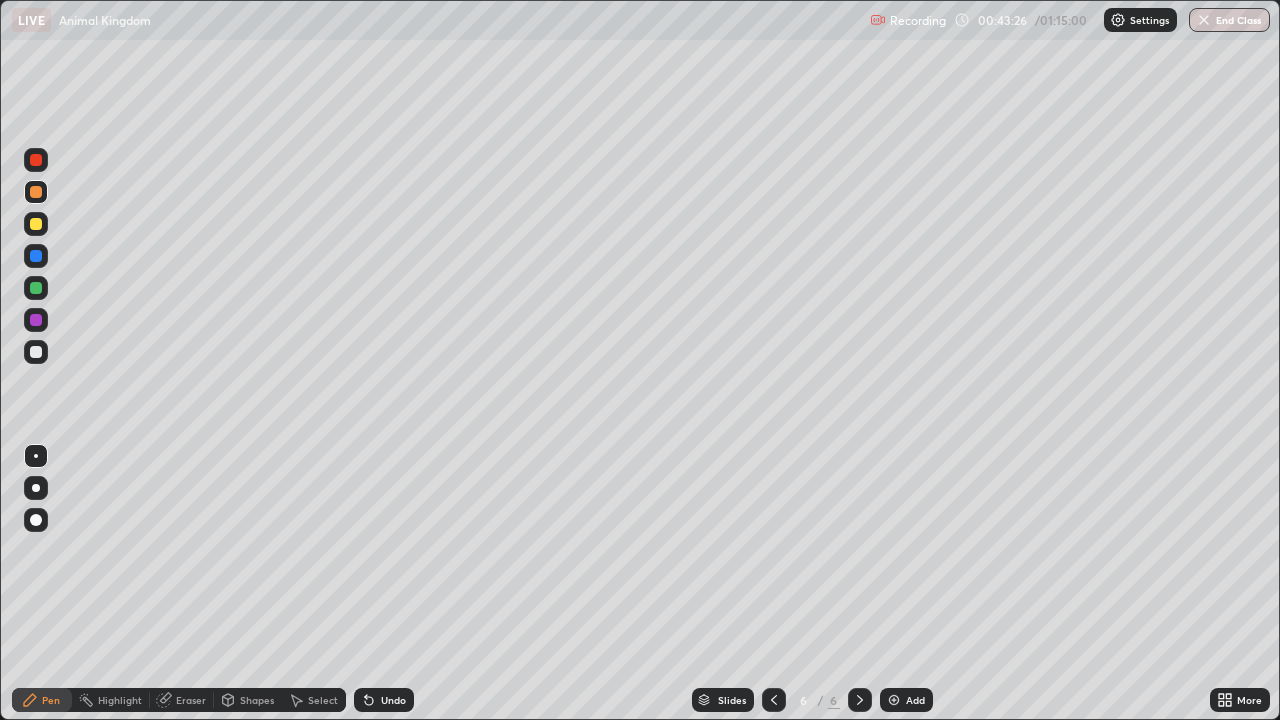 click at bounding box center [36, 288] 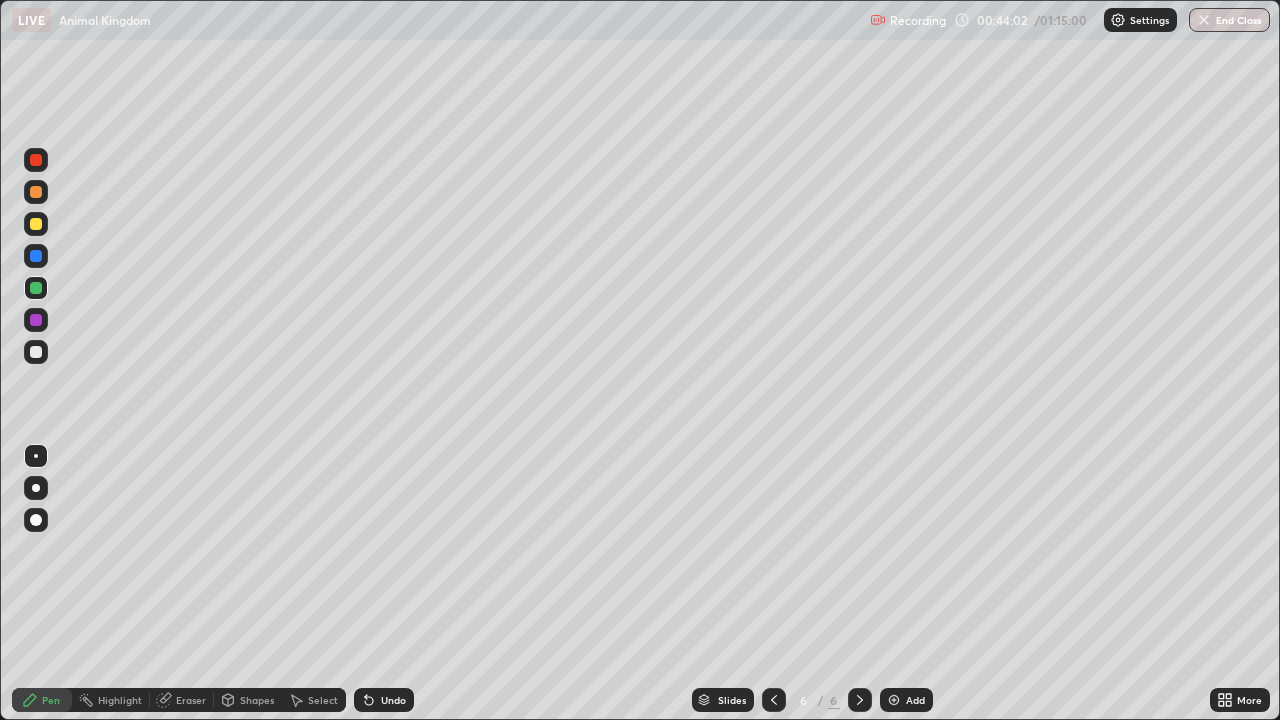 click at bounding box center [36, 352] 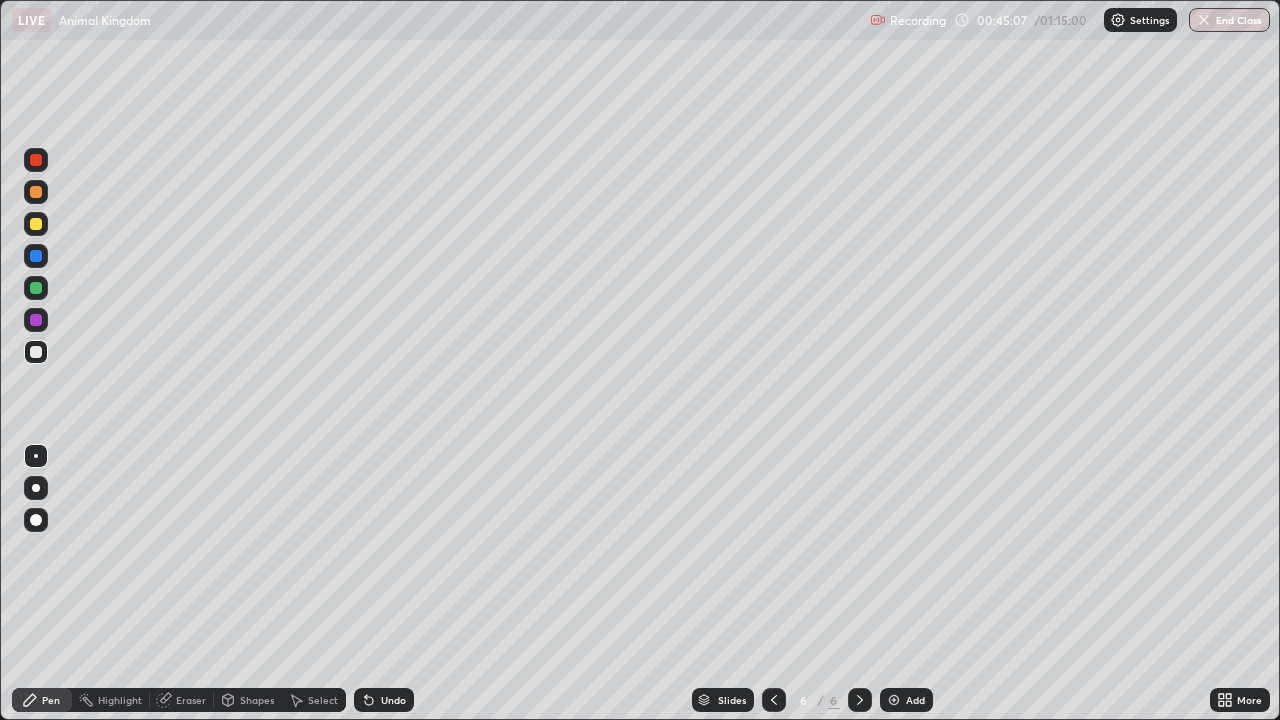 click at bounding box center [36, 320] 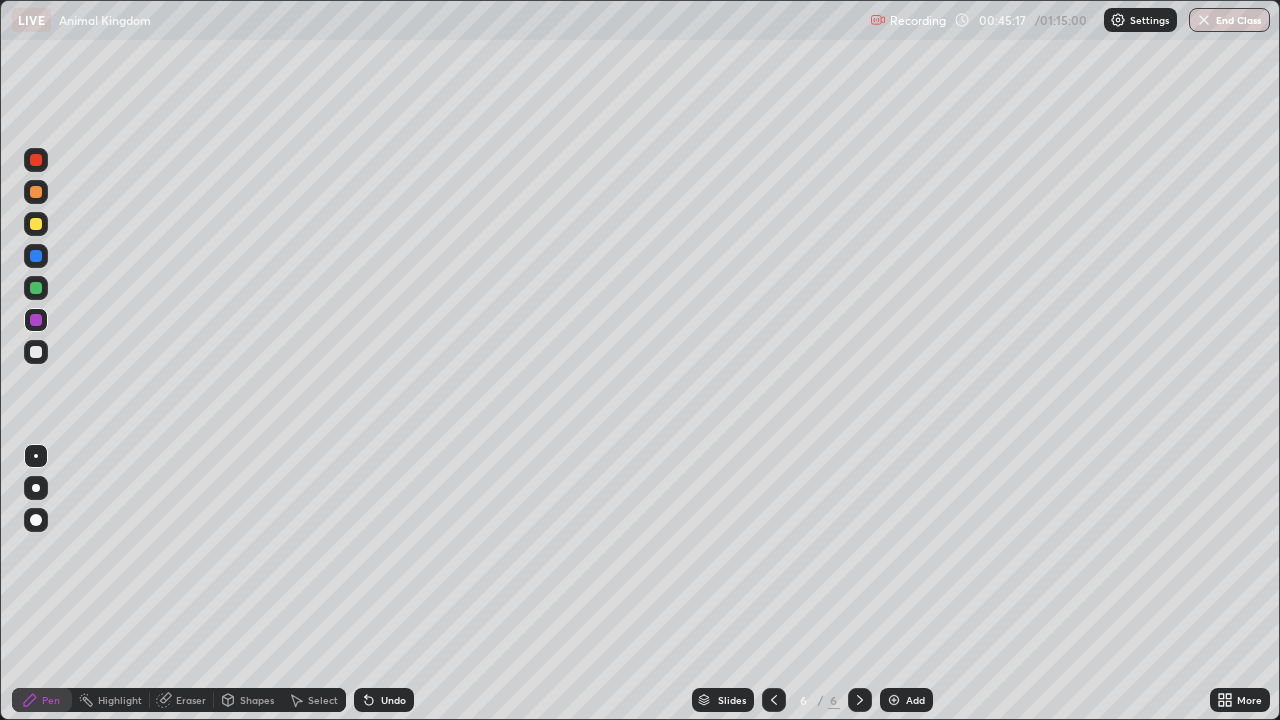 click at bounding box center [36, 288] 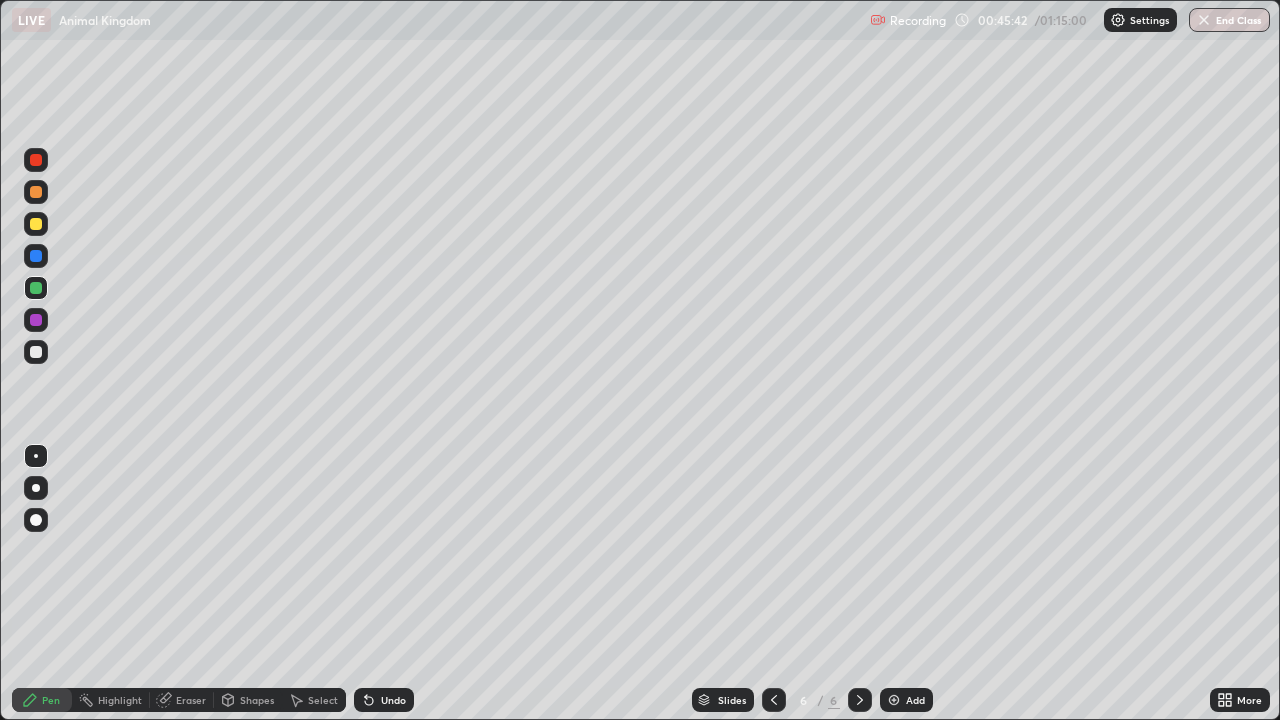 click at bounding box center (36, 224) 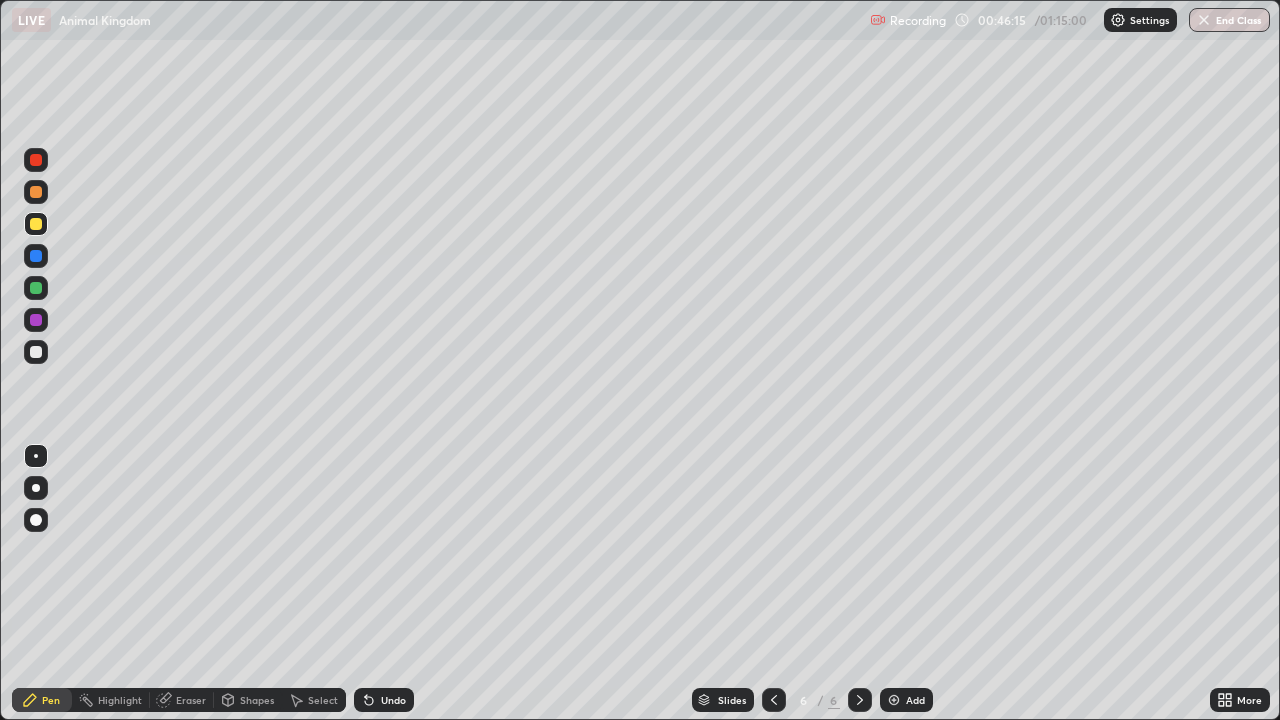 click at bounding box center (36, 288) 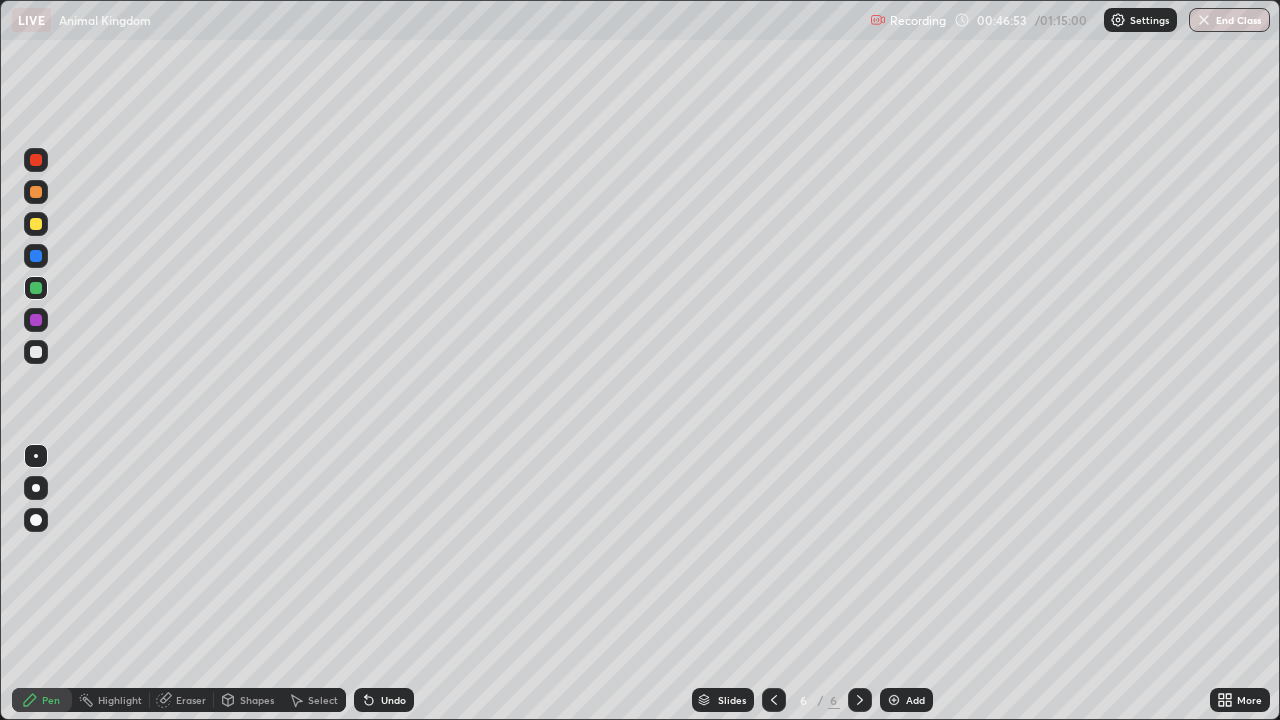 click at bounding box center [36, 352] 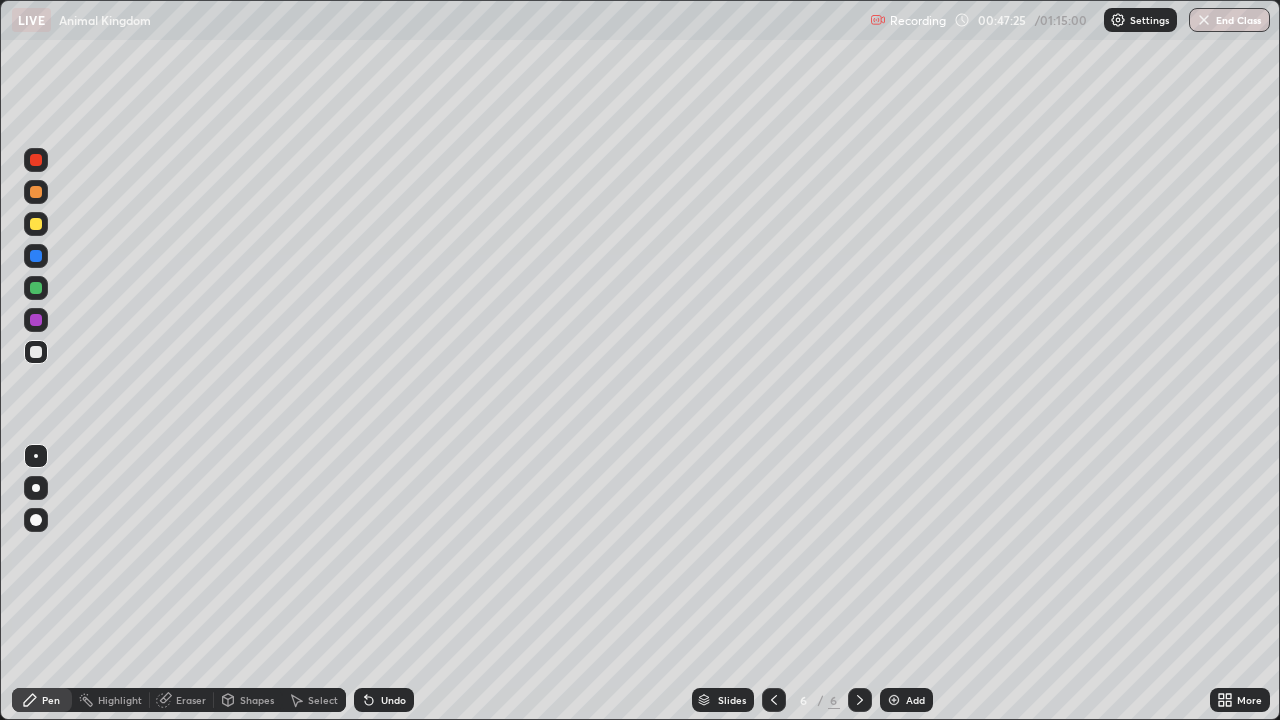 click at bounding box center [36, 320] 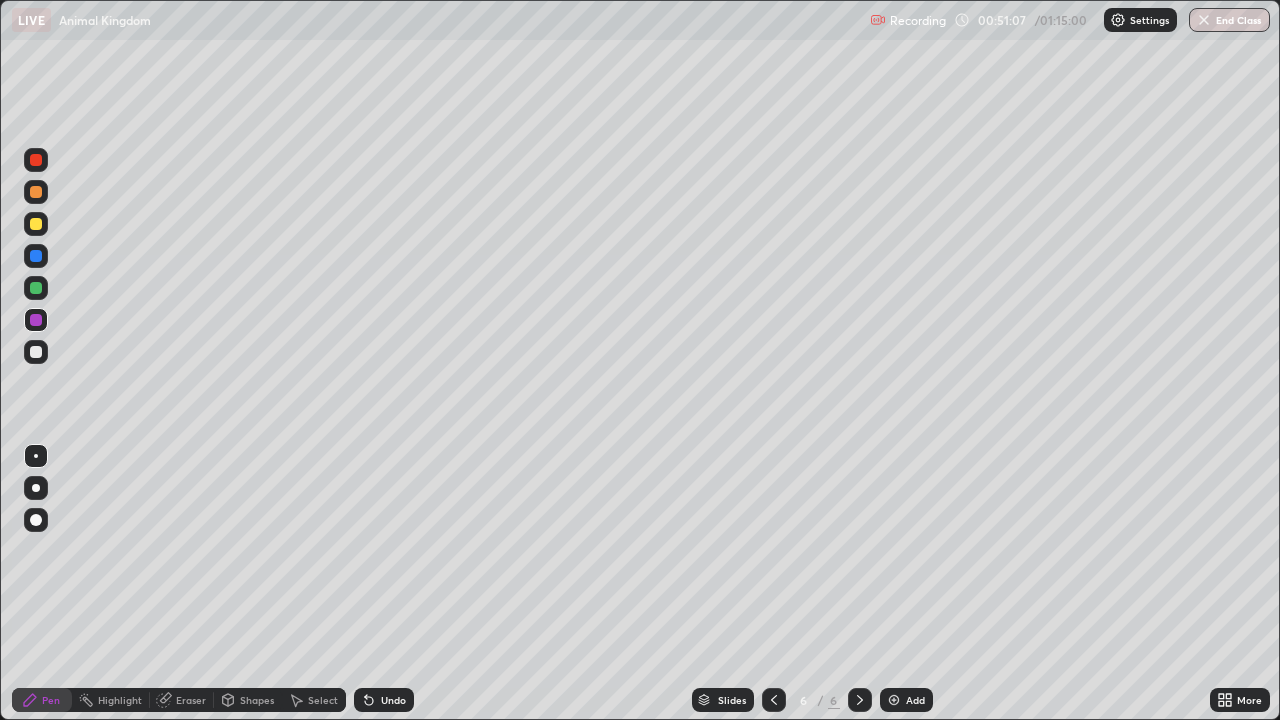 click on "Add" at bounding box center [906, 700] 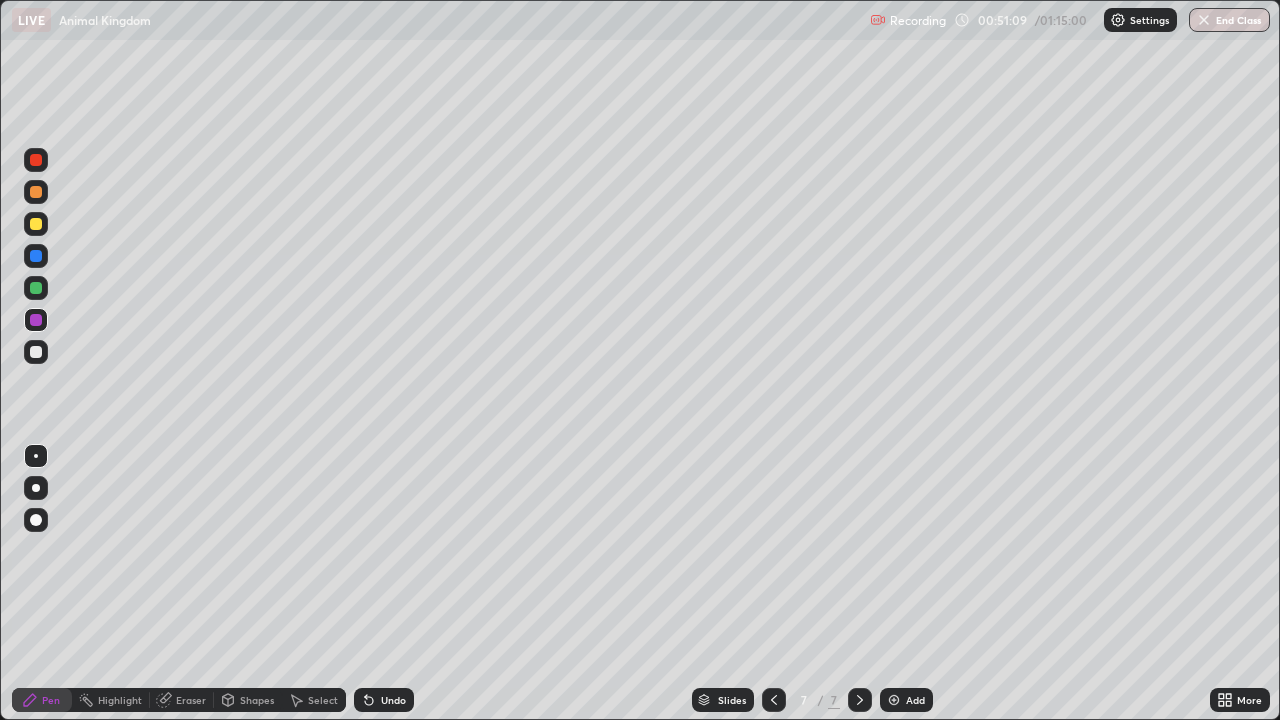 click at bounding box center (36, 224) 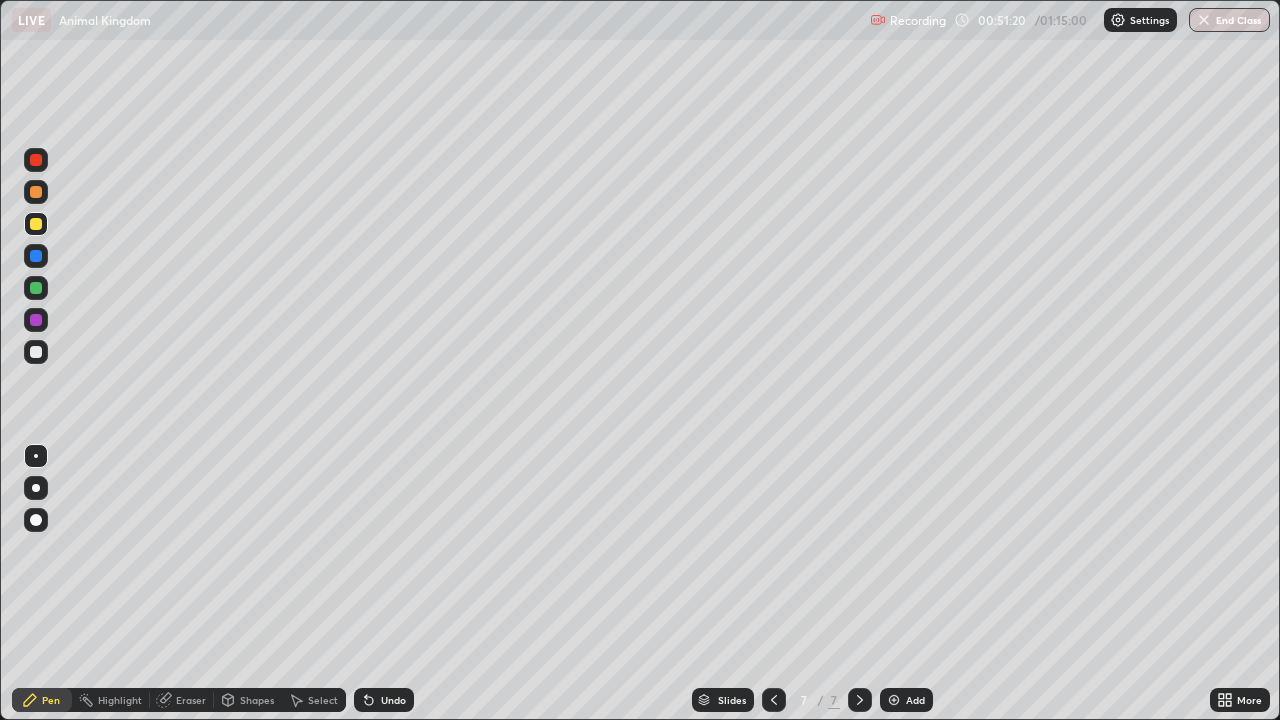 click at bounding box center (36, 256) 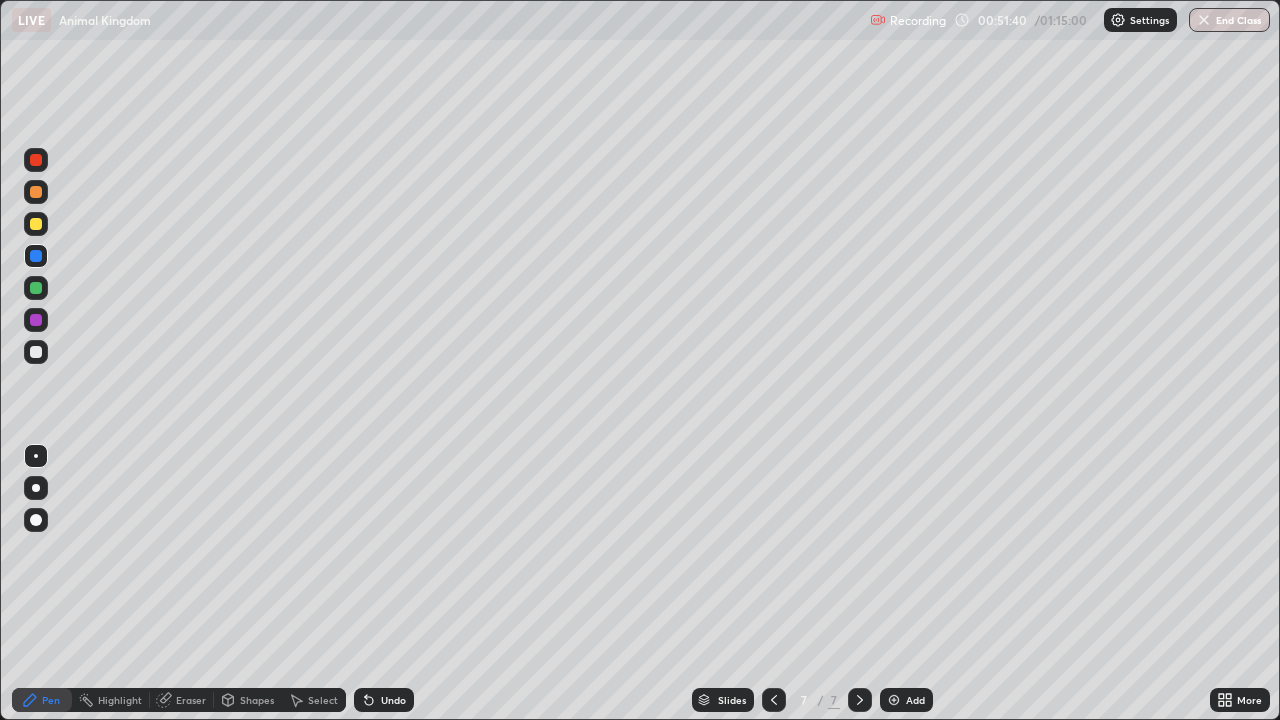 click at bounding box center [36, 192] 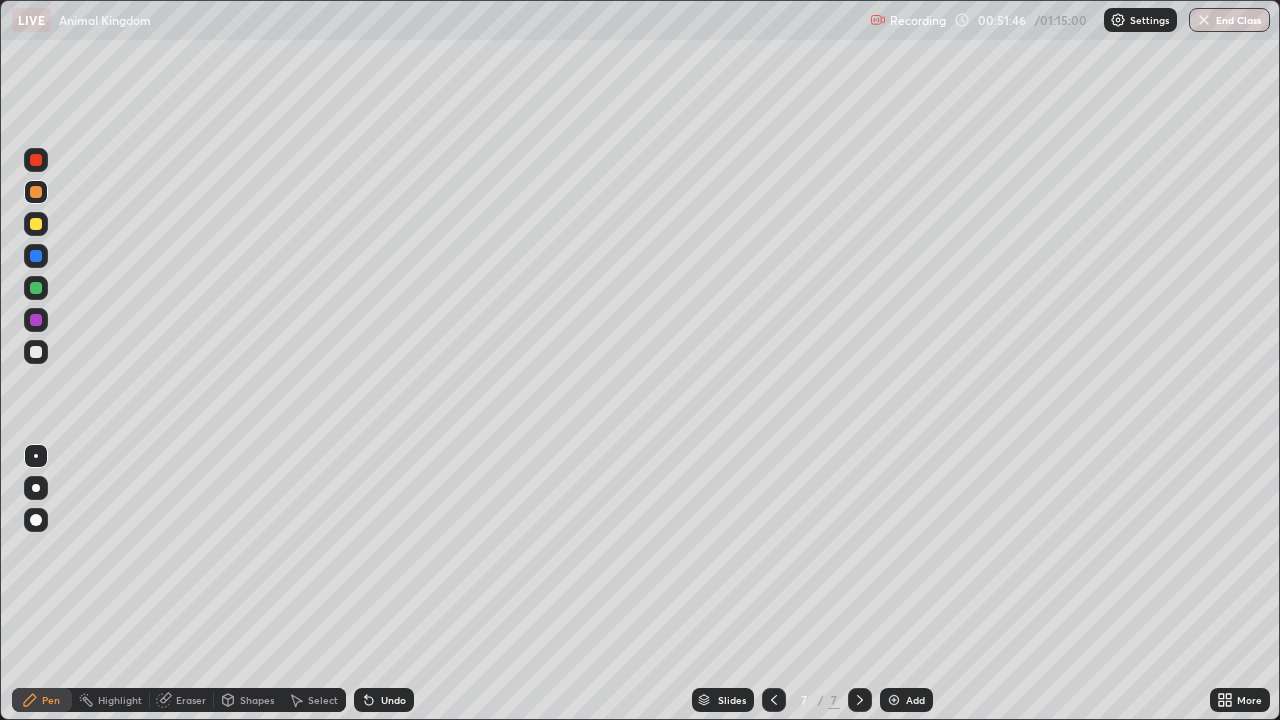 click at bounding box center [36, 288] 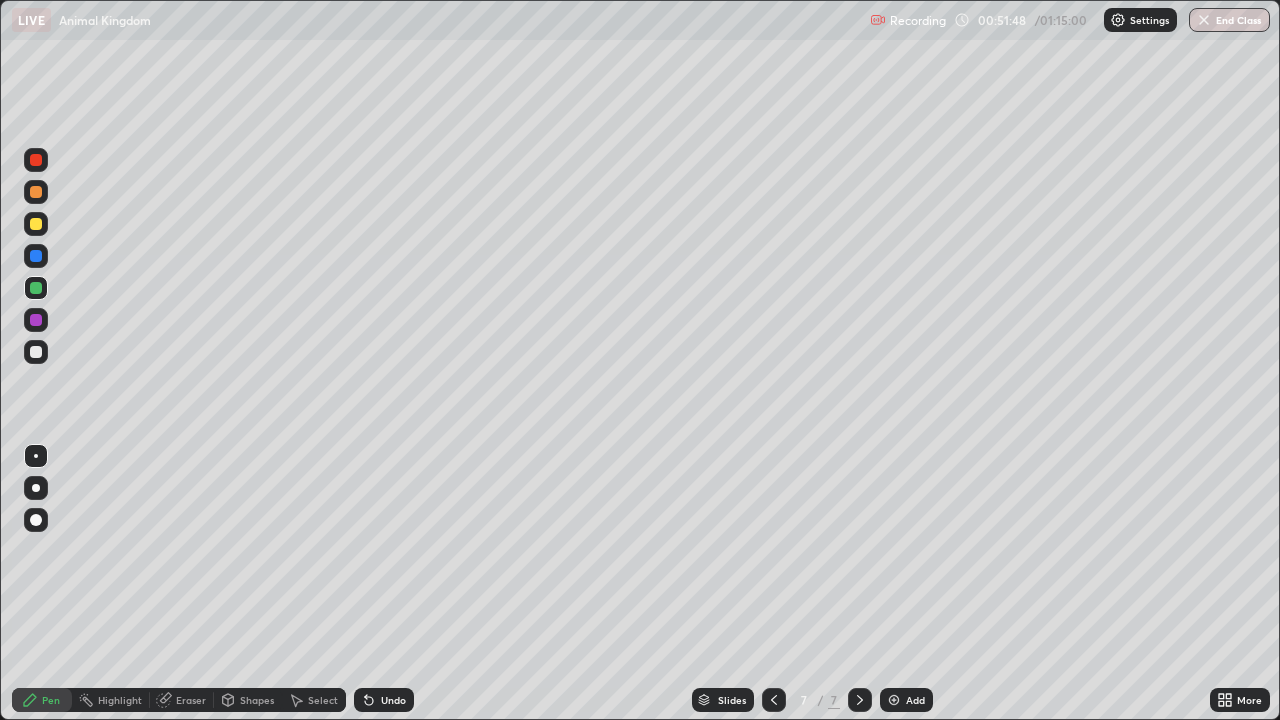 click at bounding box center [36, 192] 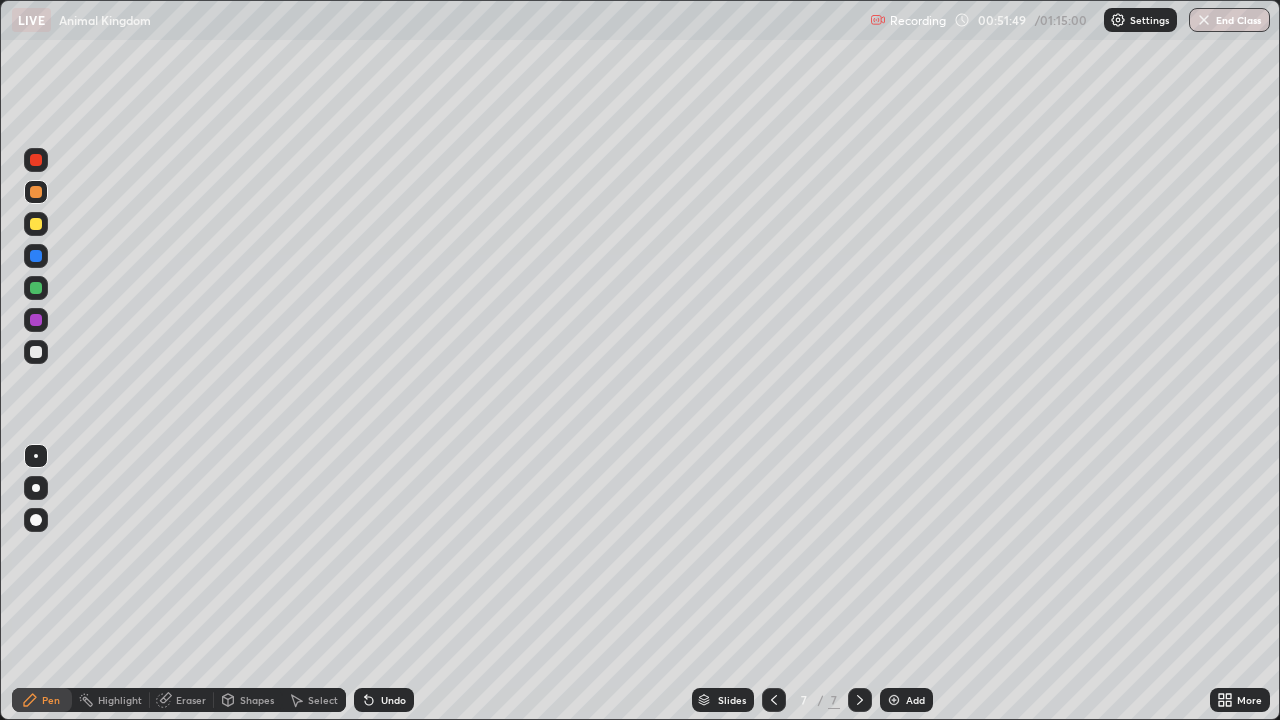 click at bounding box center (36, 160) 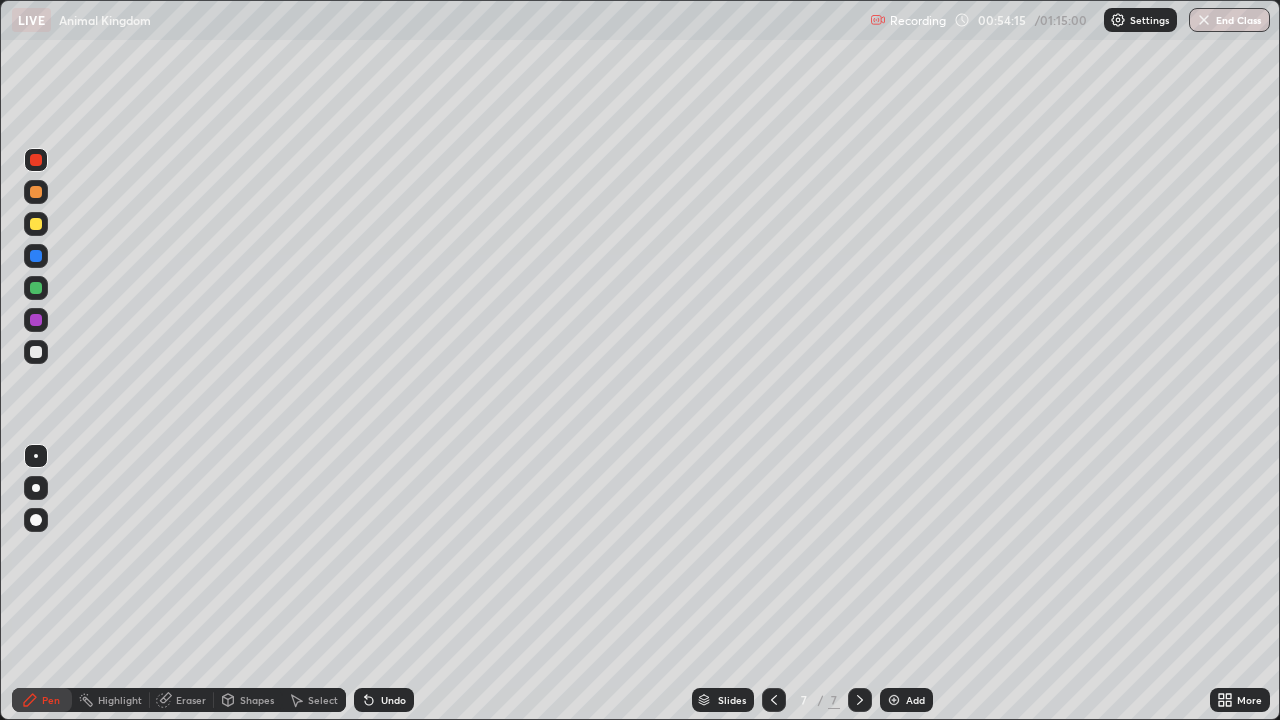 click on "Add" at bounding box center [915, 700] 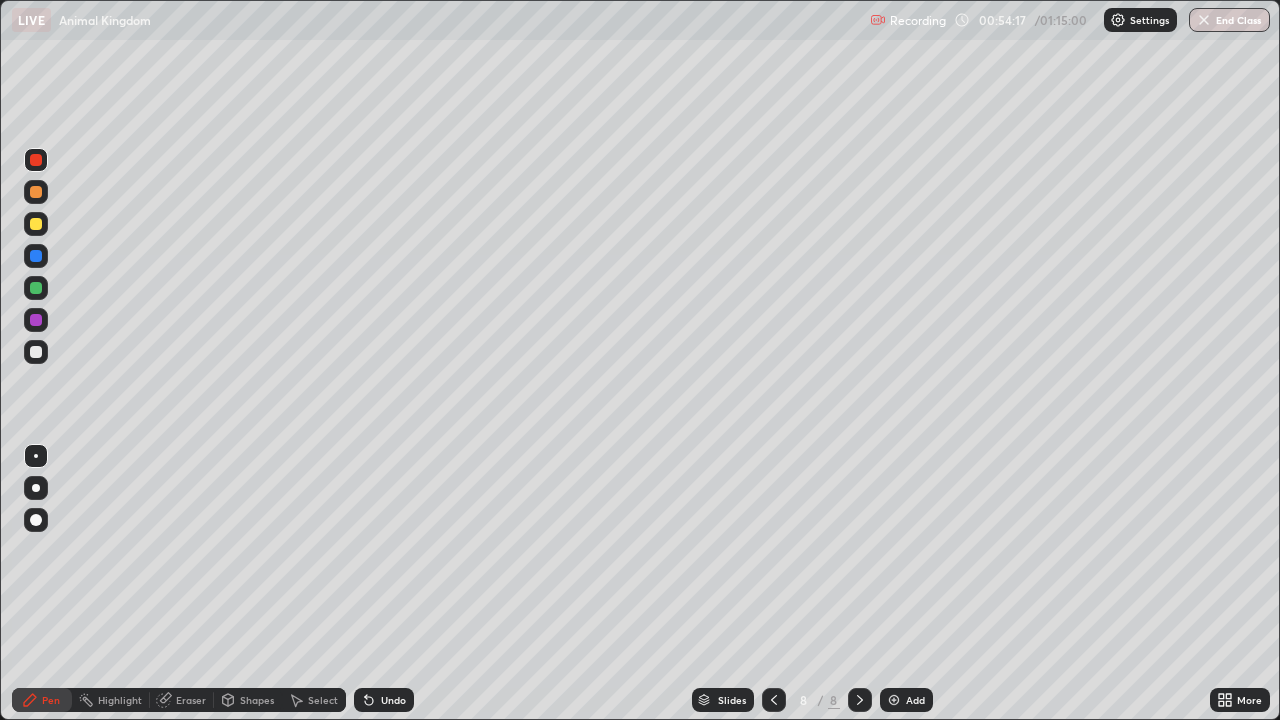 click at bounding box center (36, 192) 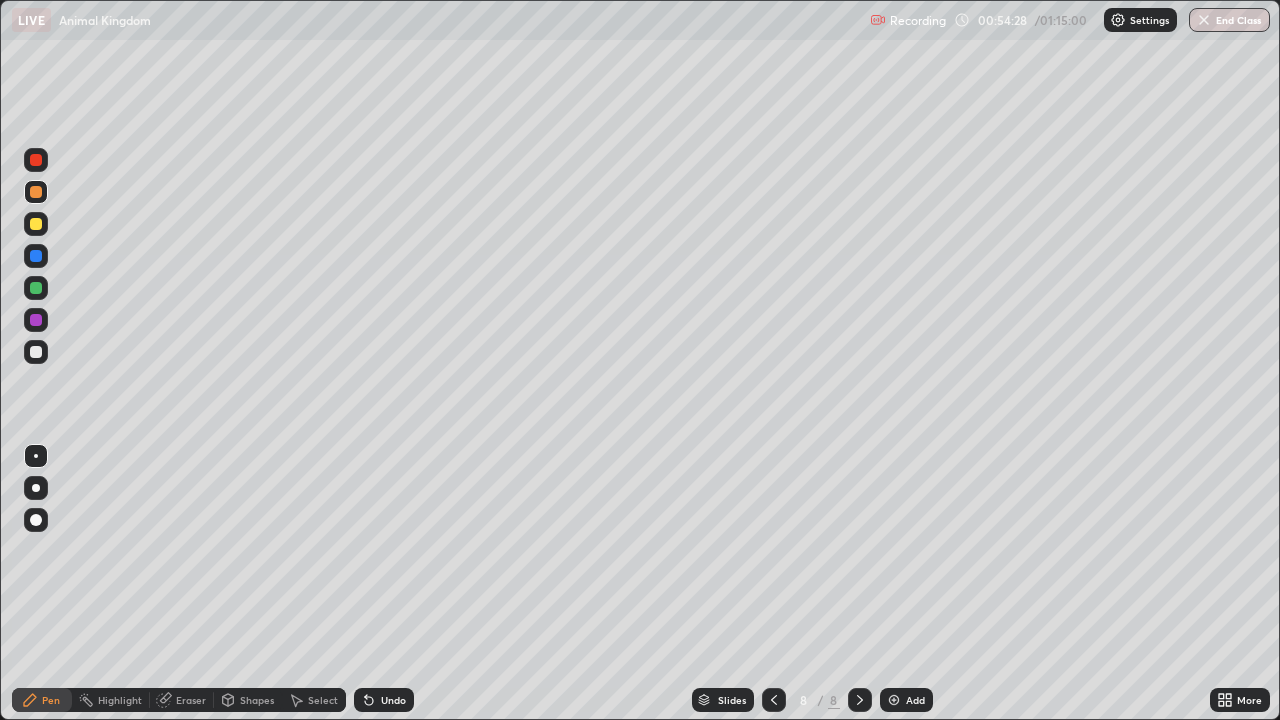 click at bounding box center [36, 256] 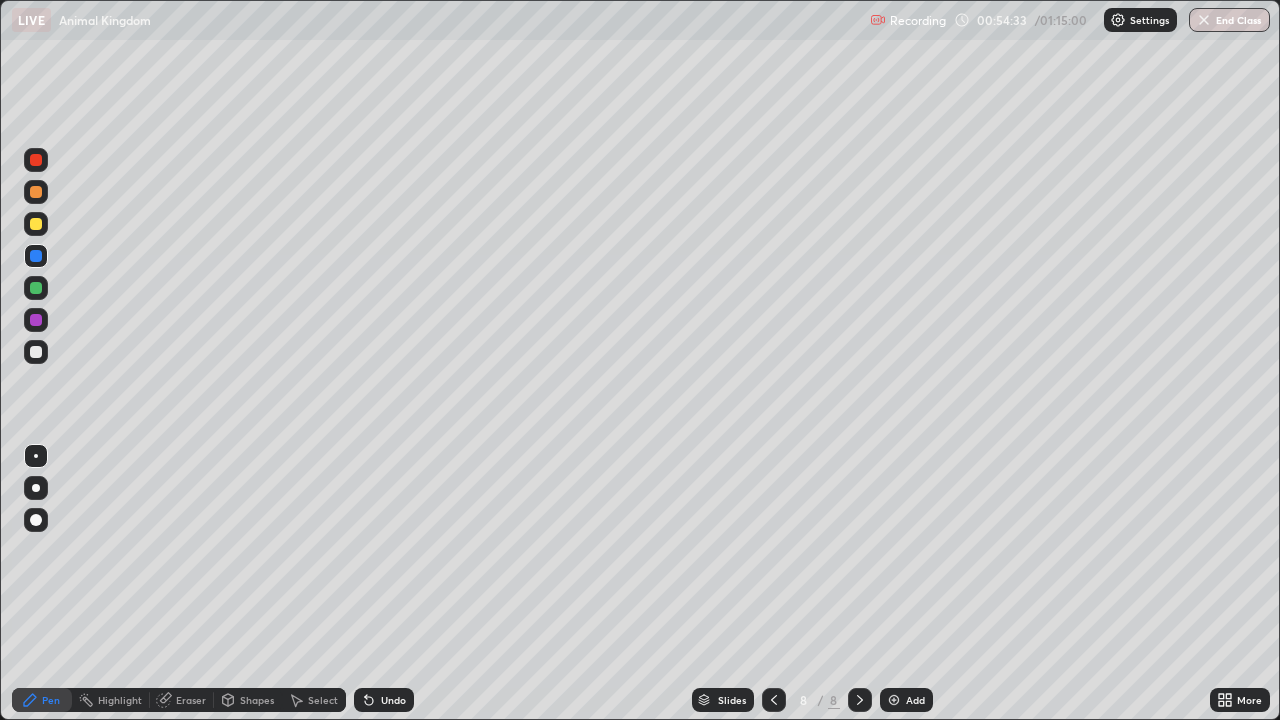 click at bounding box center [36, 192] 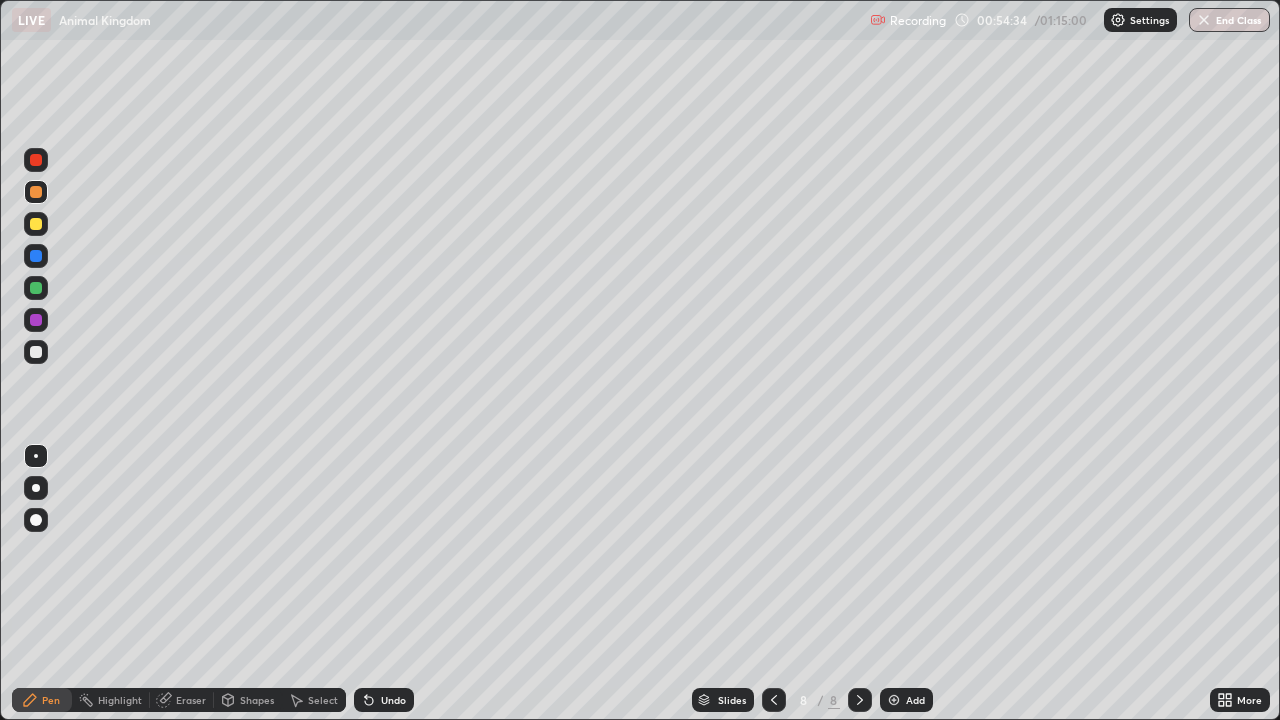 click at bounding box center (36, 224) 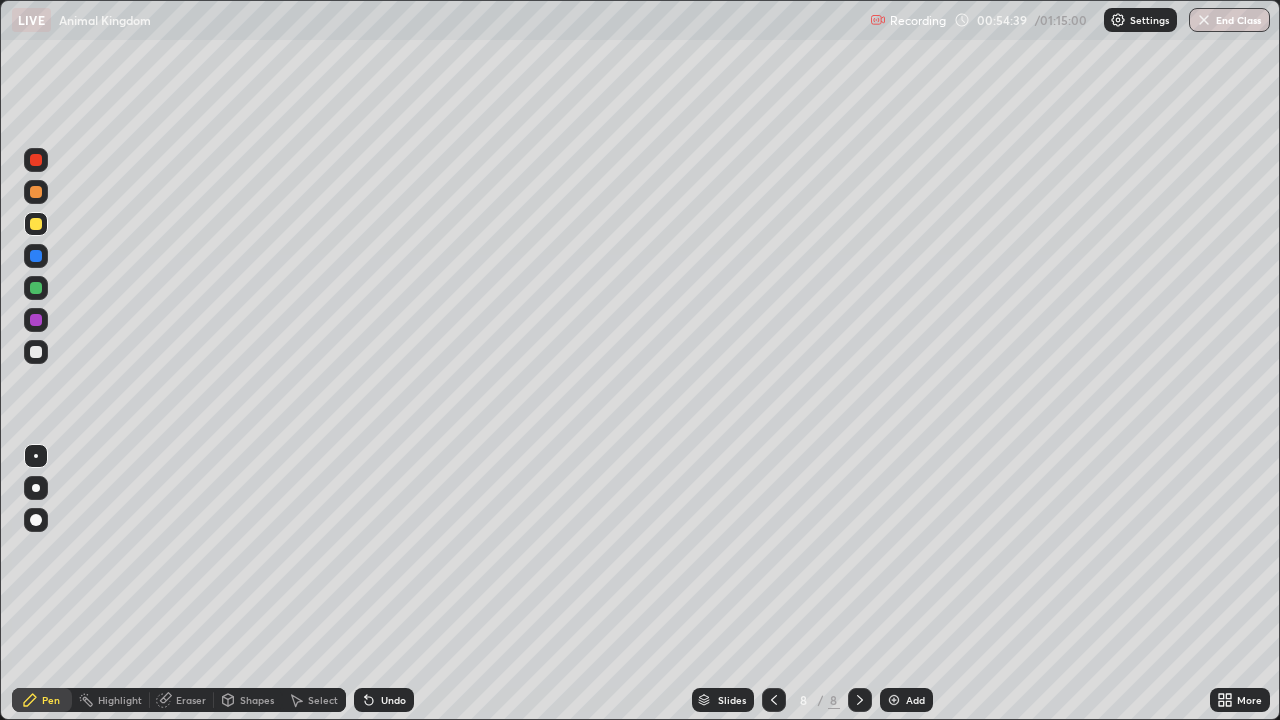 click at bounding box center (36, 256) 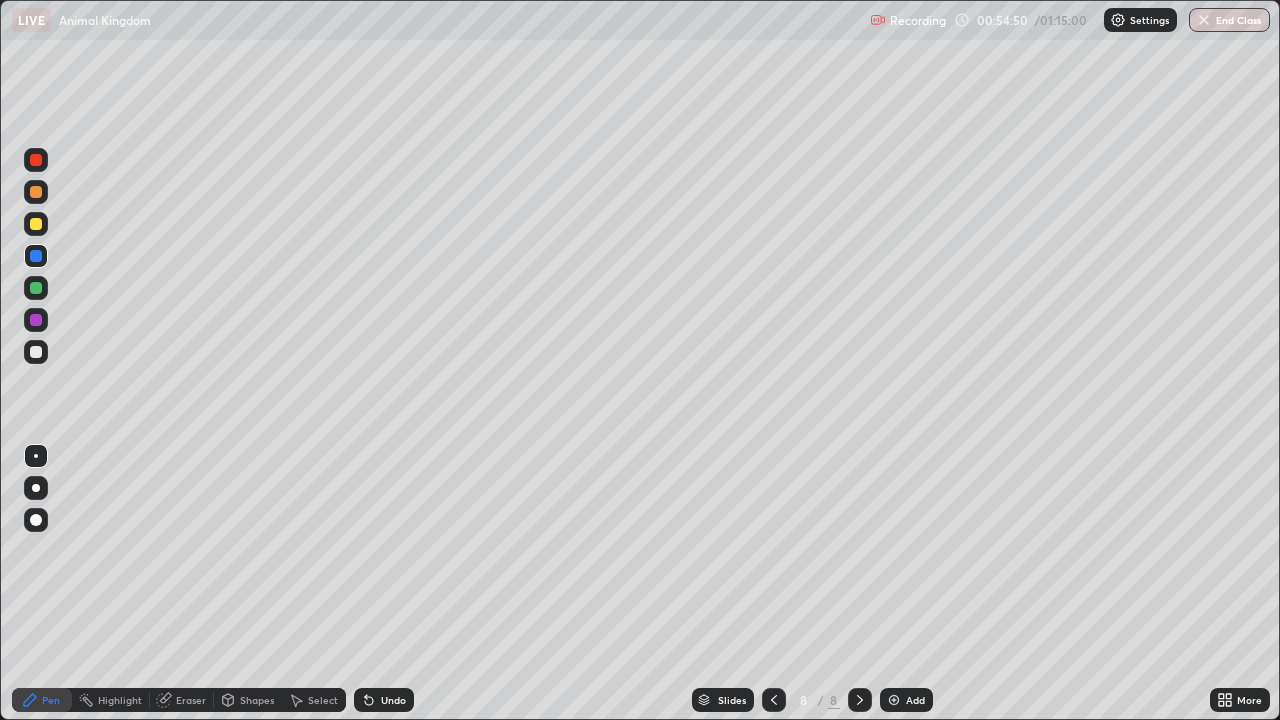 click at bounding box center (36, 224) 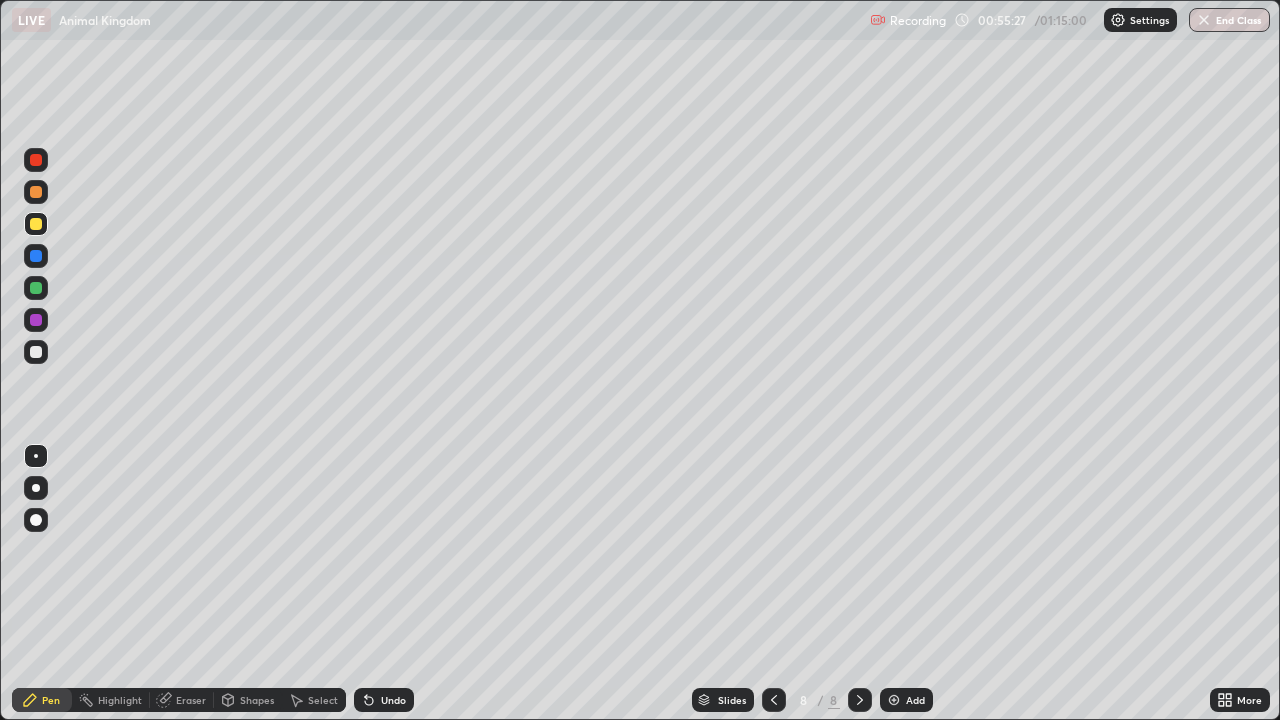 click at bounding box center [36, 288] 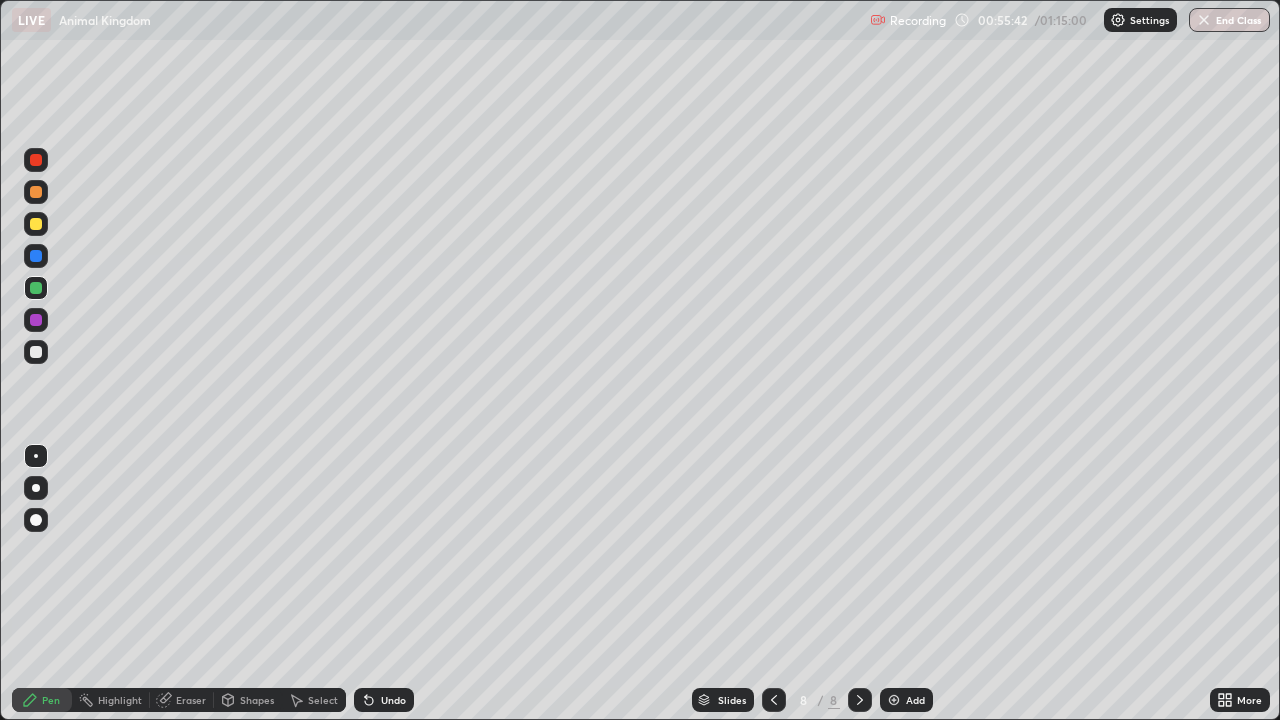 click at bounding box center [36, 352] 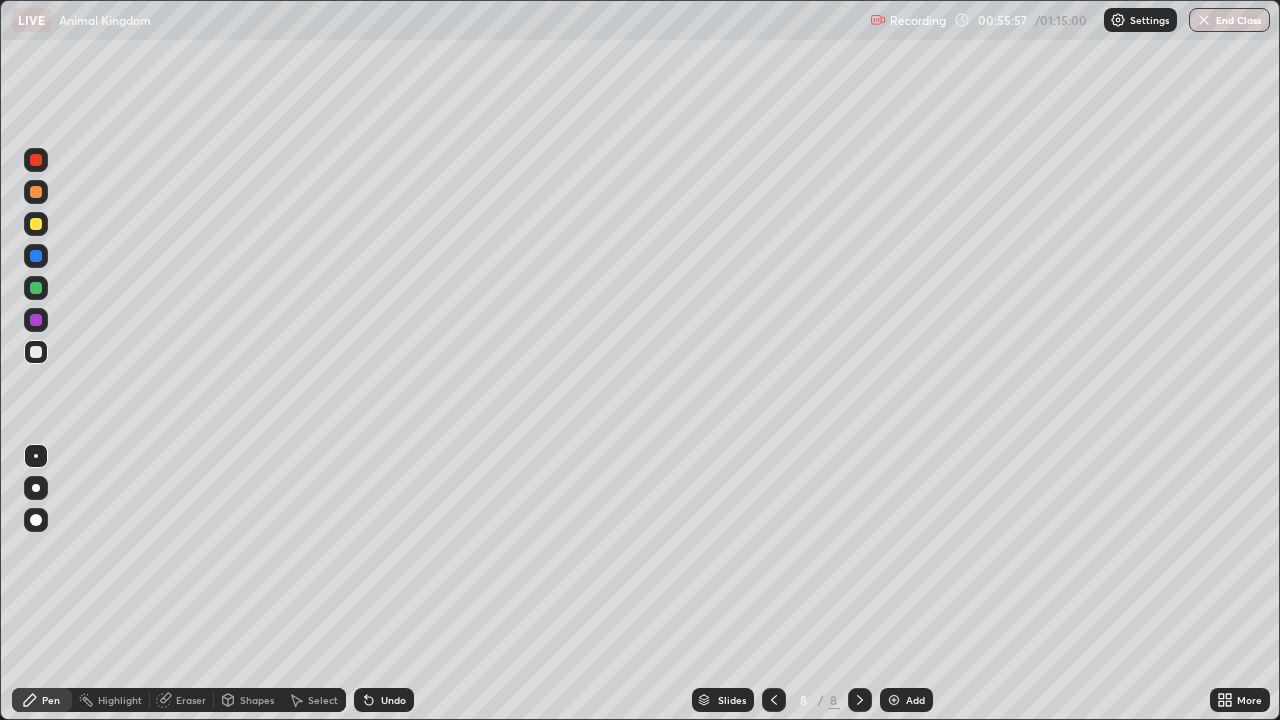 click at bounding box center (36, 288) 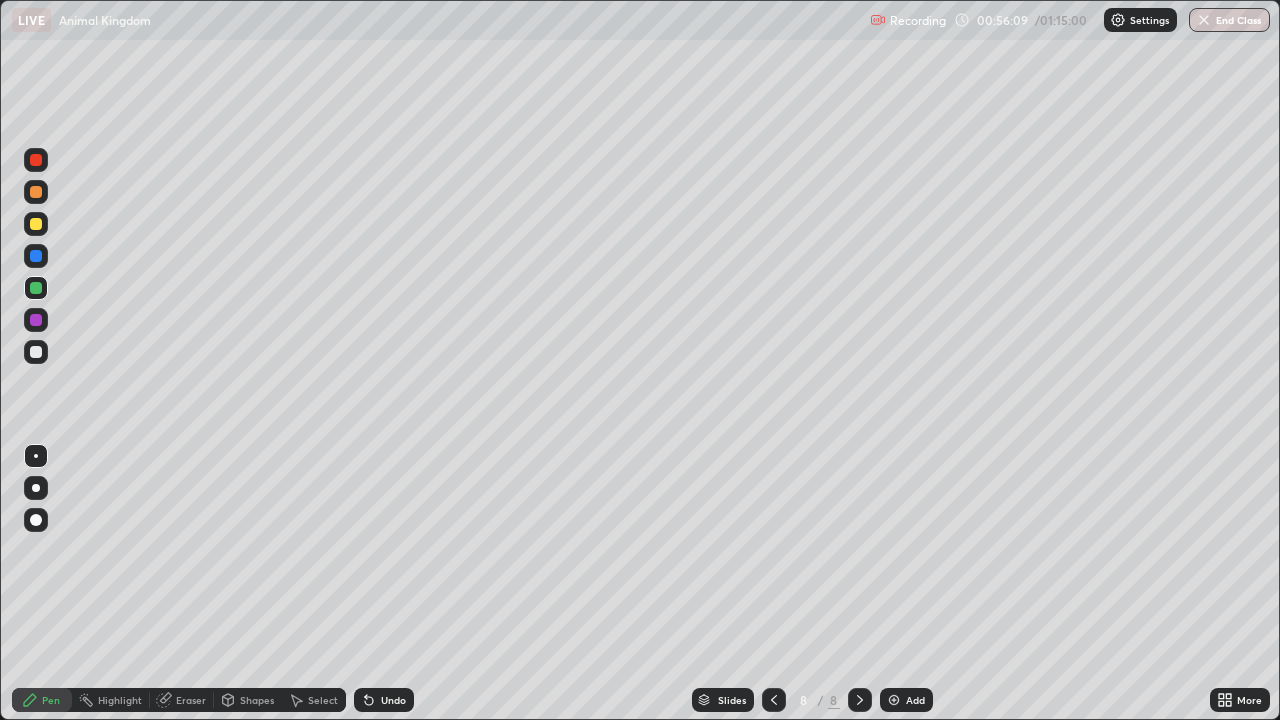 click at bounding box center (36, 352) 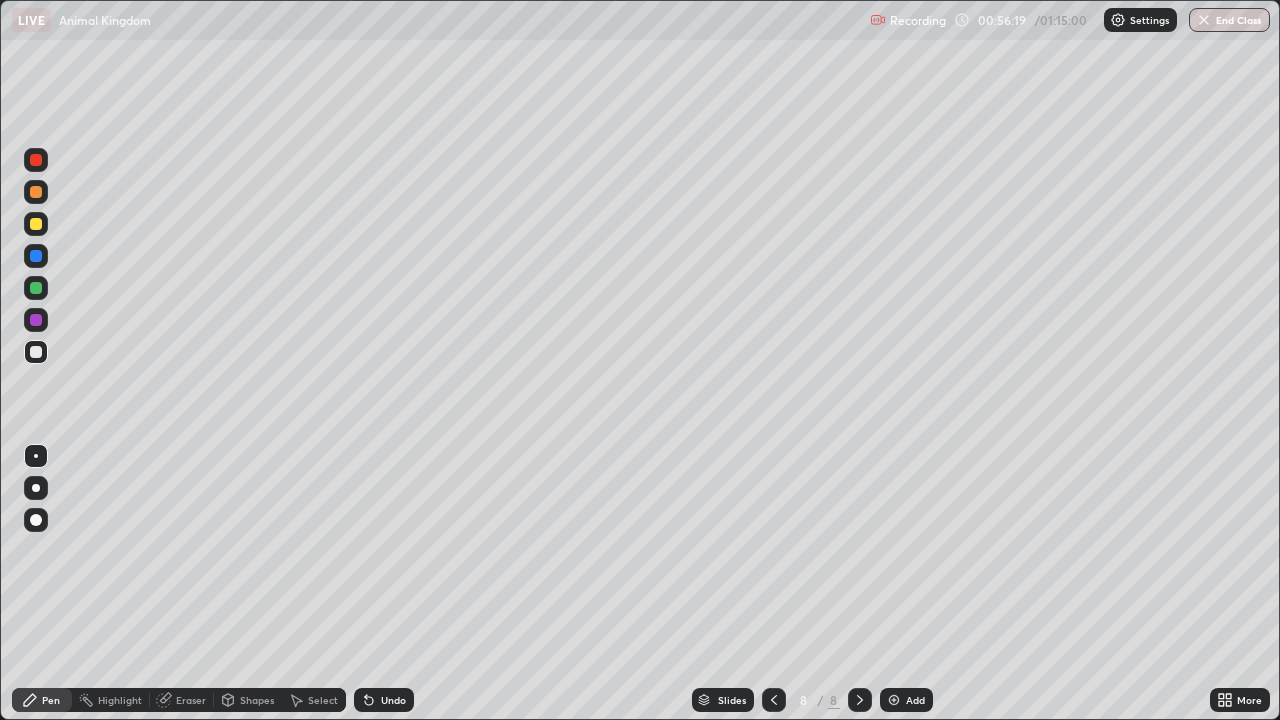 click at bounding box center [36, 256] 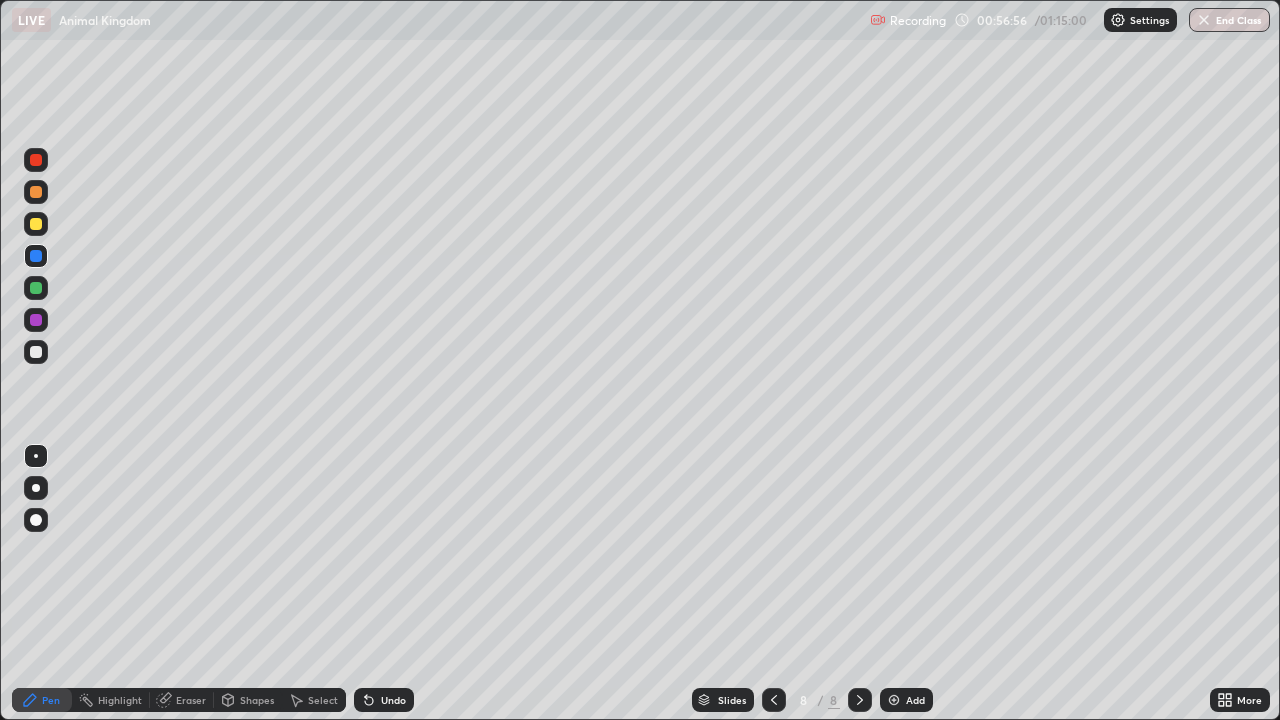 click at bounding box center (36, 352) 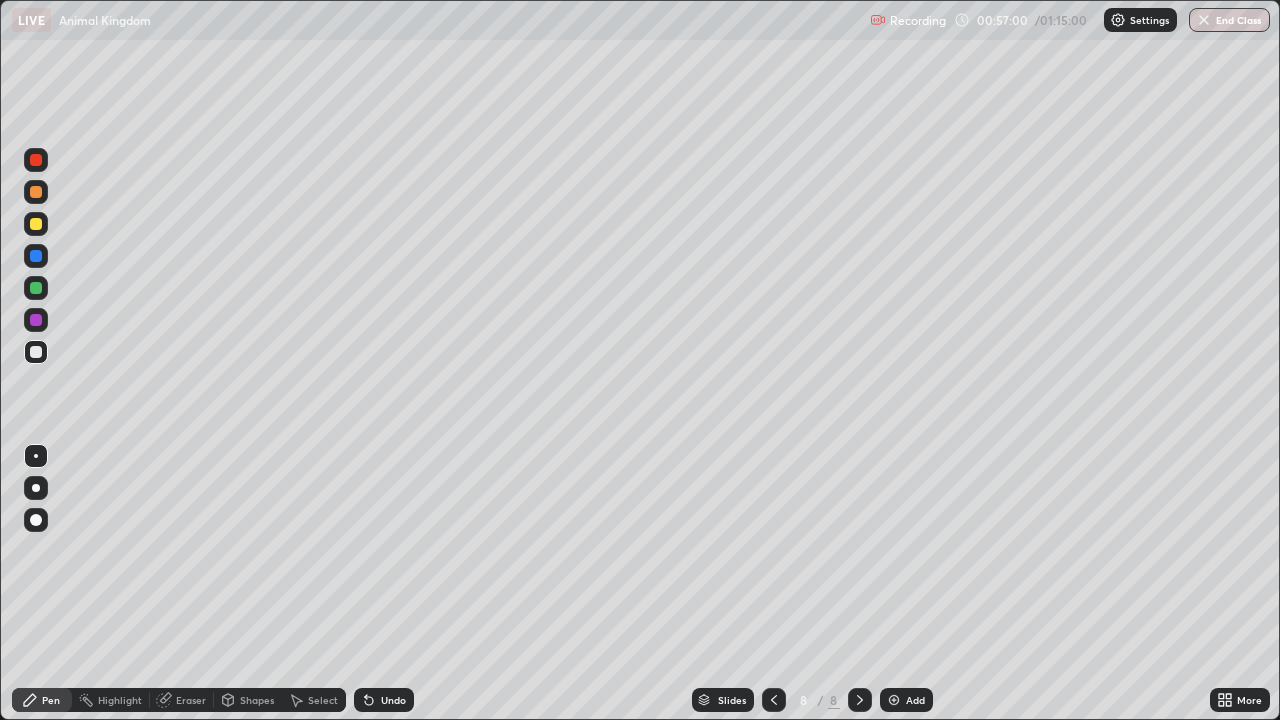 click at bounding box center (36, 256) 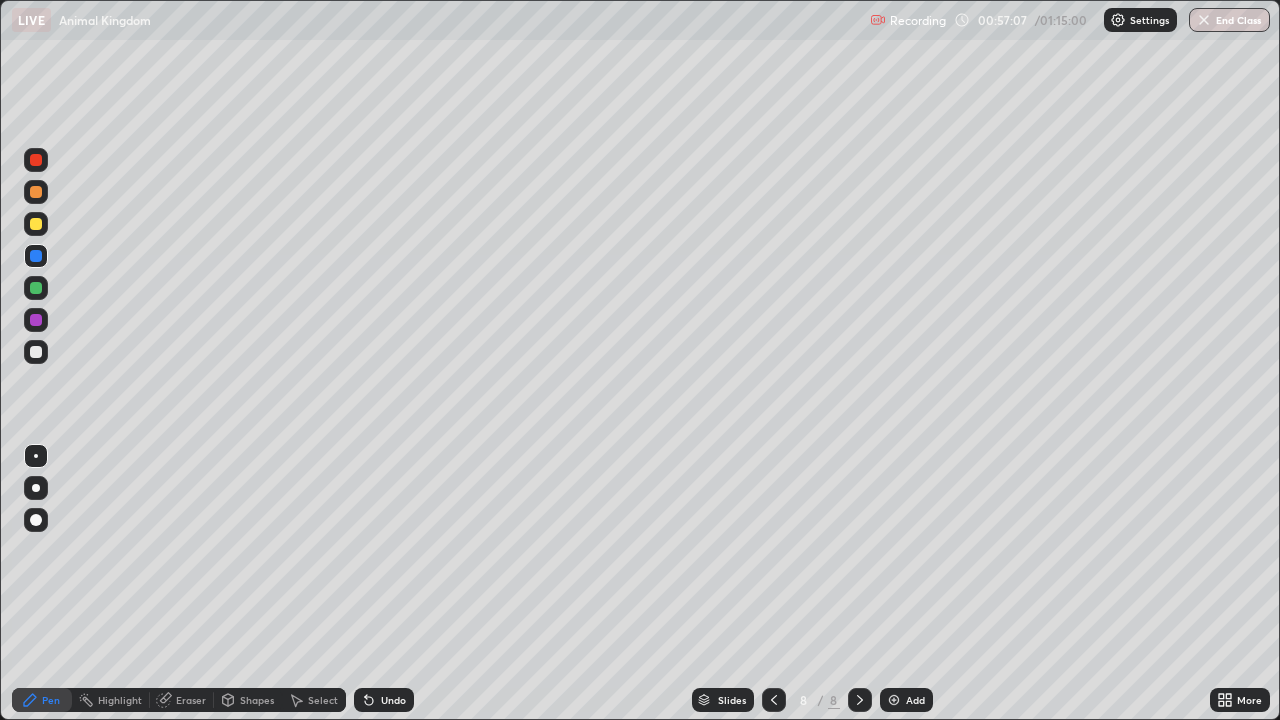click at bounding box center [36, 224] 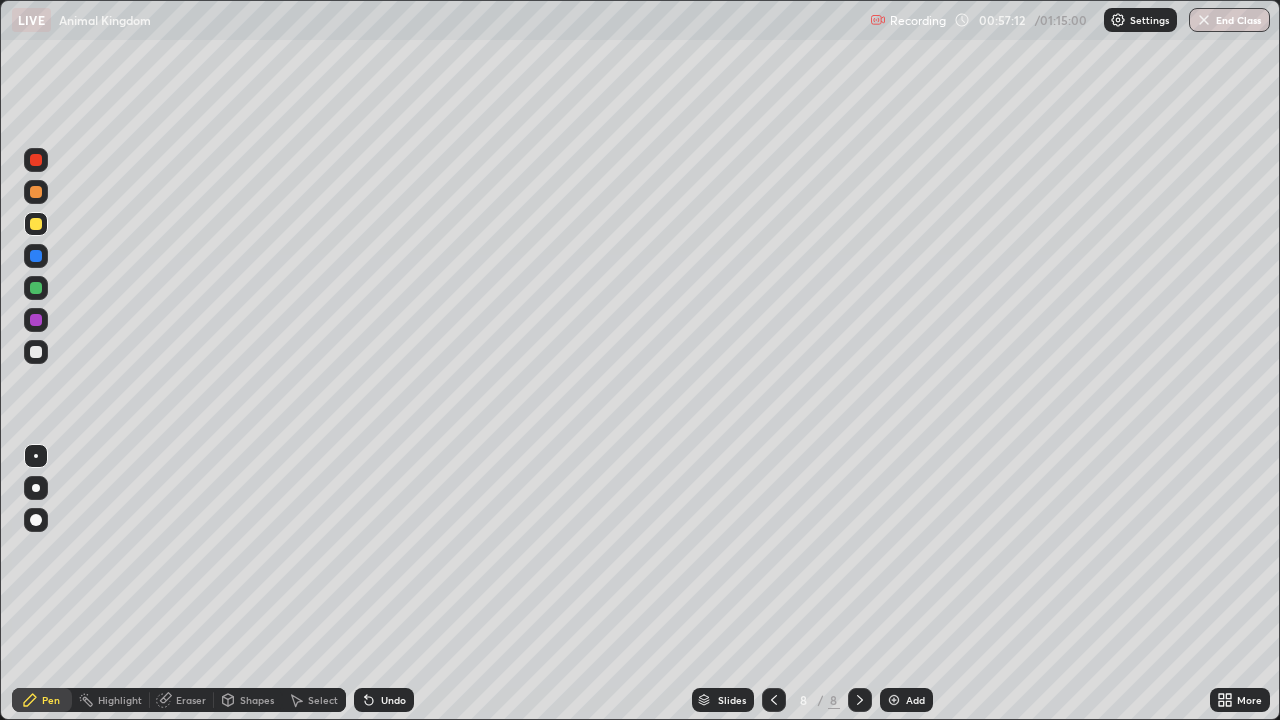 click at bounding box center (36, 160) 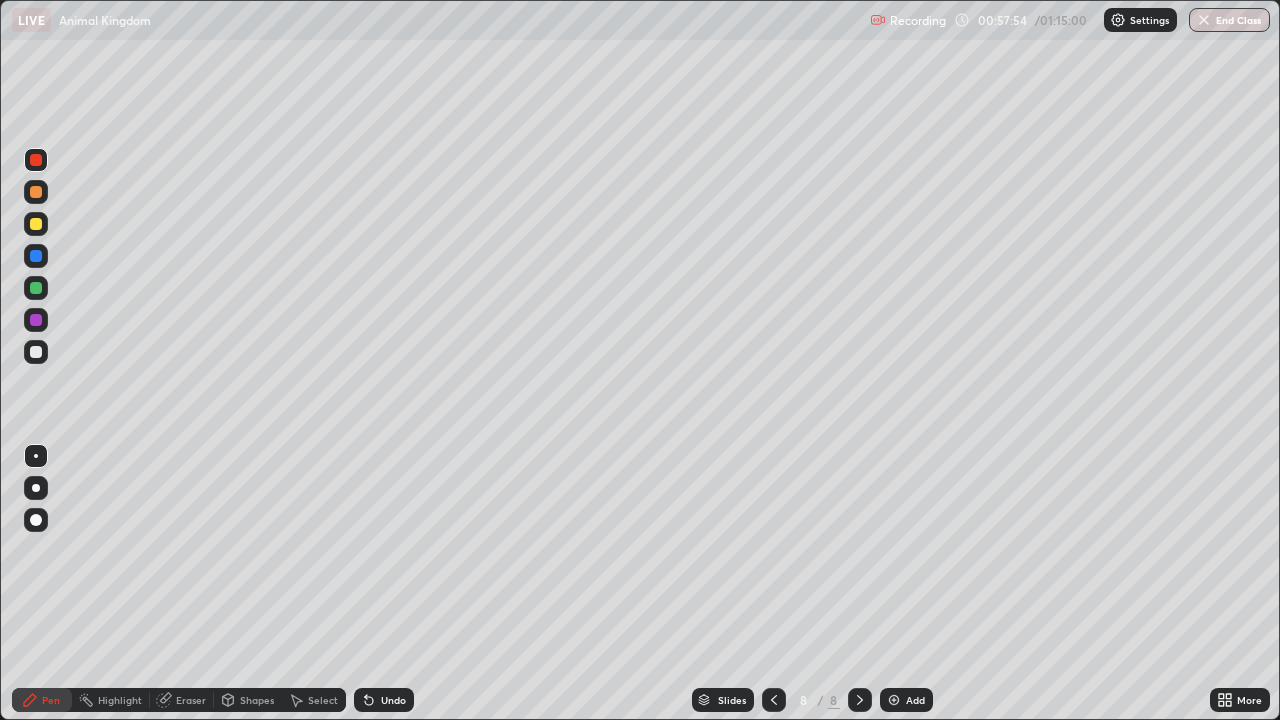 click at bounding box center (36, 288) 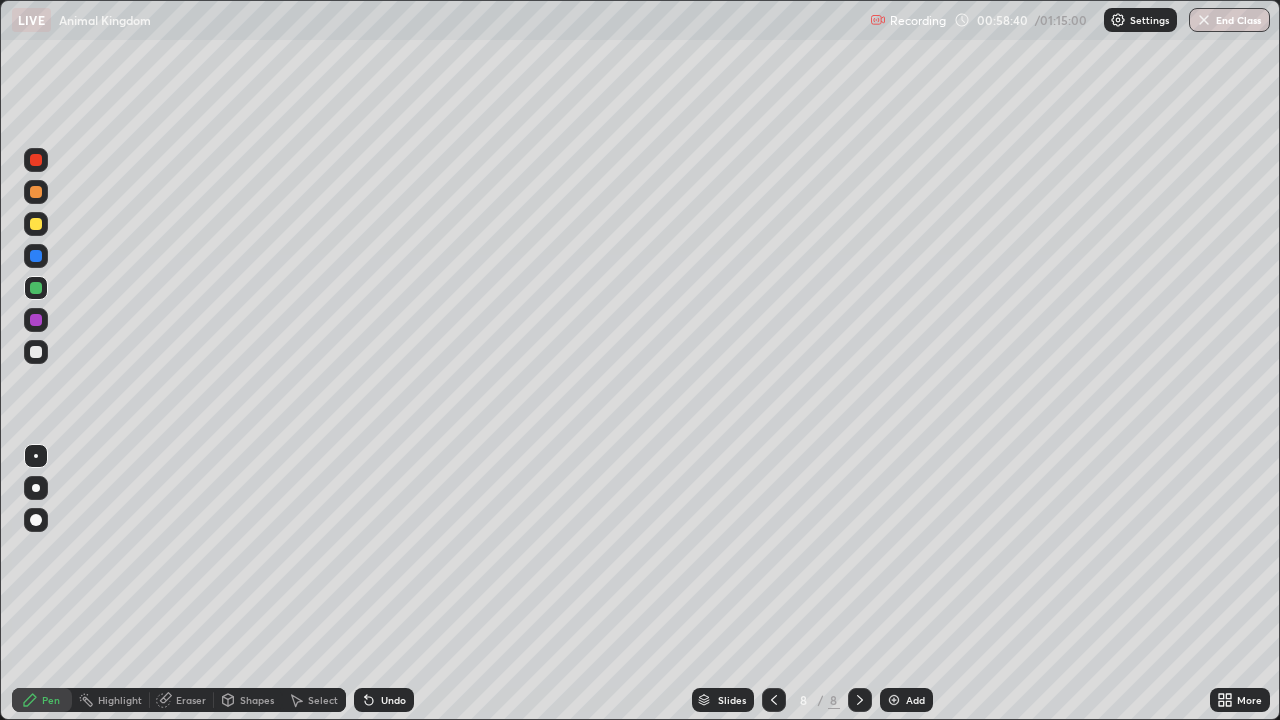 click on "Undo" at bounding box center (384, 700) 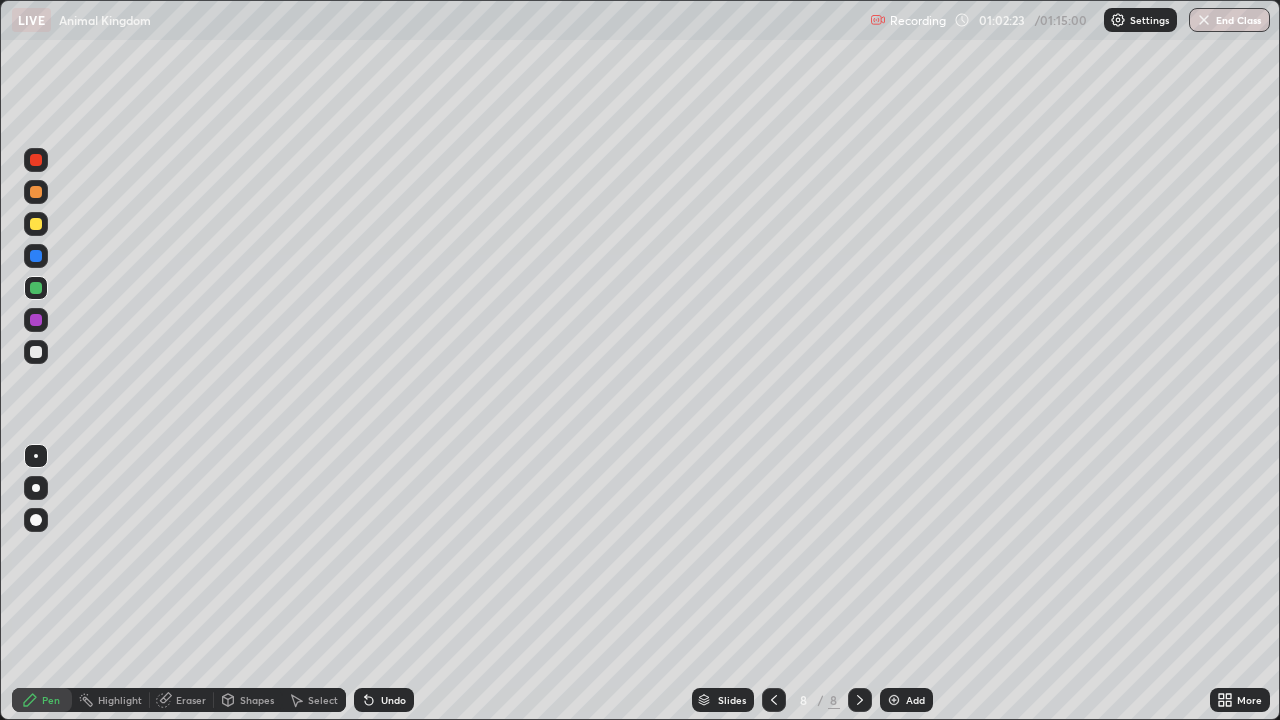 click on "Add" at bounding box center [915, 700] 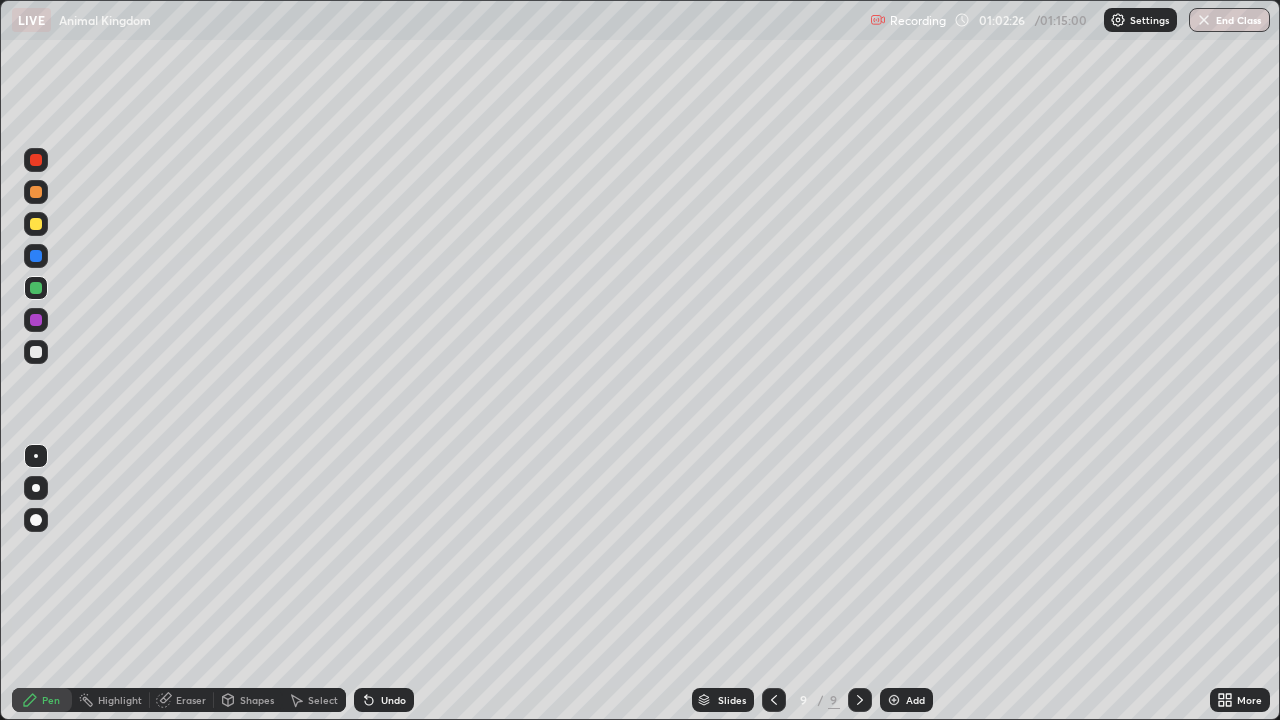 click at bounding box center (36, 224) 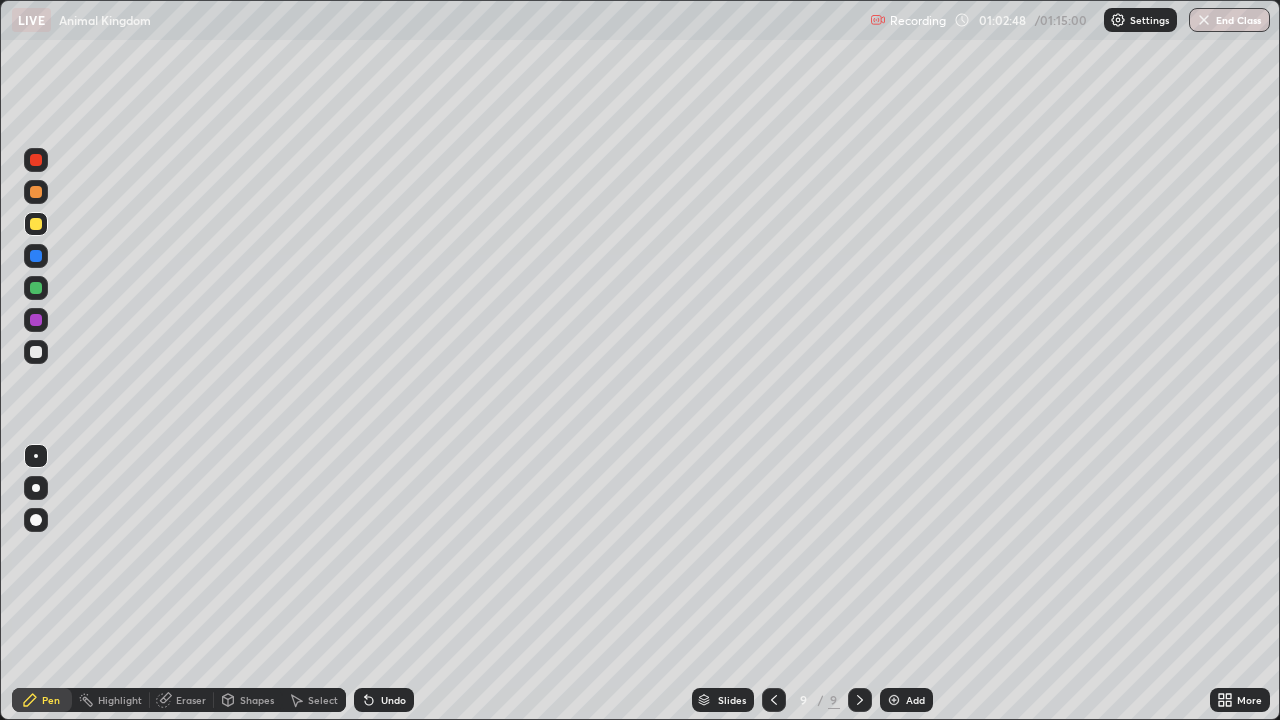 click at bounding box center [36, 192] 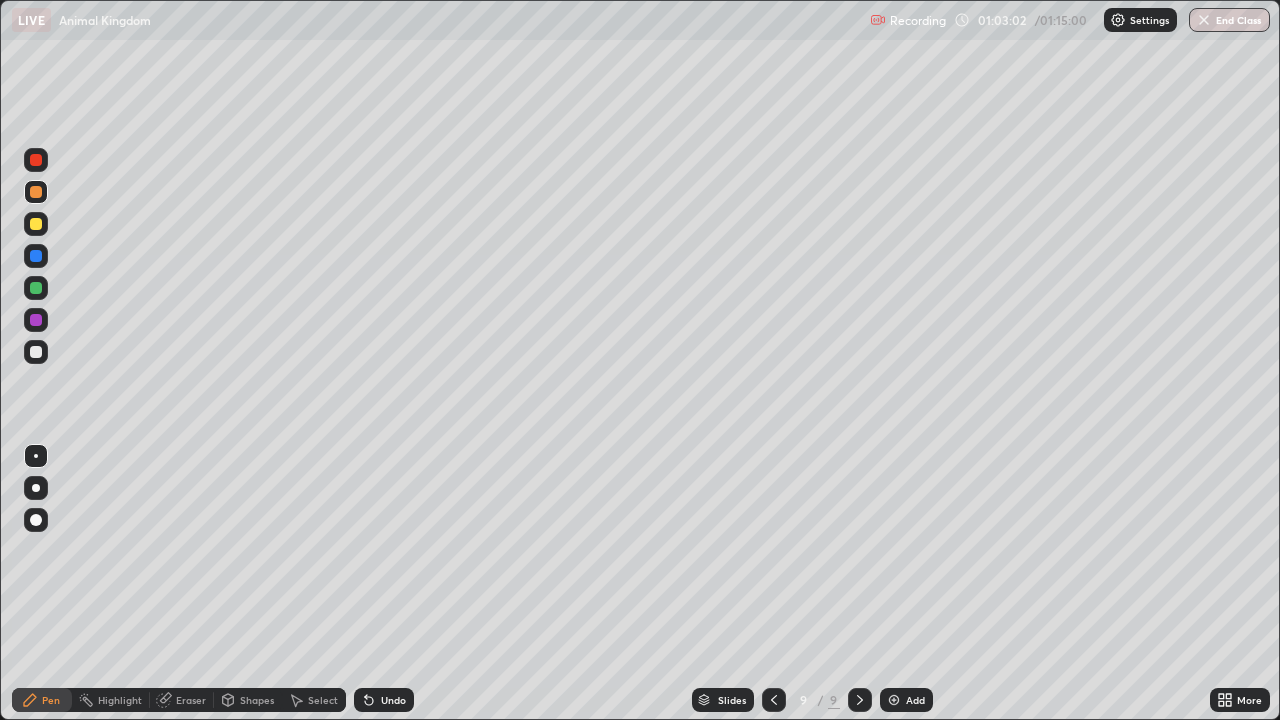 click at bounding box center (36, 224) 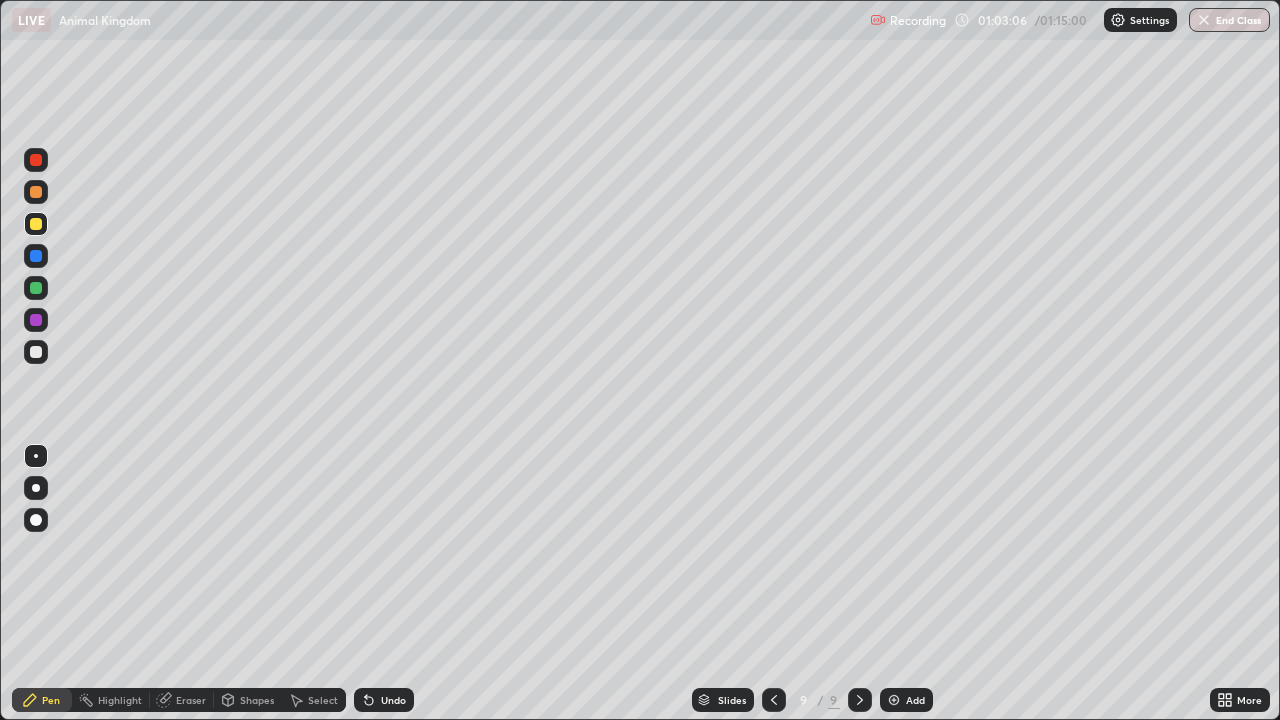 click at bounding box center [36, 288] 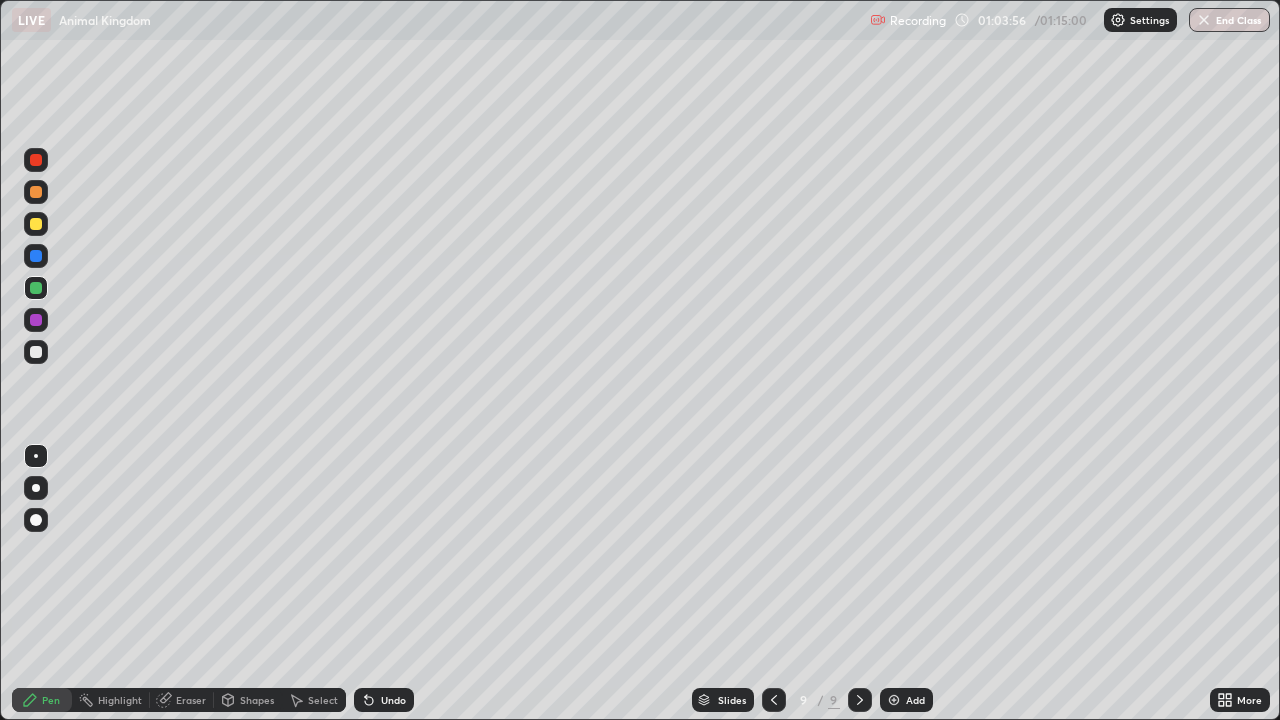 click on "Undo" at bounding box center (393, 700) 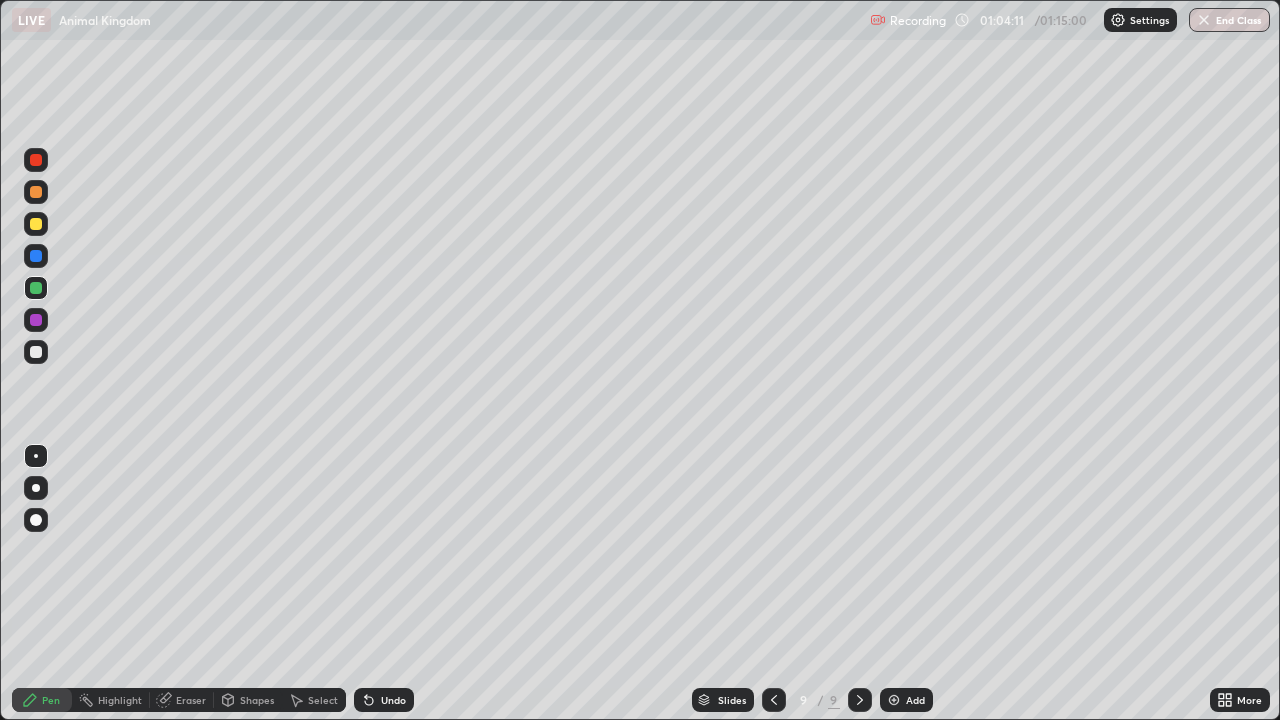 click at bounding box center (36, 352) 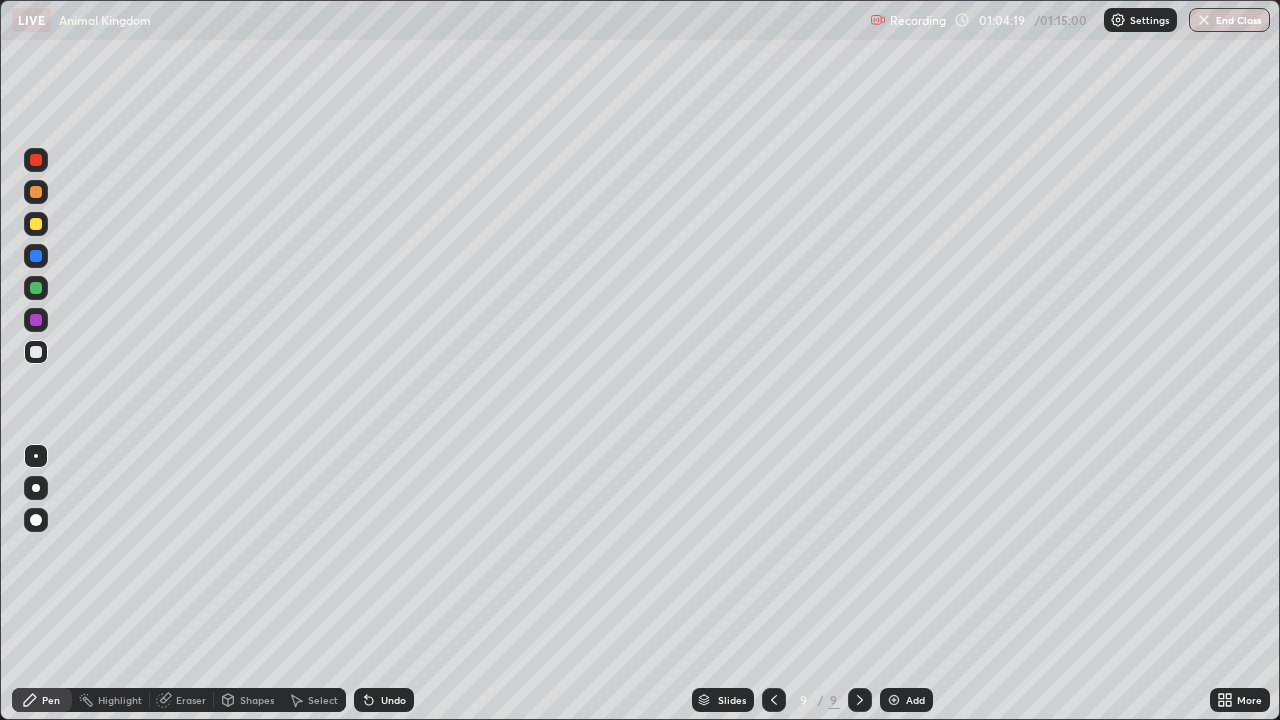 click at bounding box center [36, 288] 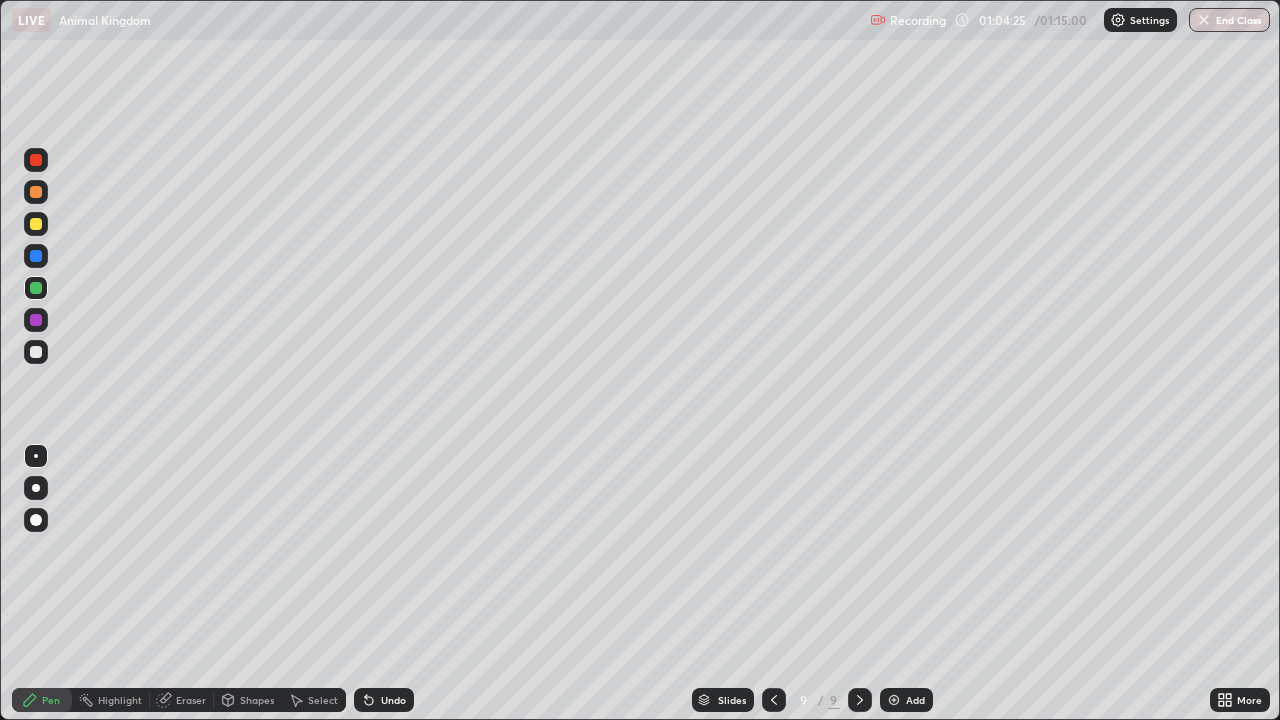click at bounding box center (36, 352) 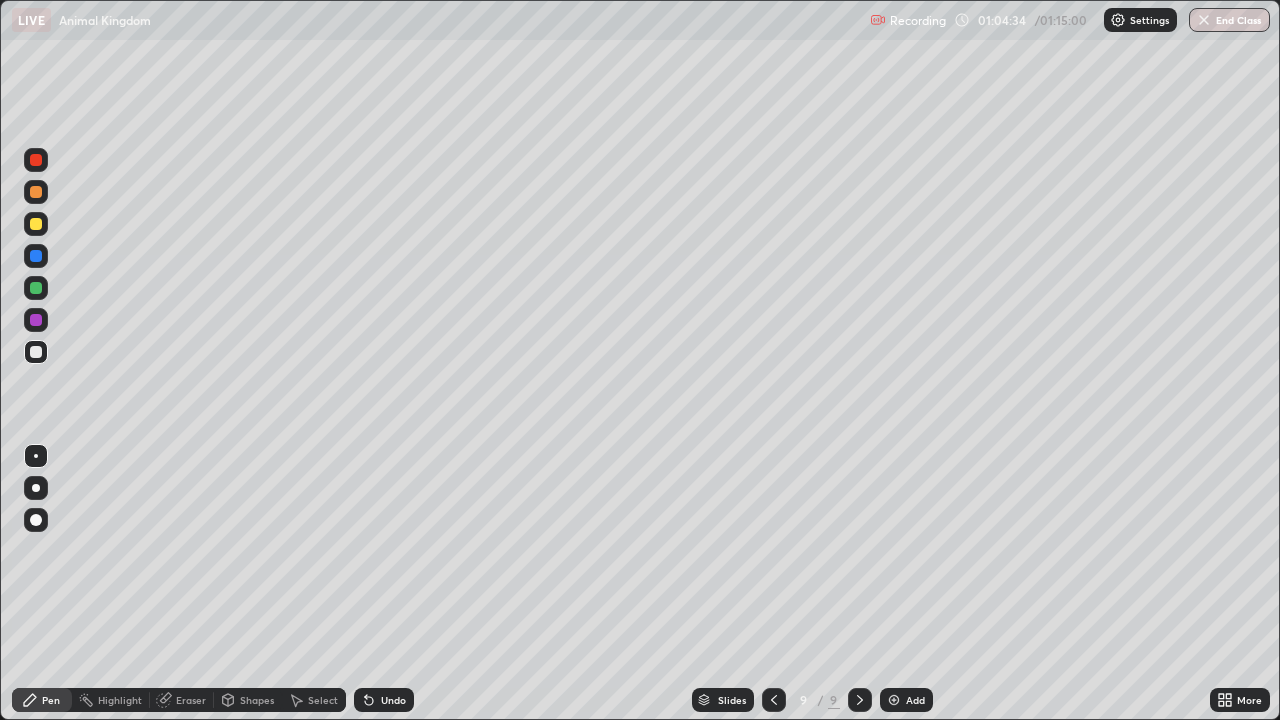click at bounding box center [36, 320] 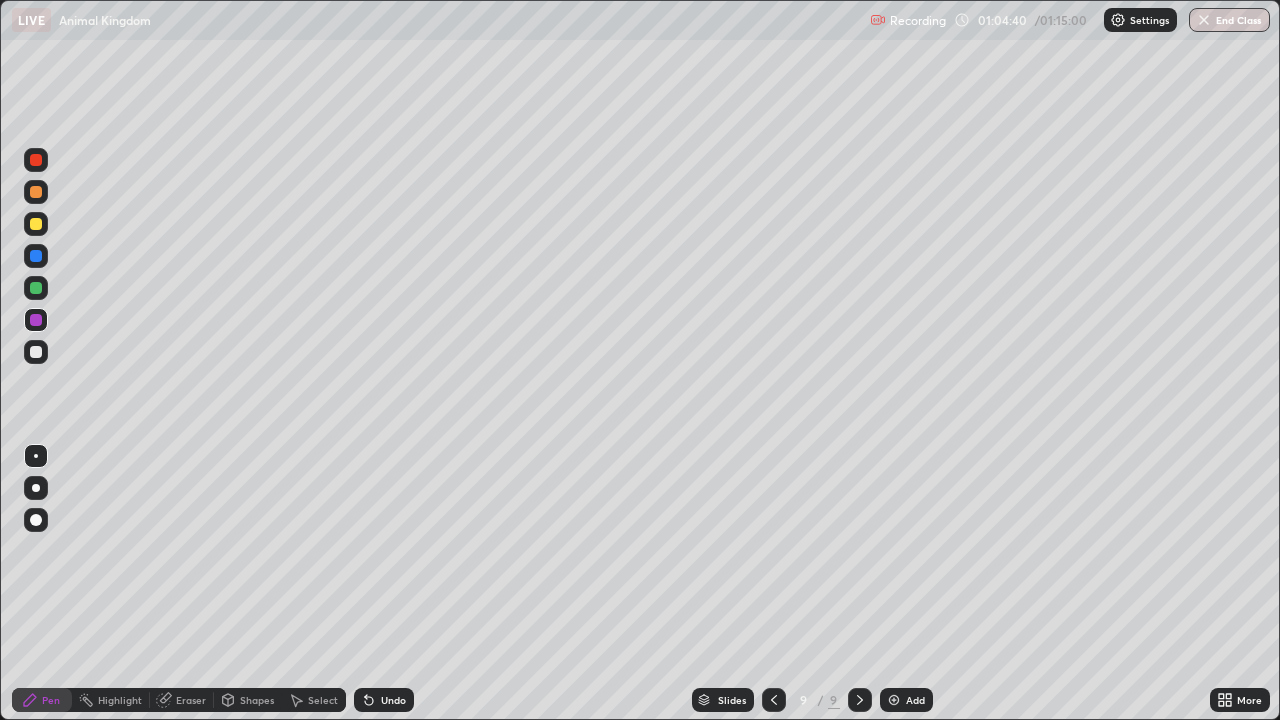 click at bounding box center (36, 352) 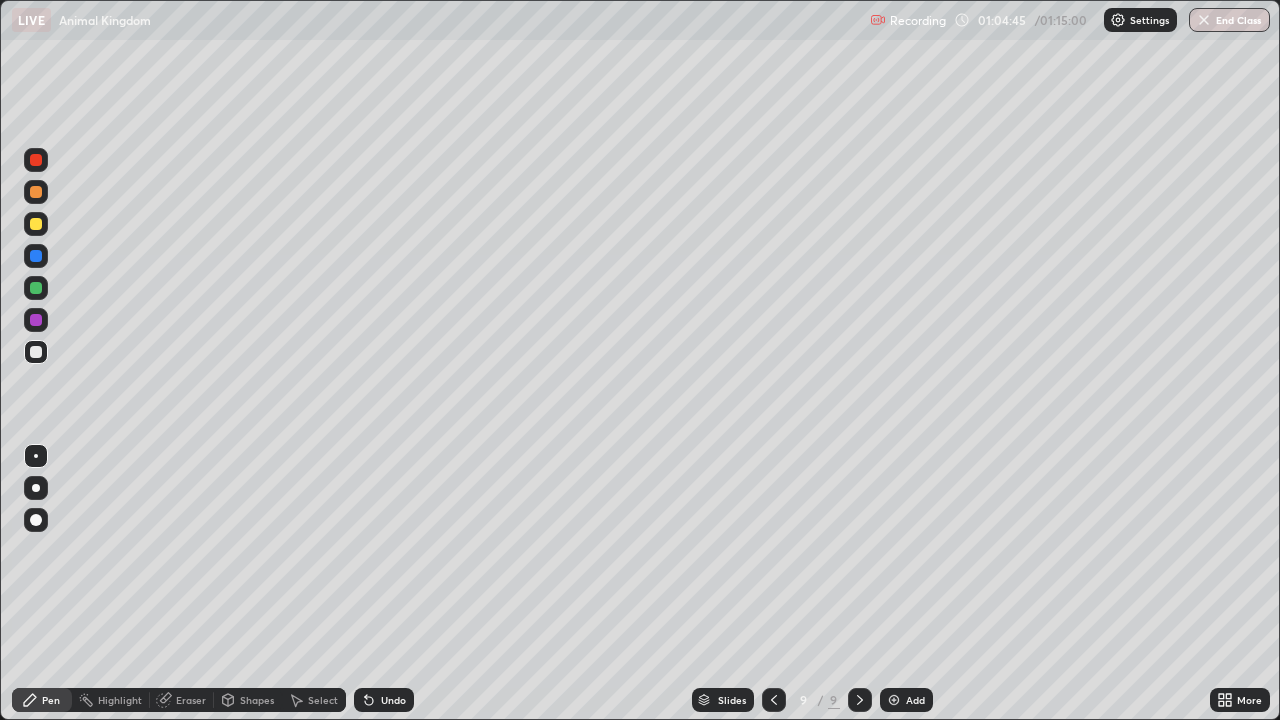 click 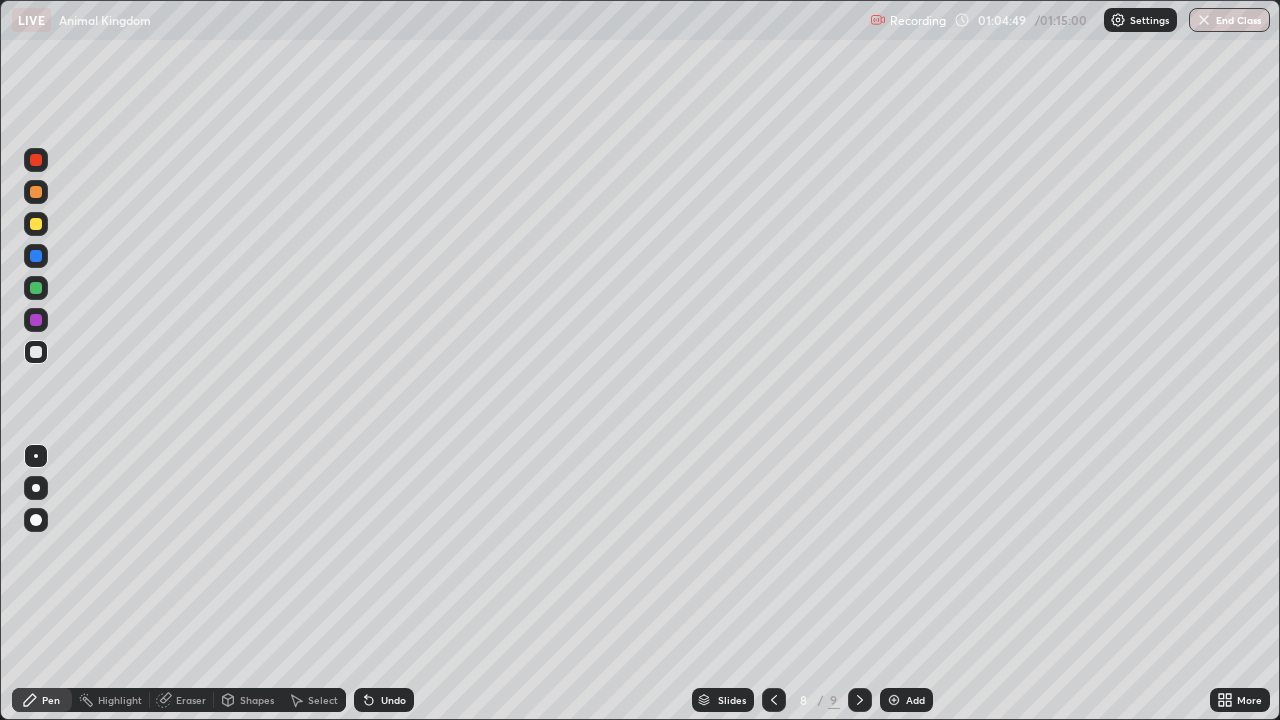 click at bounding box center [36, 288] 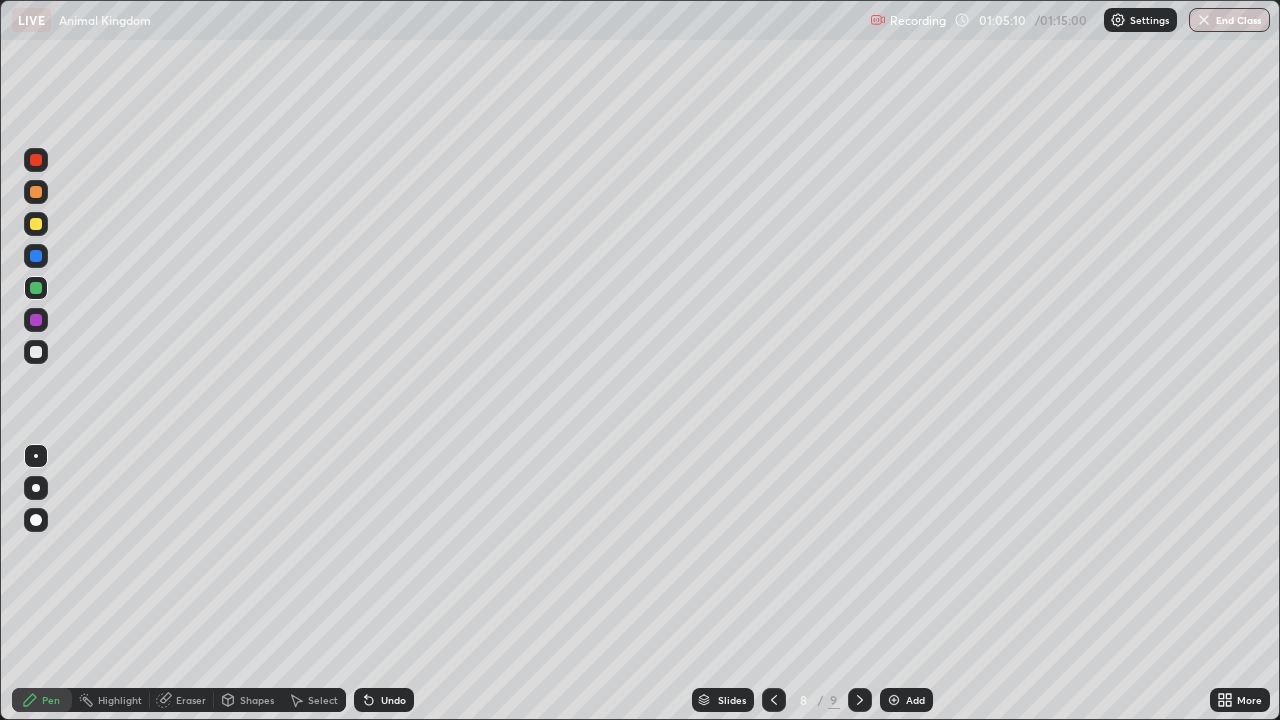 click 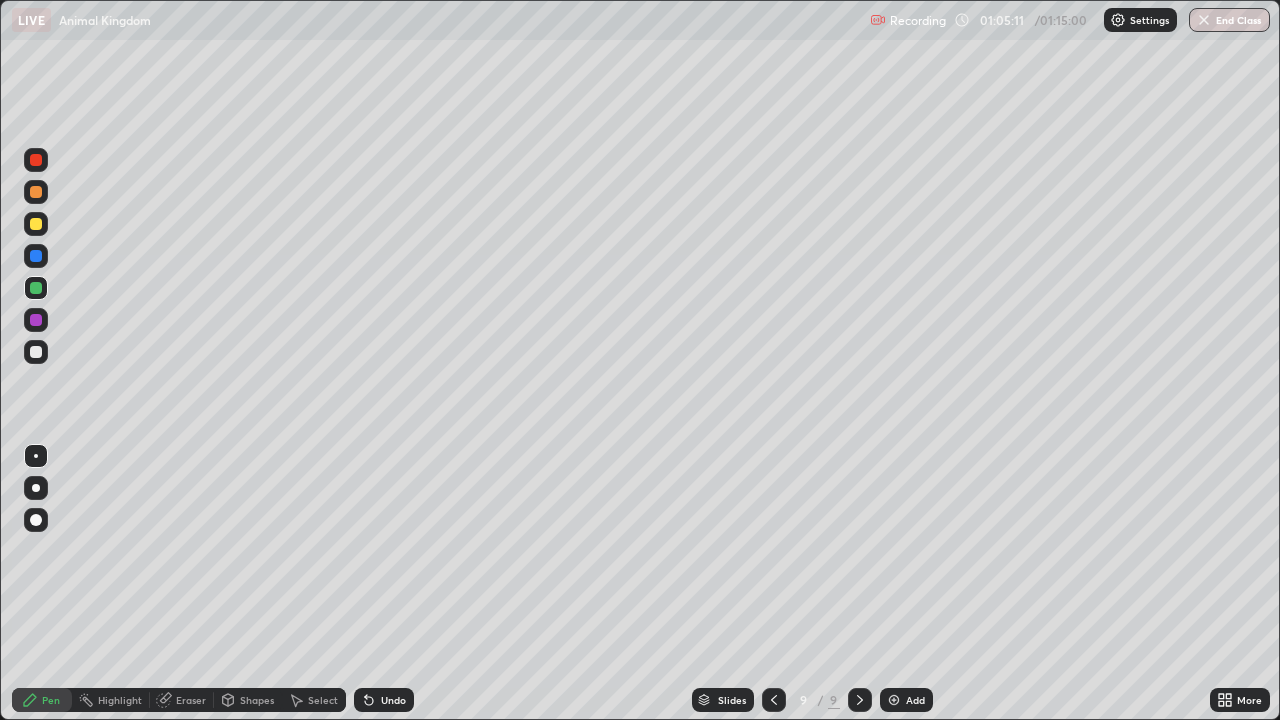 click at bounding box center [36, 320] 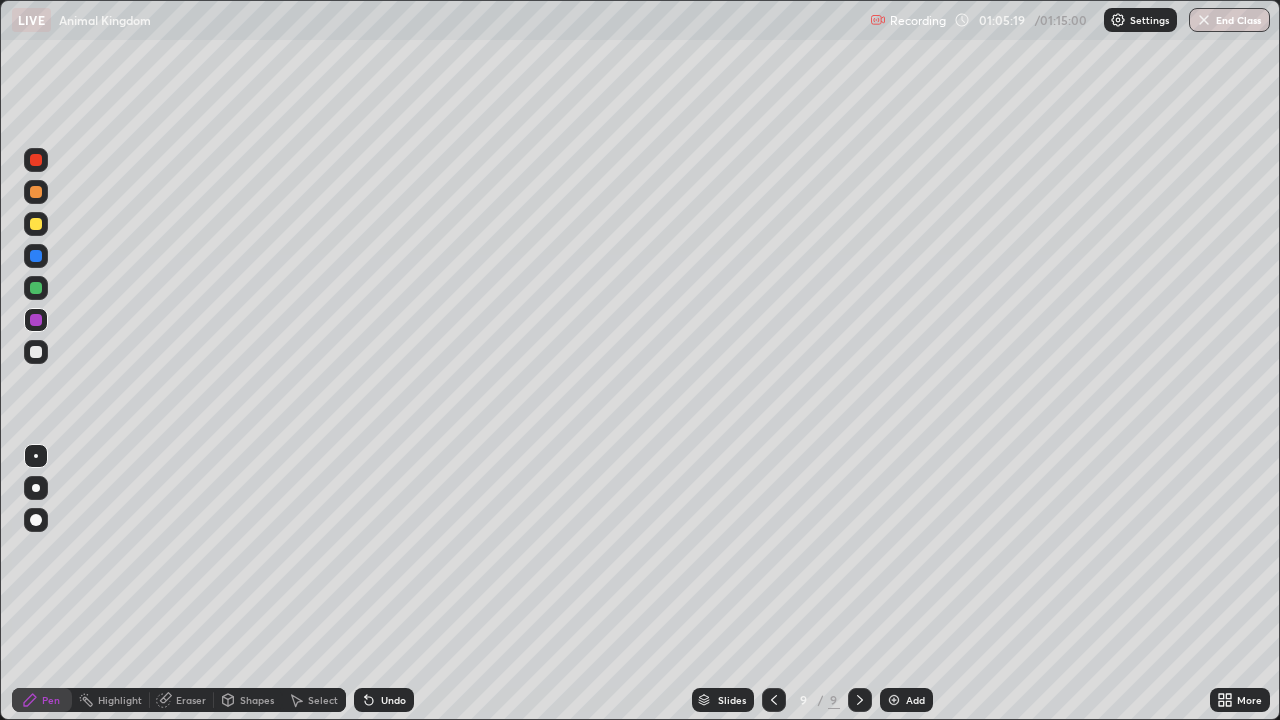 click at bounding box center (36, 320) 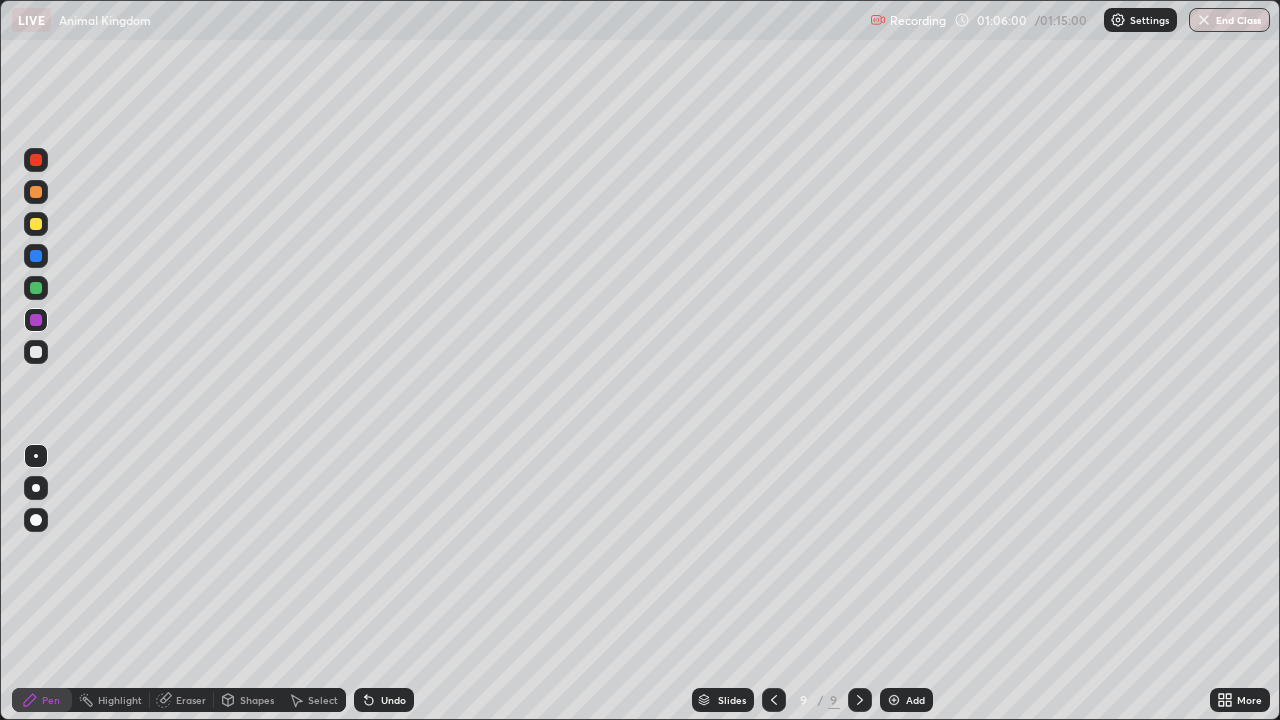 click at bounding box center [36, 288] 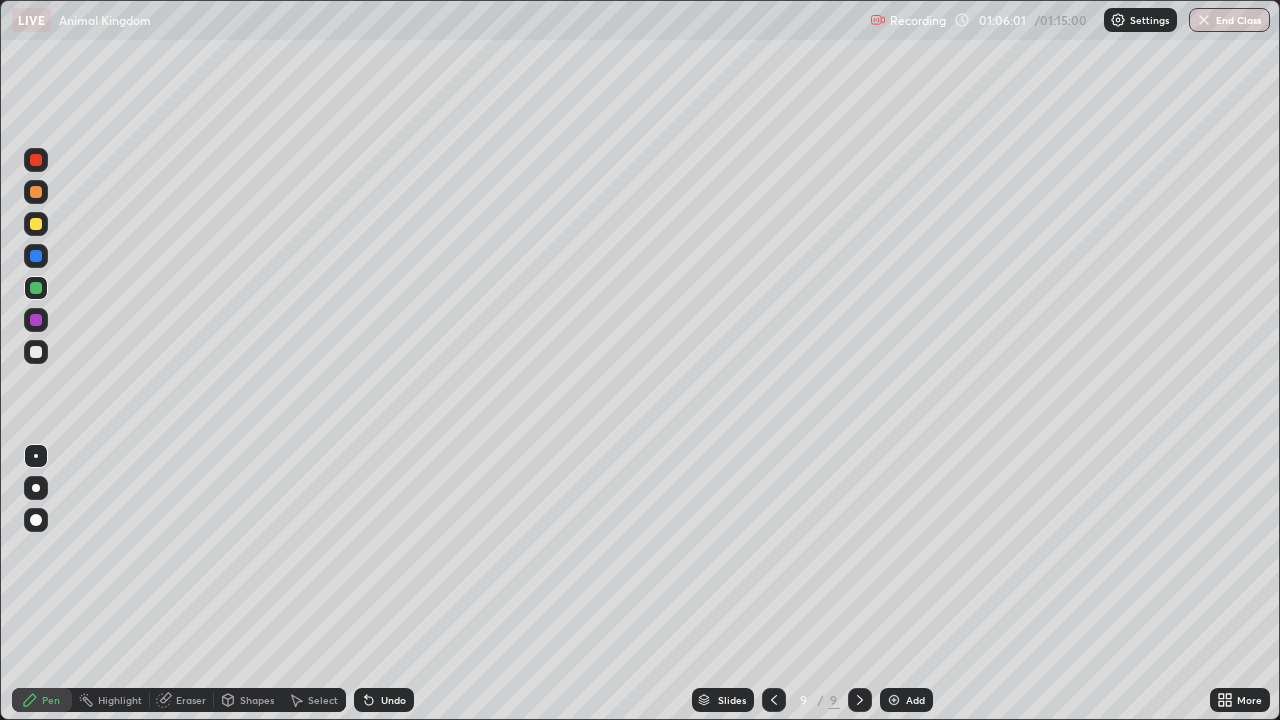 click at bounding box center (36, 256) 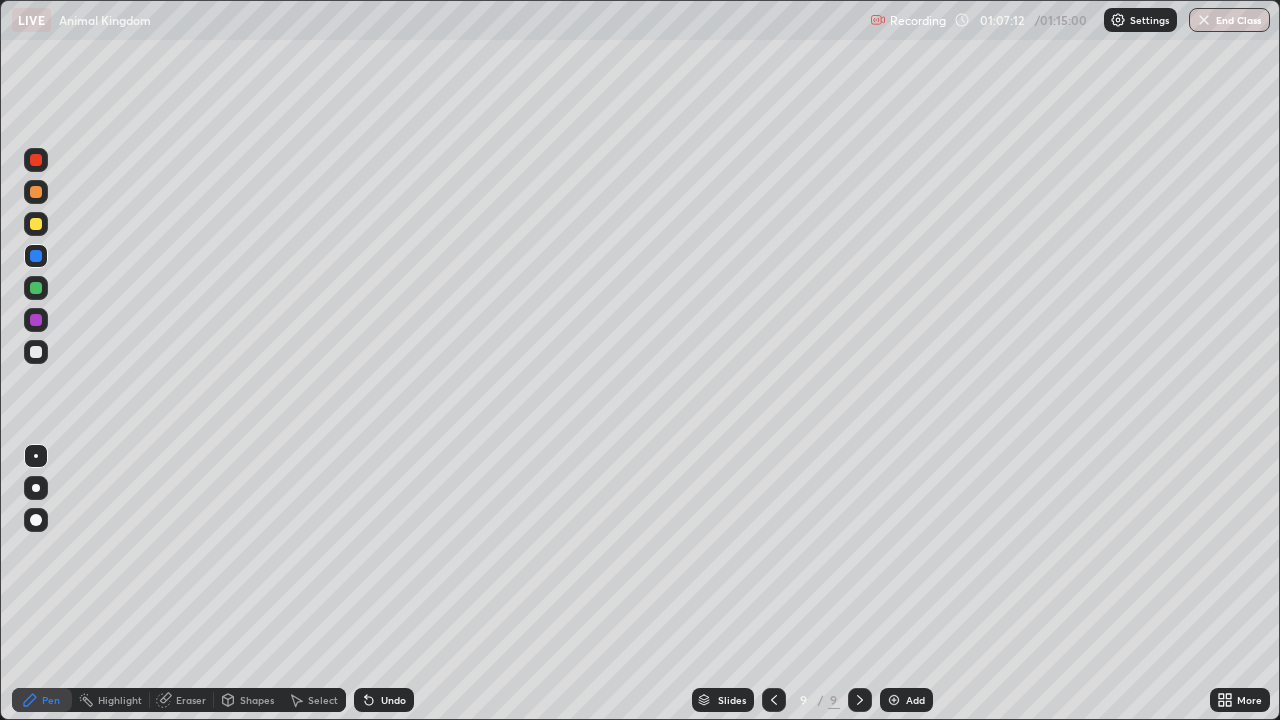 click at bounding box center [36, 352] 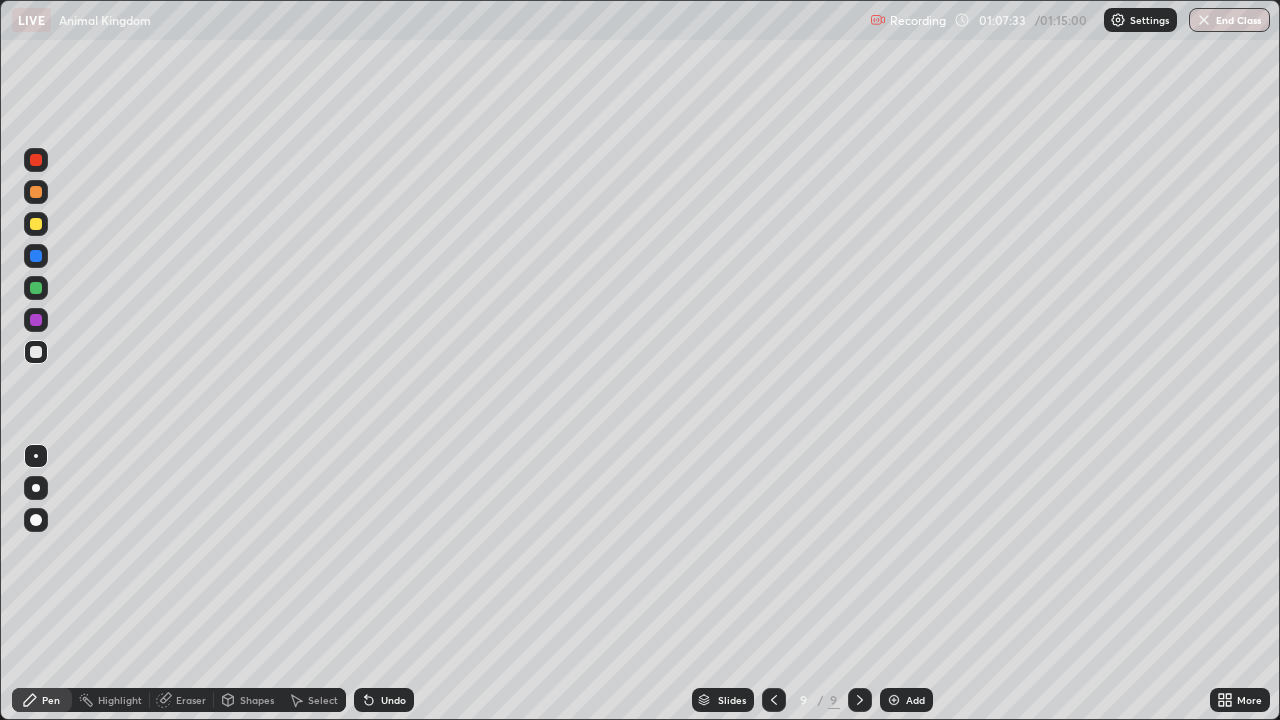 click at bounding box center (36, 288) 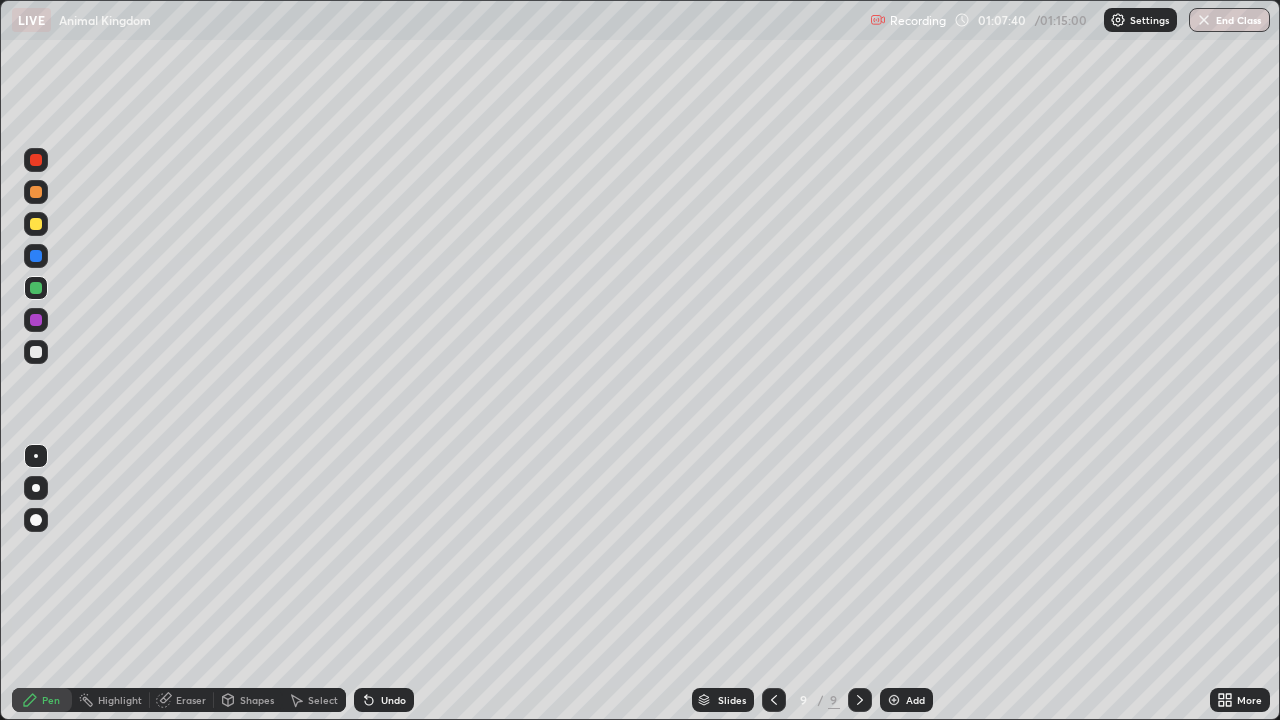 click on "Undo" at bounding box center [393, 700] 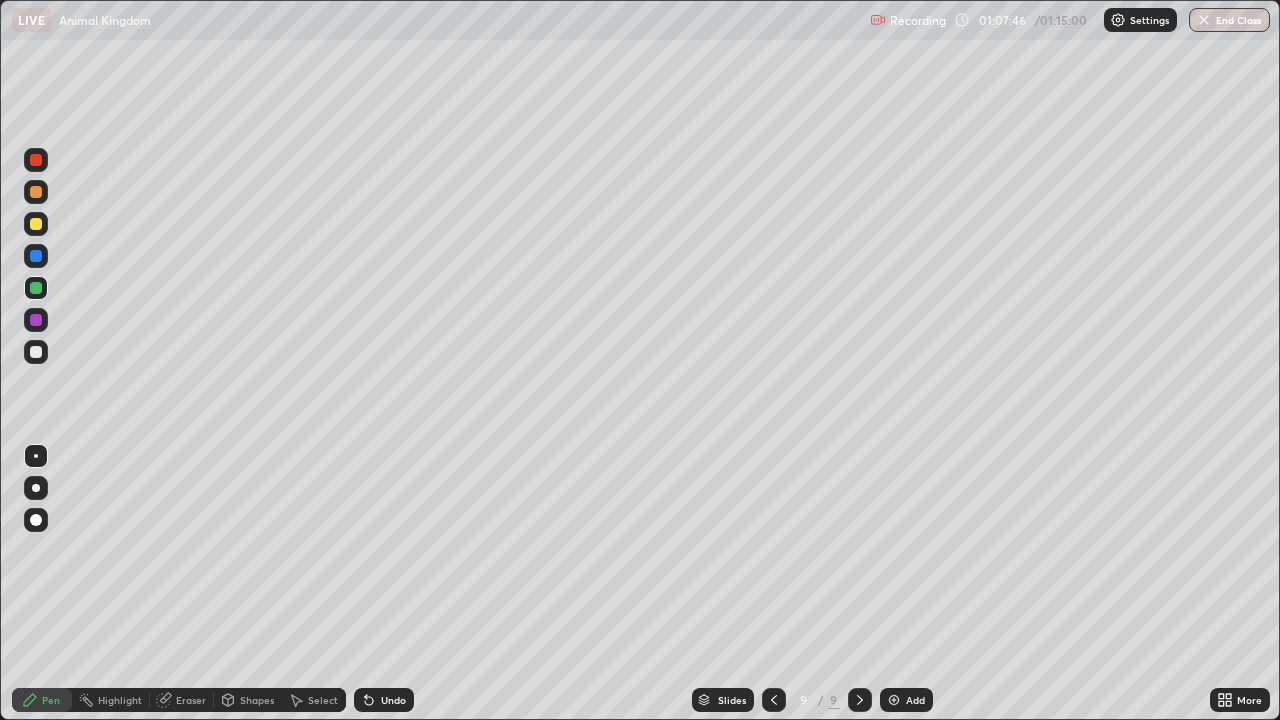 click on "Undo" at bounding box center [380, 700] 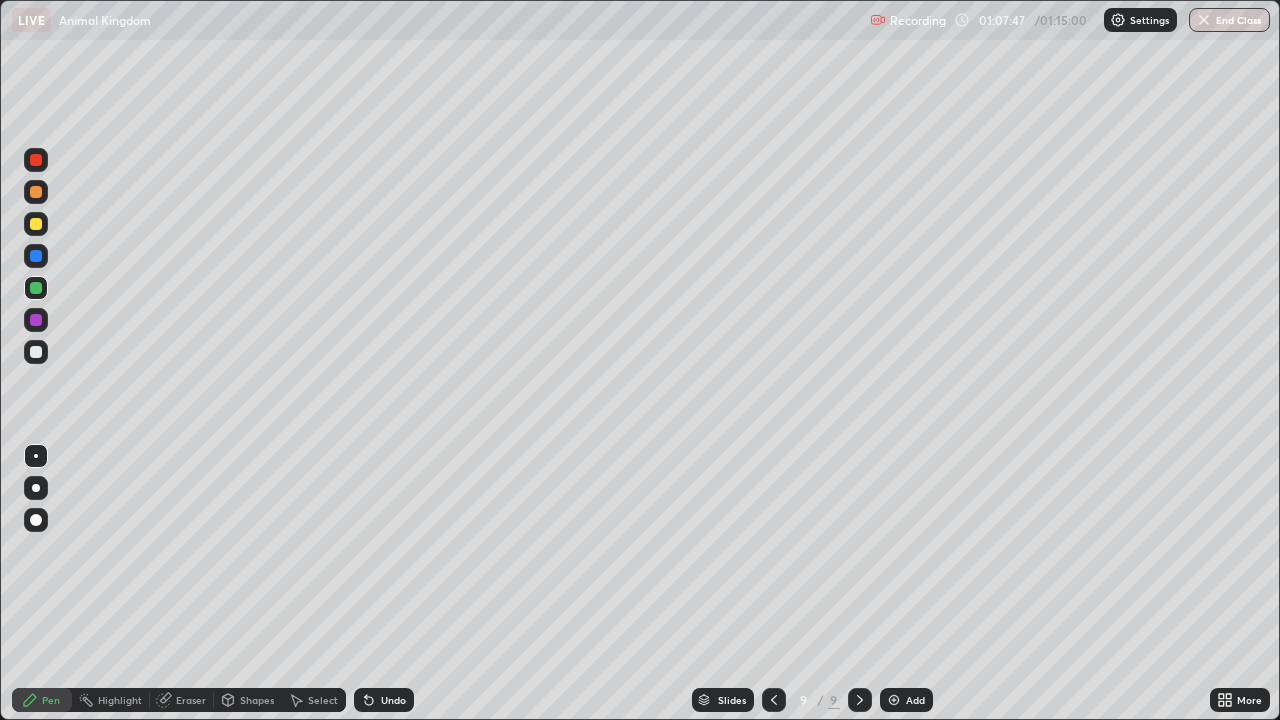 click on "Undo" at bounding box center [384, 700] 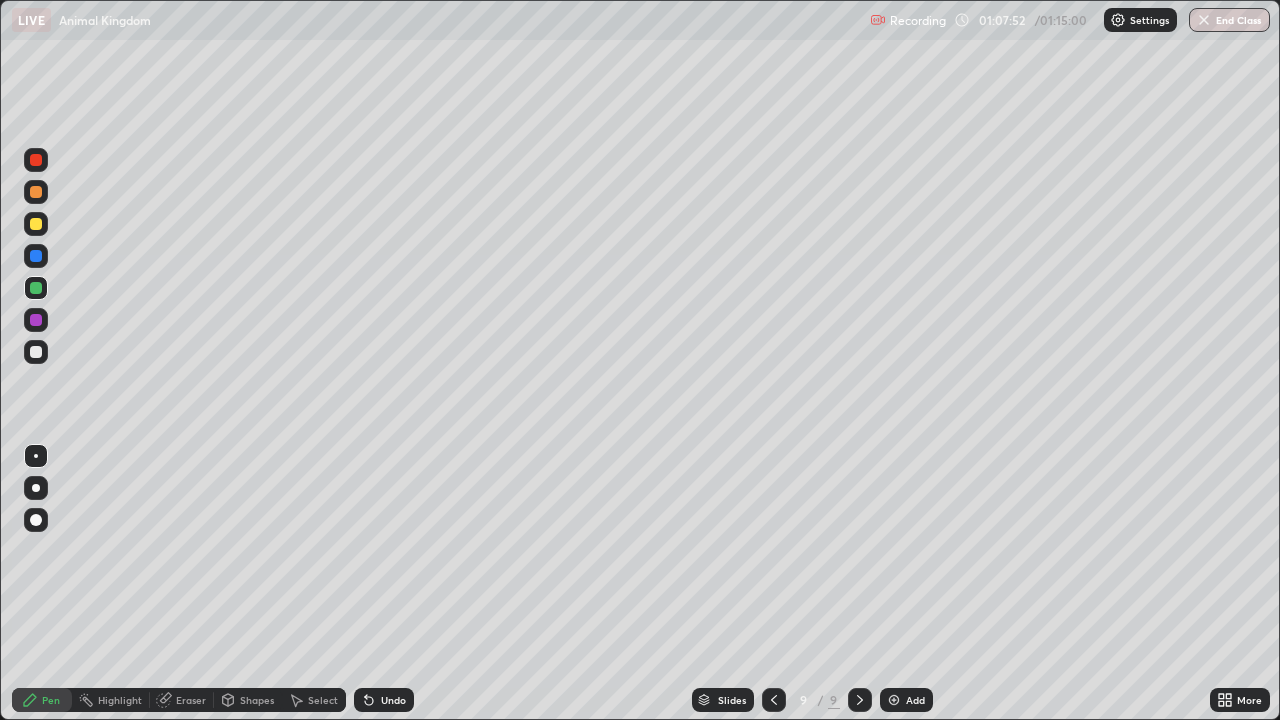 click on "Undo" at bounding box center [384, 700] 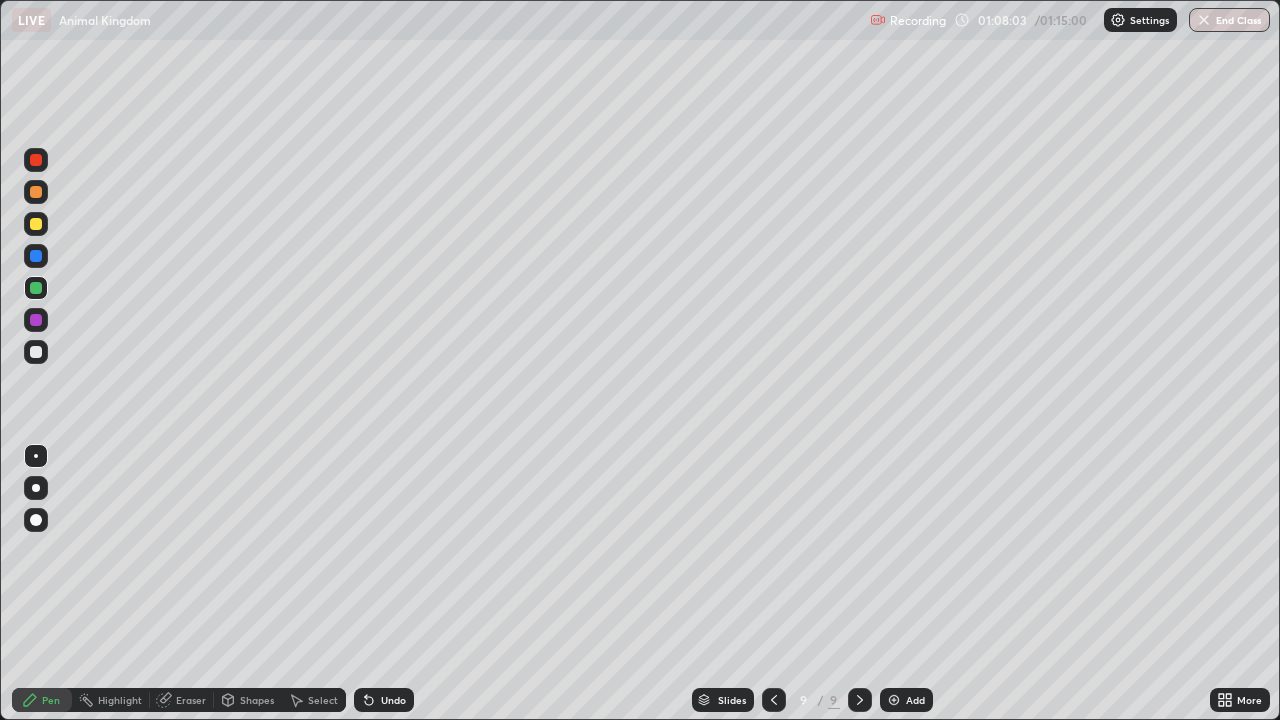 click at bounding box center [36, 256] 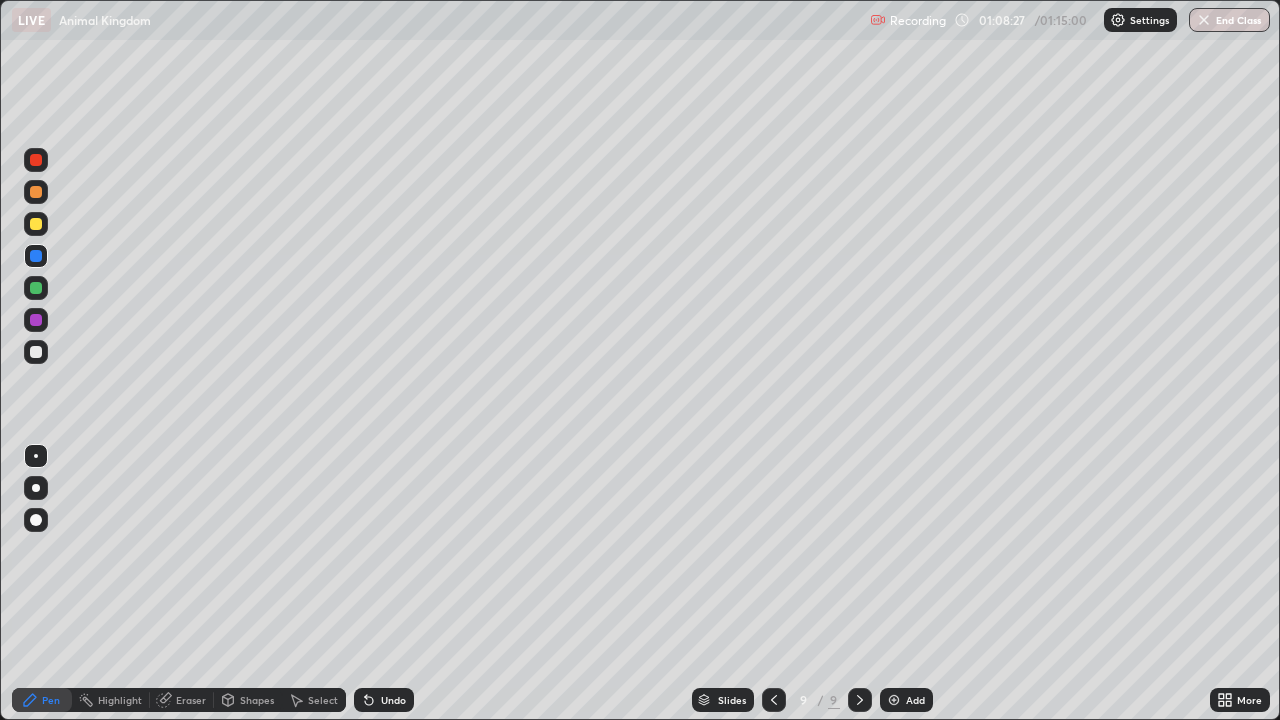 click at bounding box center [36, 352] 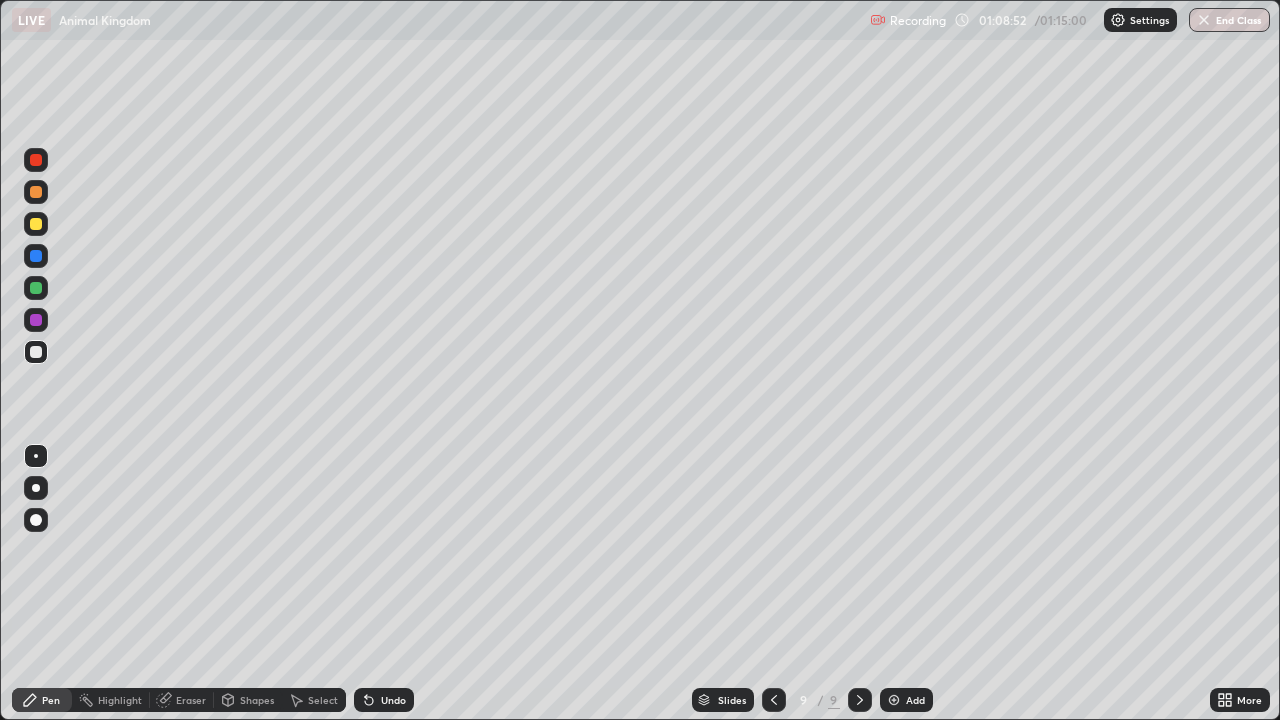 click at bounding box center (36, 320) 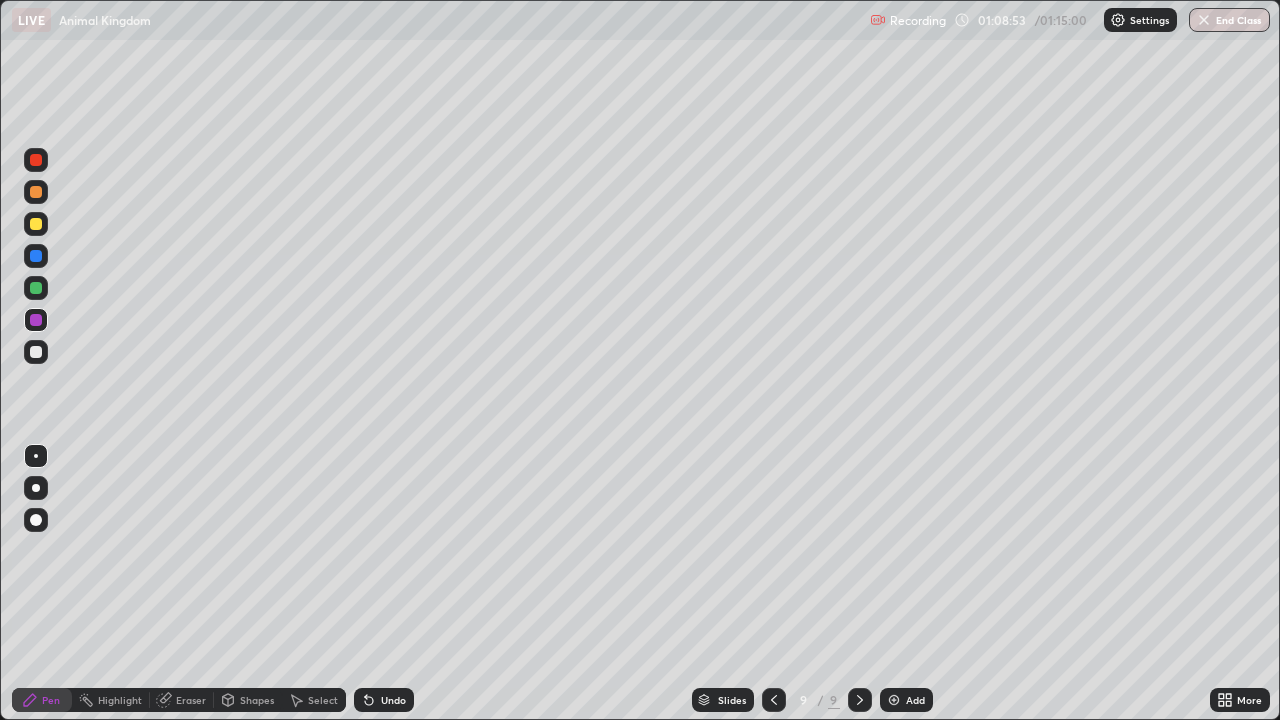 click at bounding box center (36, 352) 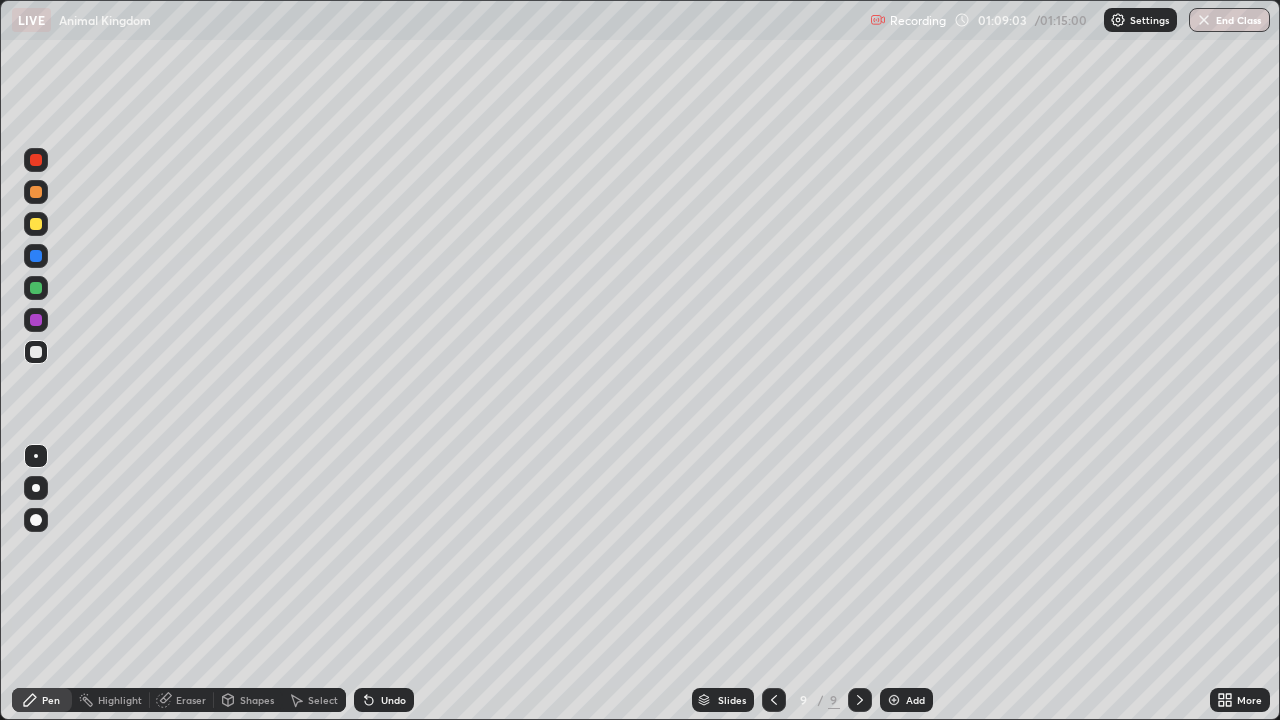 click on "Undo" at bounding box center (393, 700) 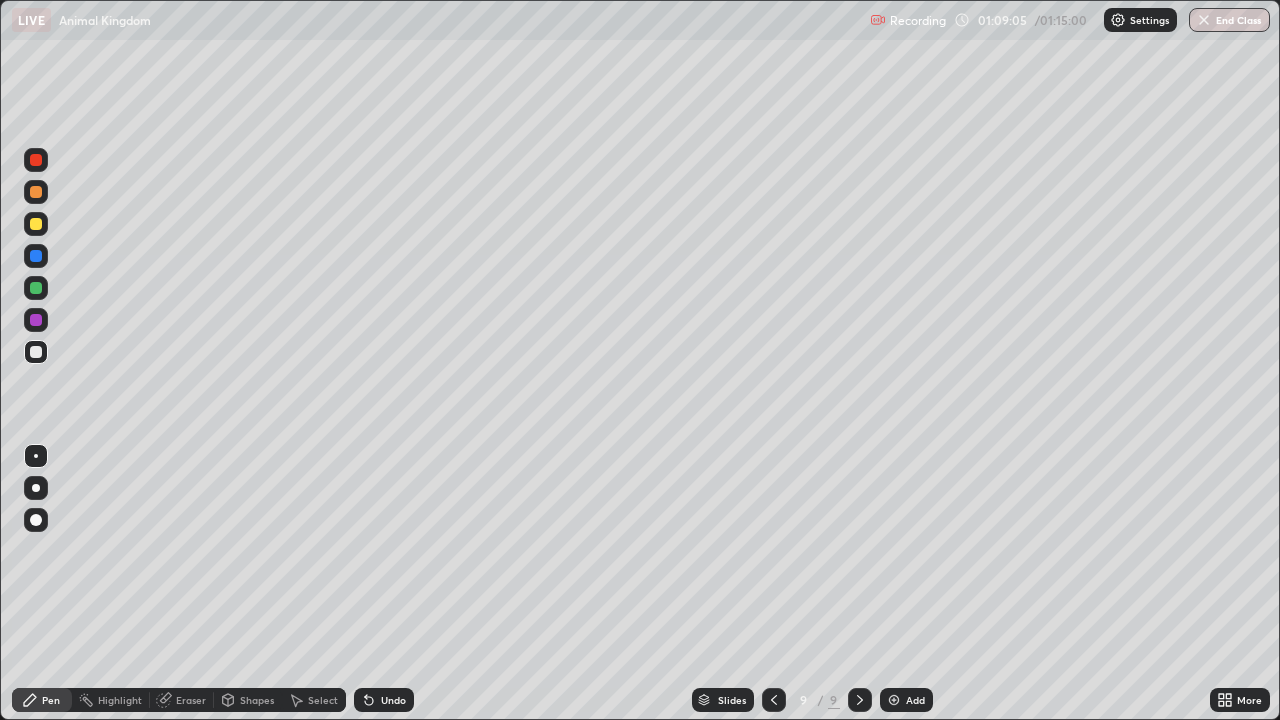 click on "Undo" at bounding box center [393, 700] 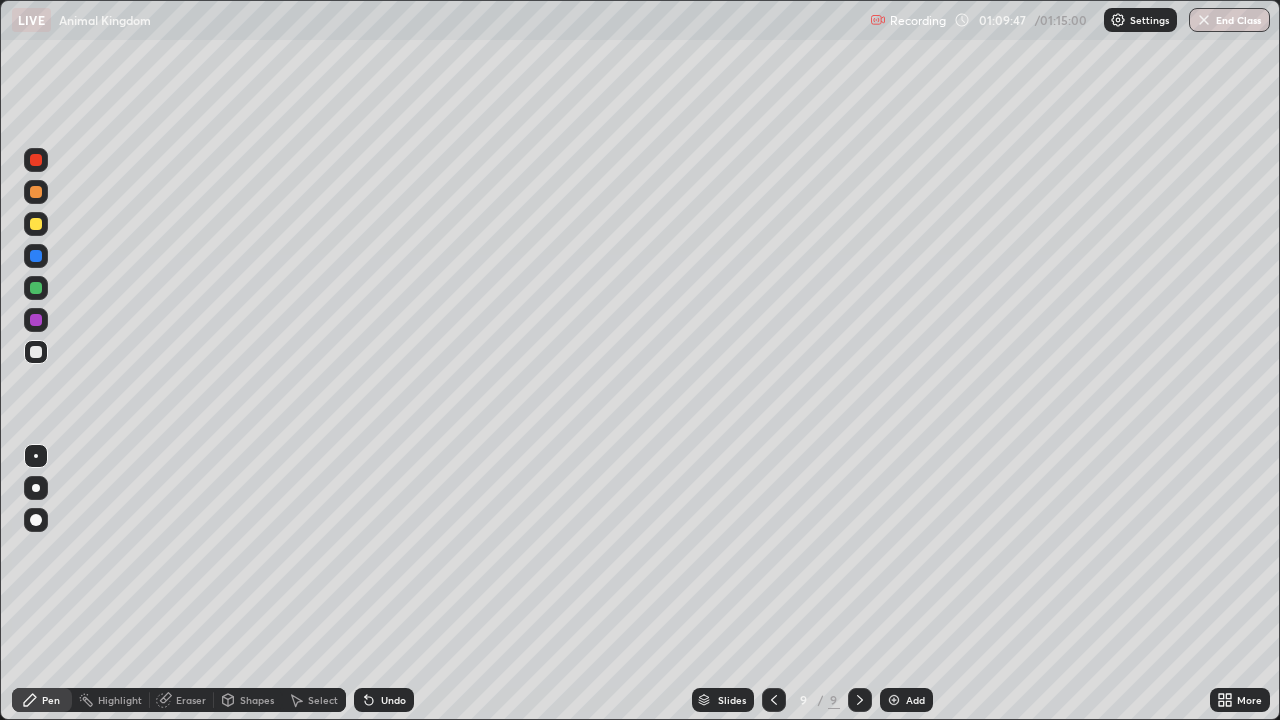 click at bounding box center (36, 352) 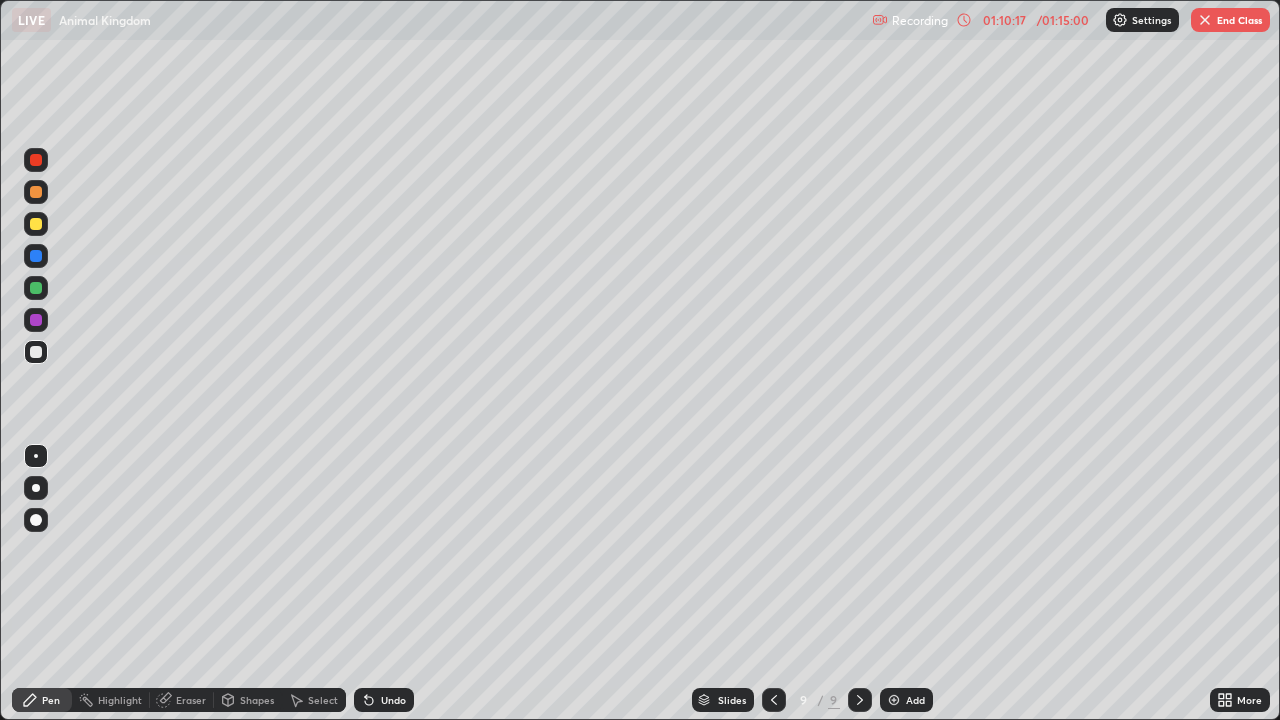 click at bounding box center [36, 288] 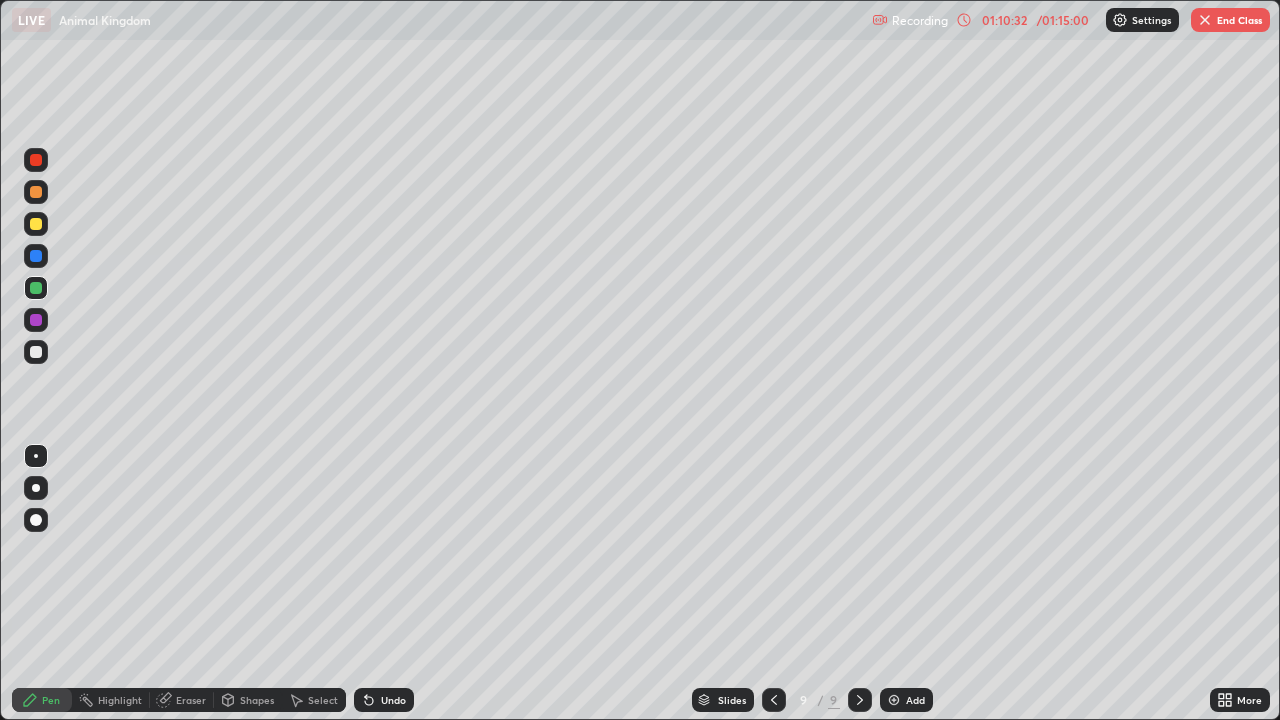 click on "Undo" at bounding box center (393, 700) 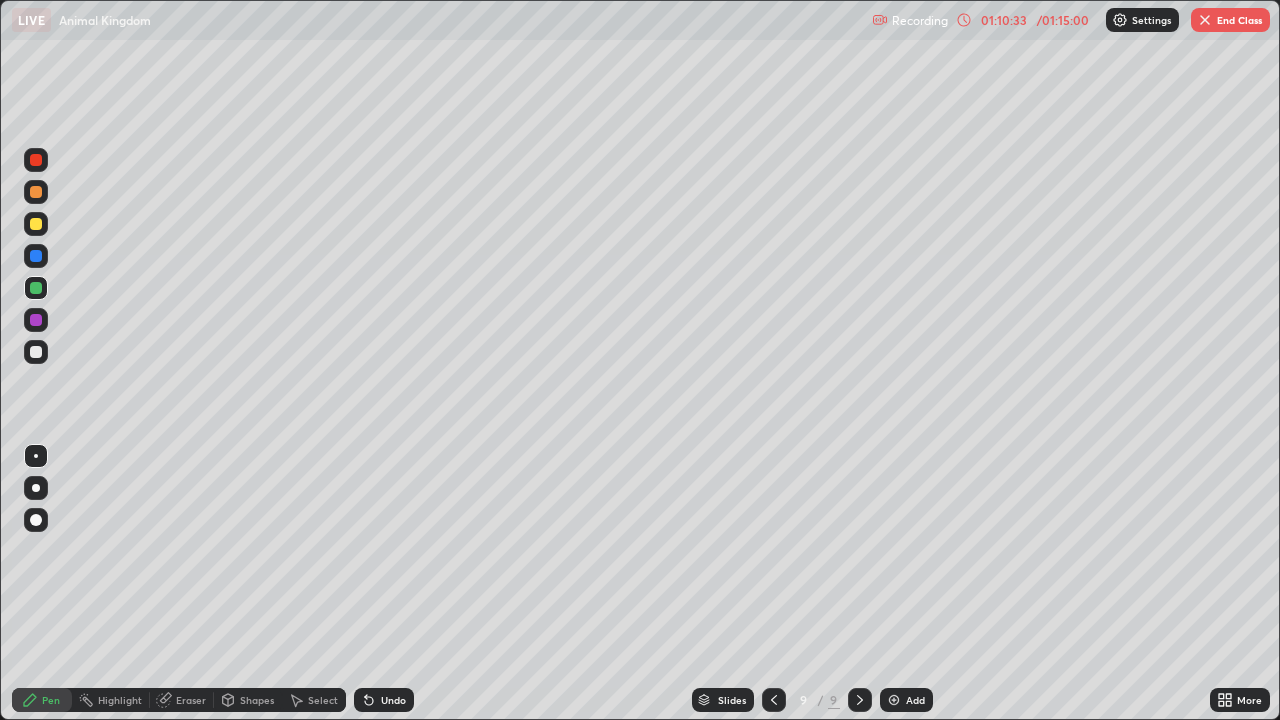 click on "Undo" at bounding box center [393, 700] 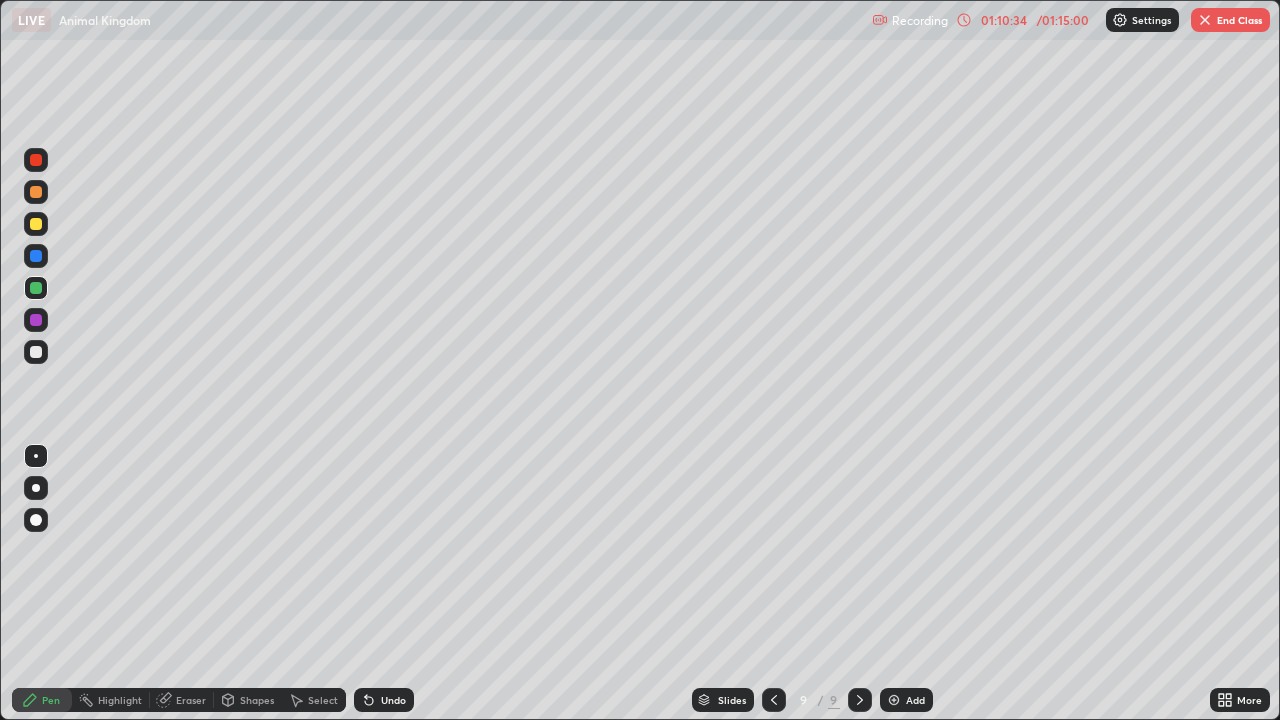 click on "Undo" at bounding box center (393, 700) 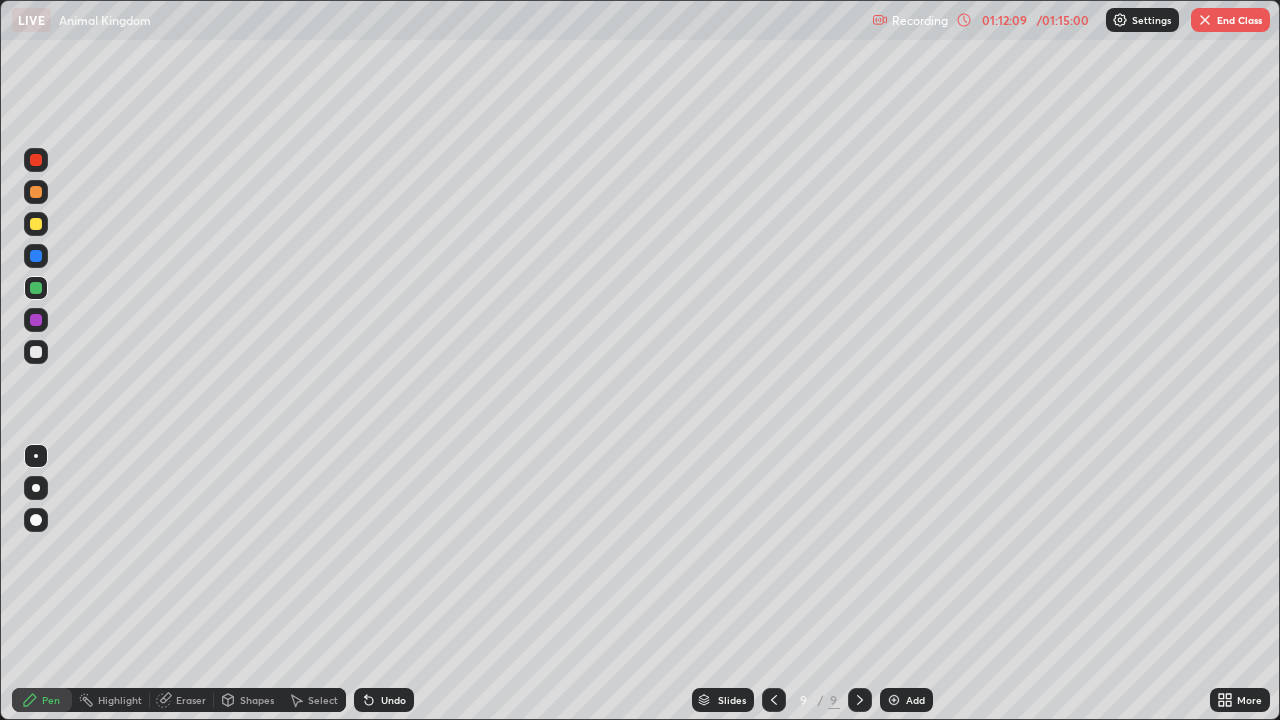 click at bounding box center (36, 192) 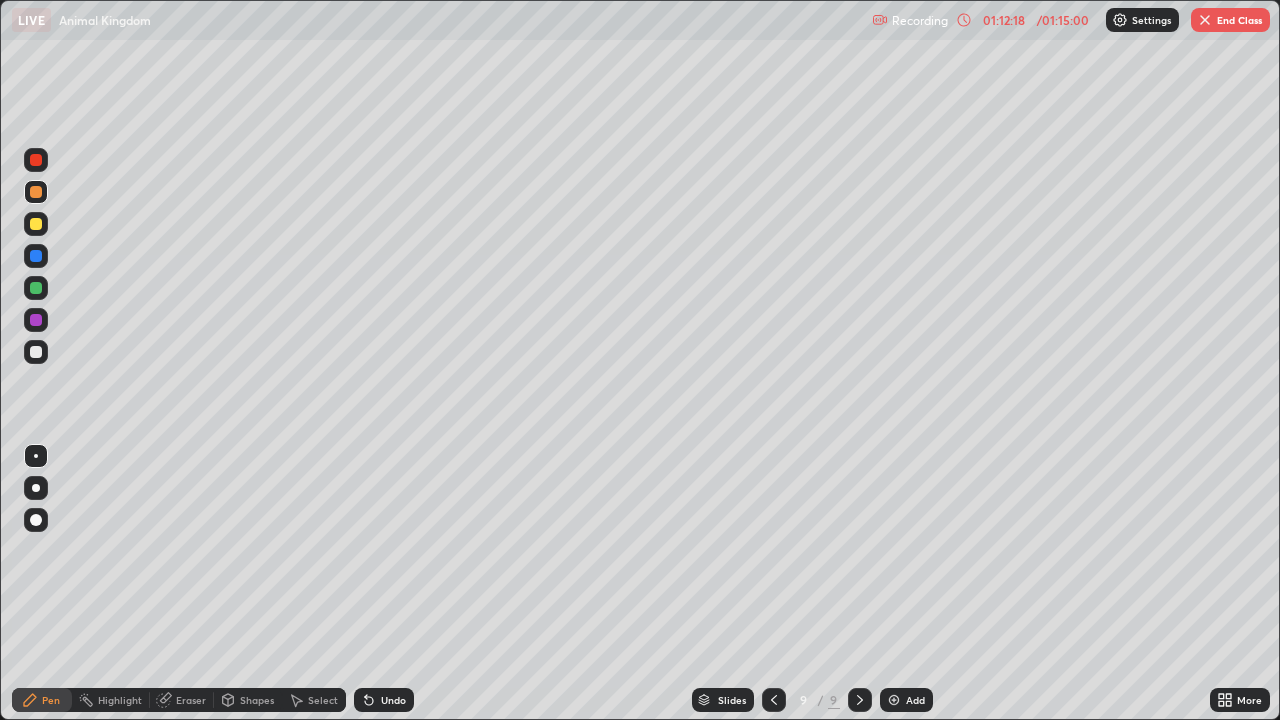 click at bounding box center [36, 160] 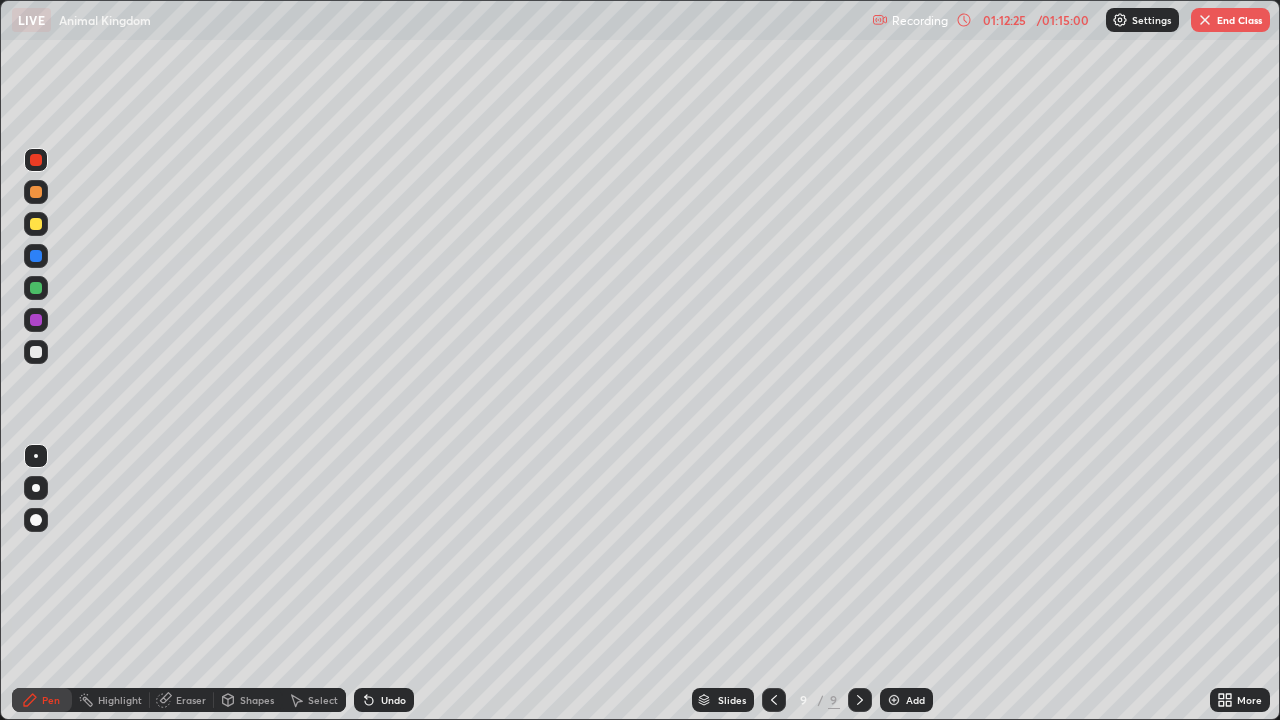 click on "Undo" at bounding box center [393, 700] 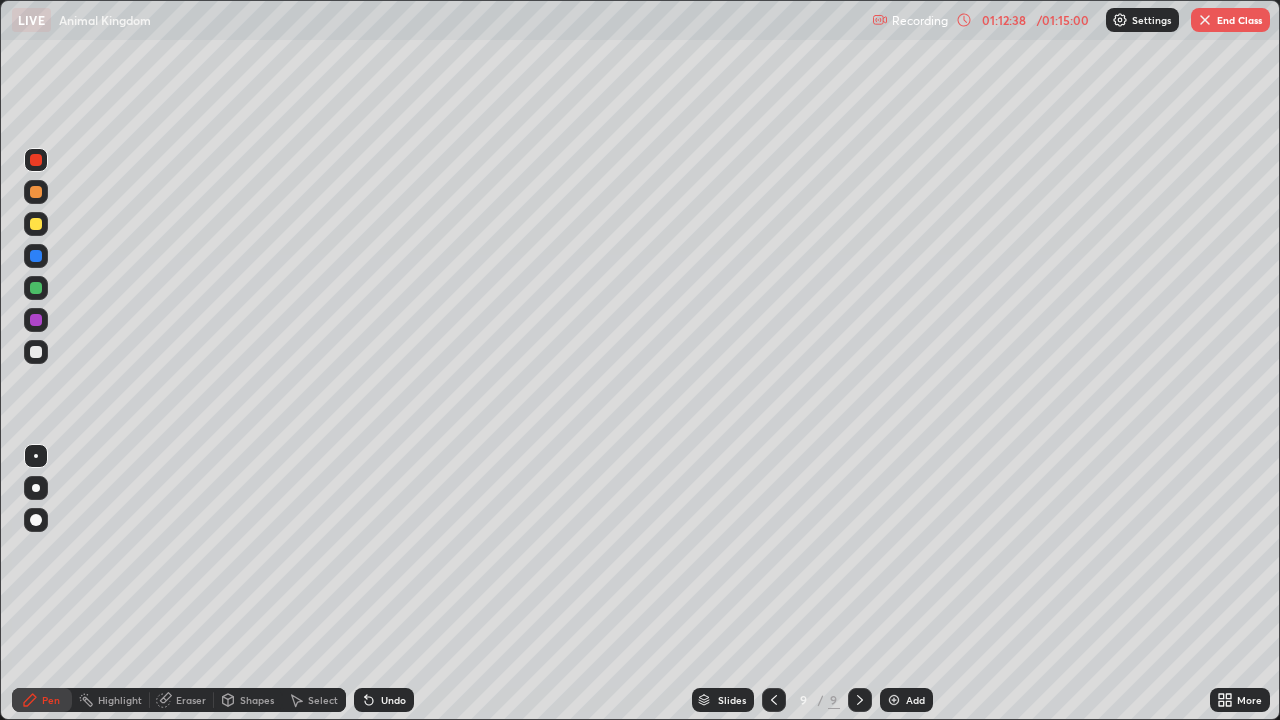 click at bounding box center (36, 224) 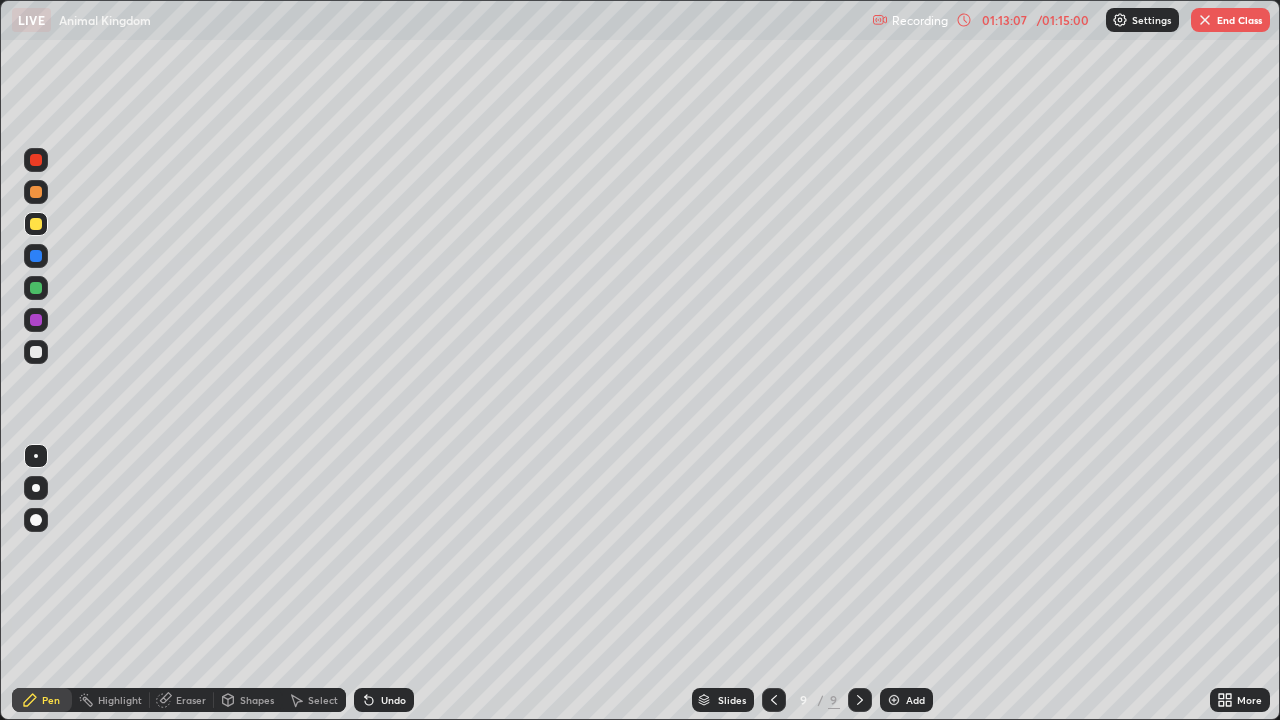 click on "Undo" at bounding box center (384, 700) 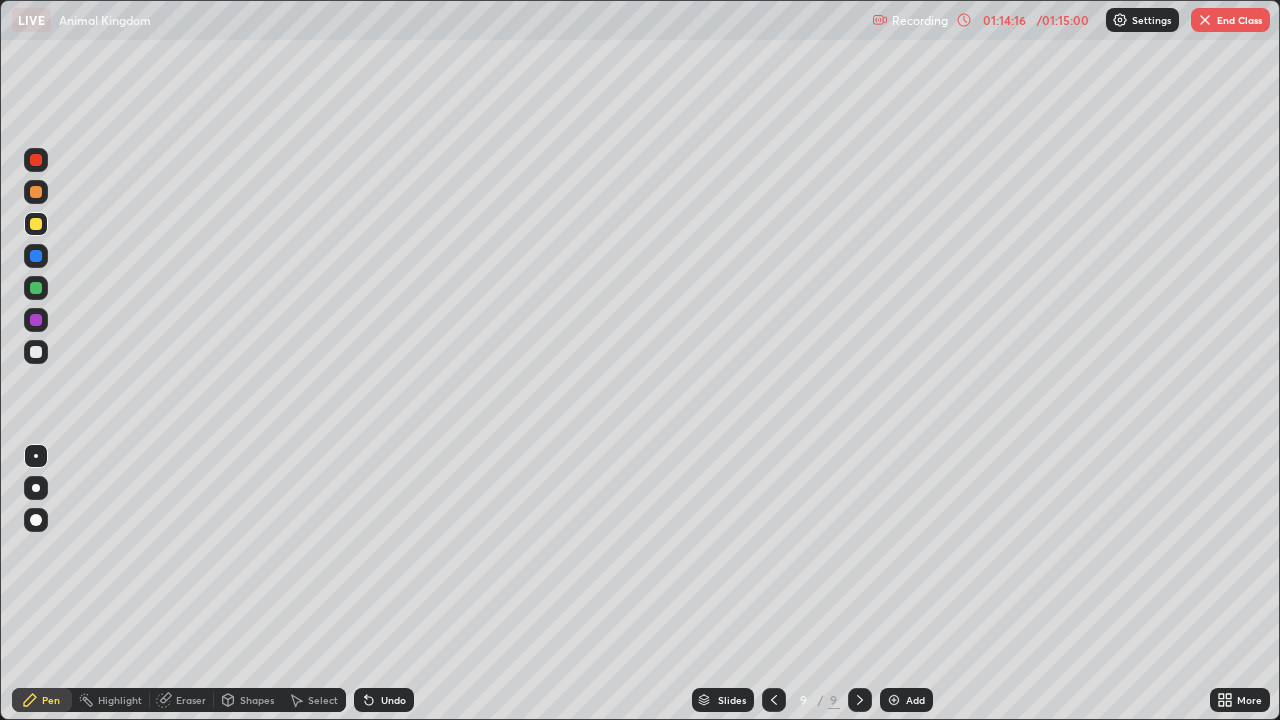 click on "9 / 9" at bounding box center [817, 700] 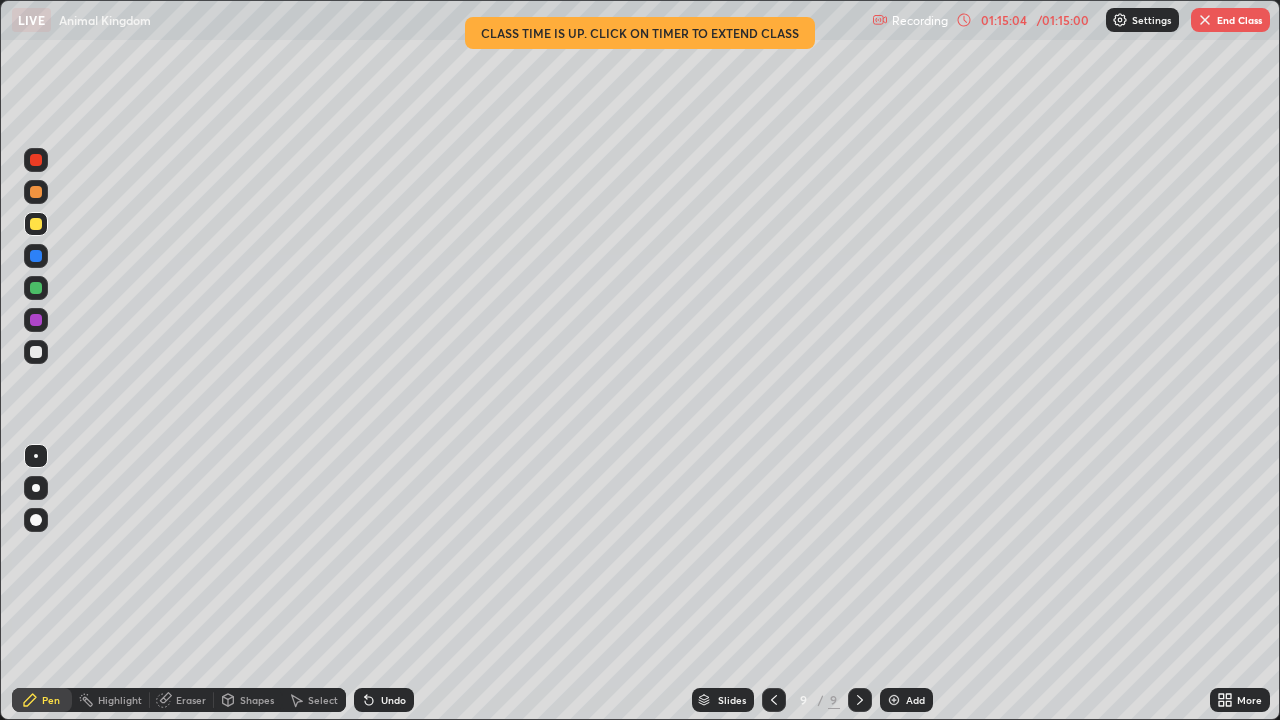 click on "End Class" at bounding box center (1230, 20) 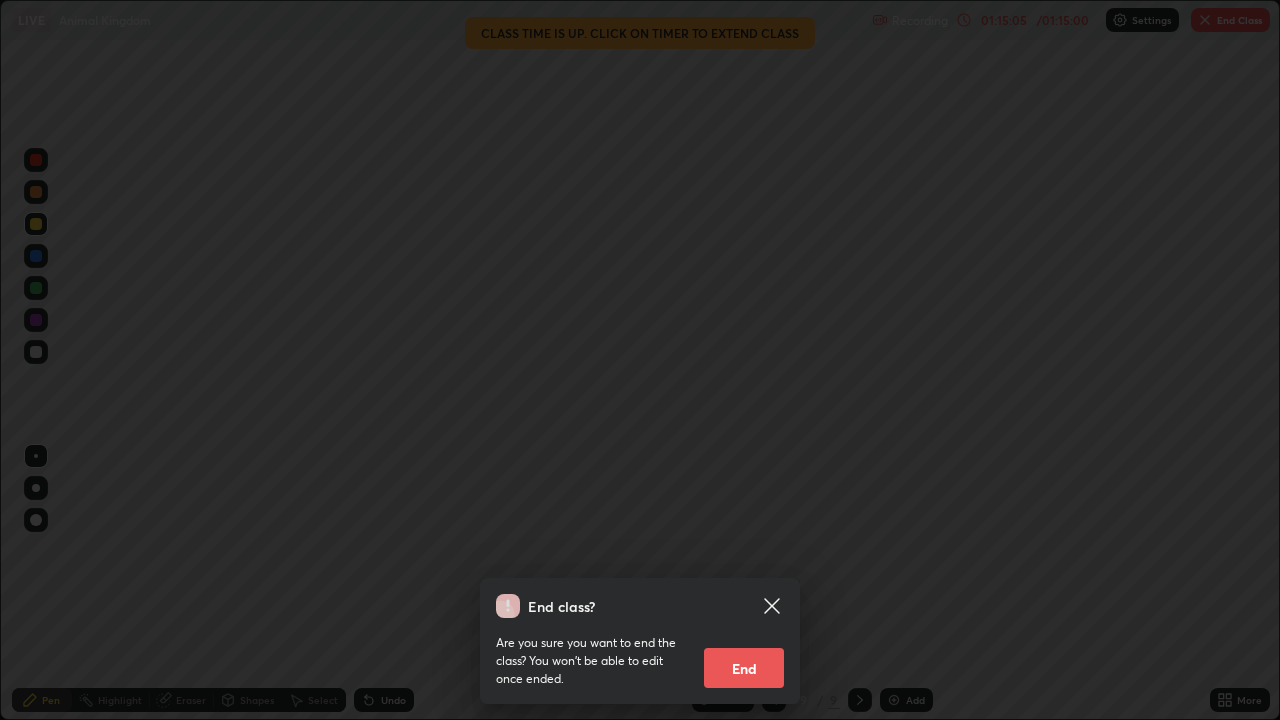 click on "End" at bounding box center (744, 668) 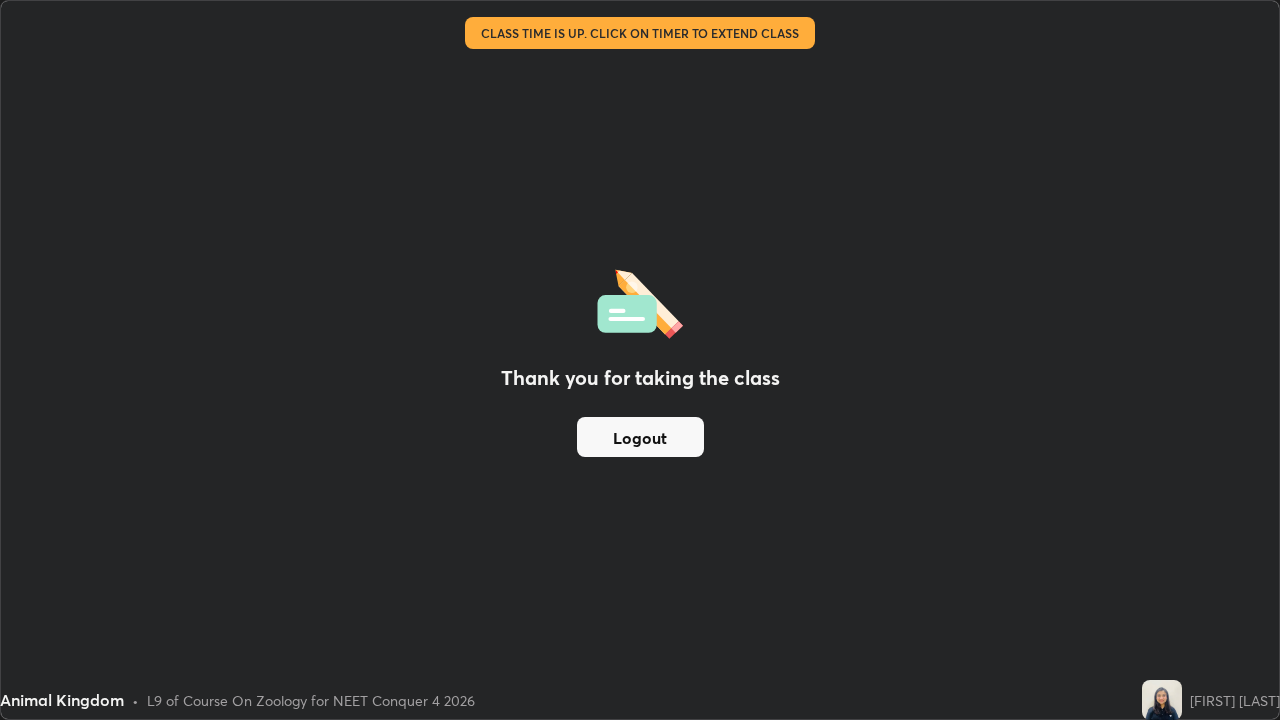 click on "Logout" at bounding box center [640, 437] 